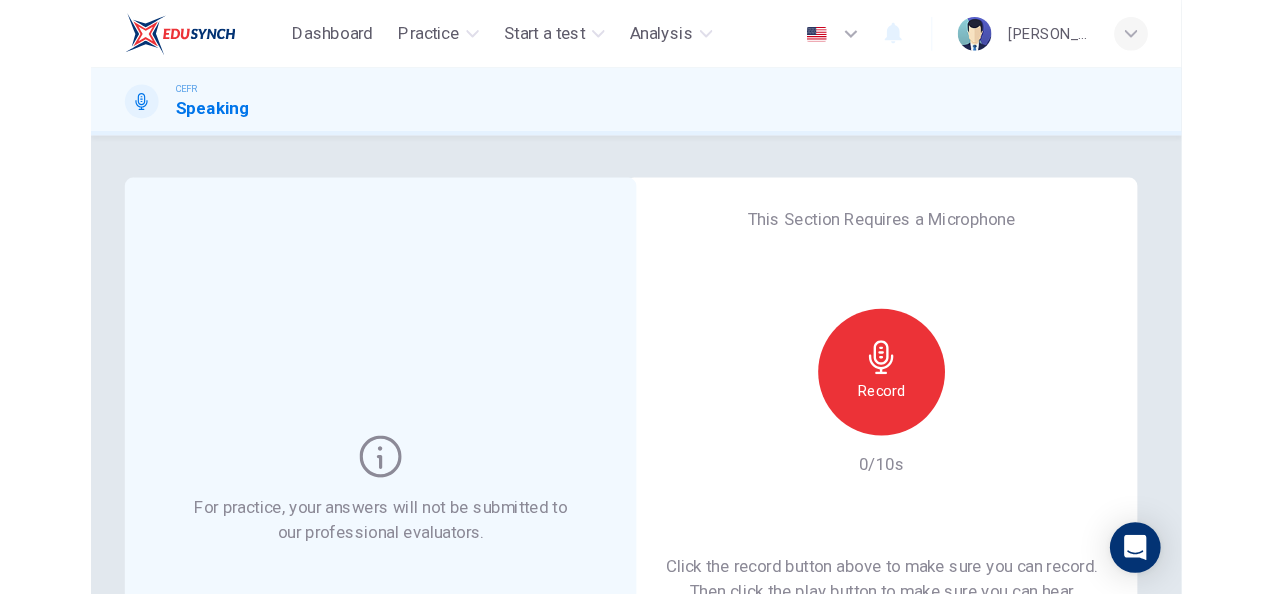 scroll, scrollTop: 0, scrollLeft: 0, axis: both 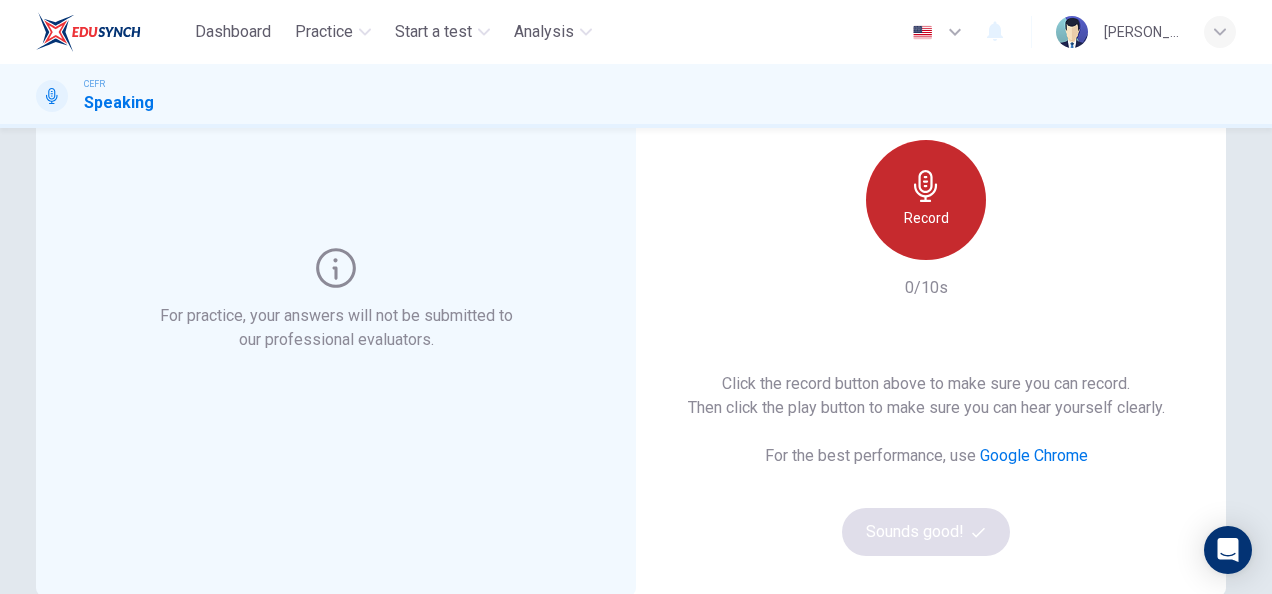 click on "Record" at bounding box center [926, 218] 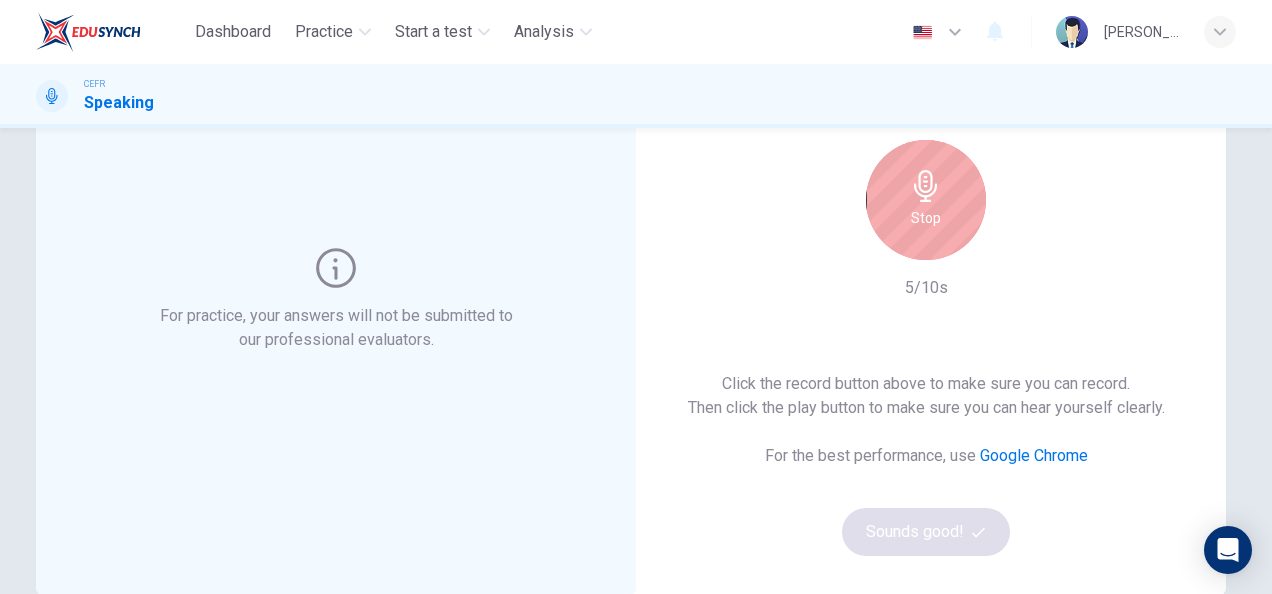 click on "Stop" at bounding box center (926, 218) 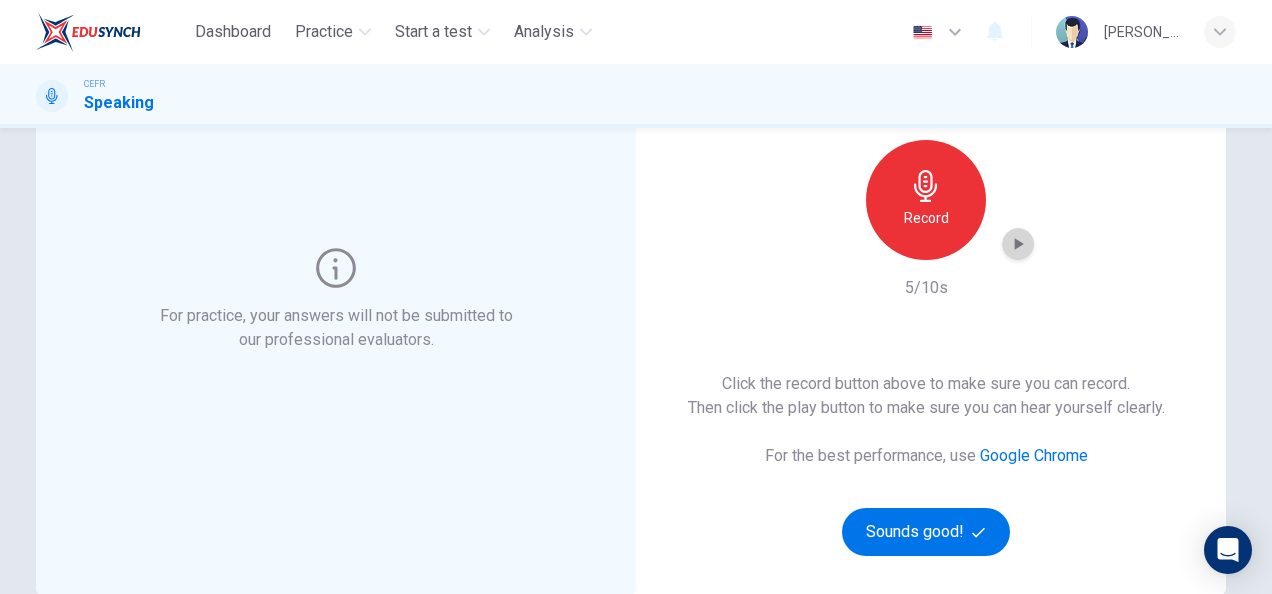 click 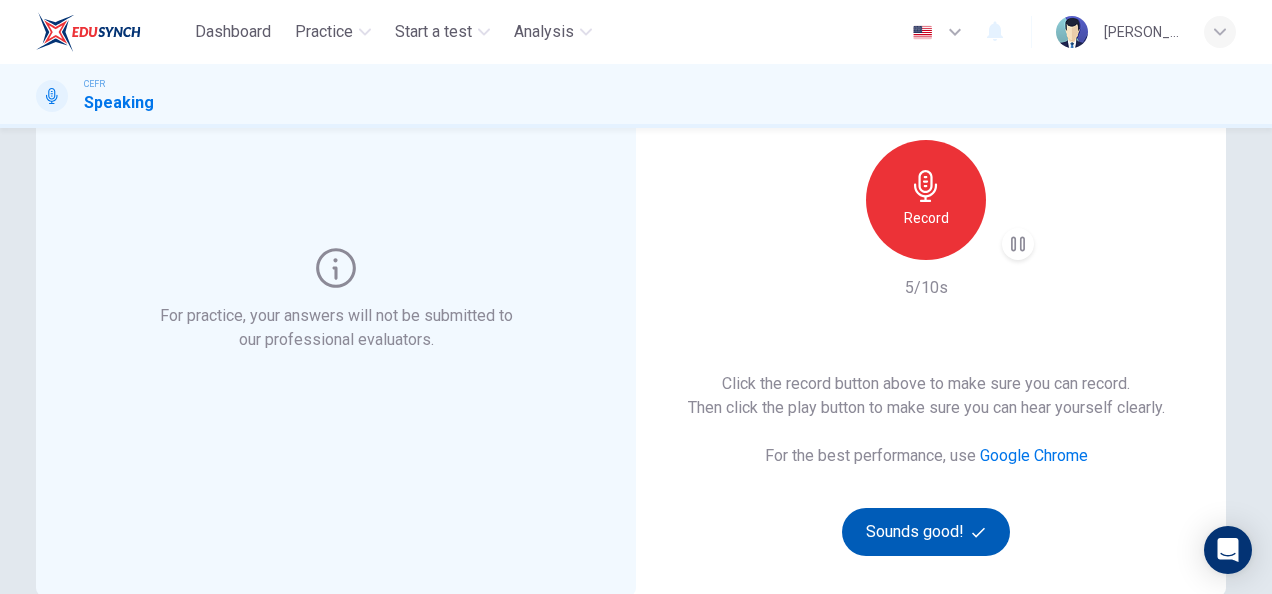 click on "Sounds good!" at bounding box center (926, 532) 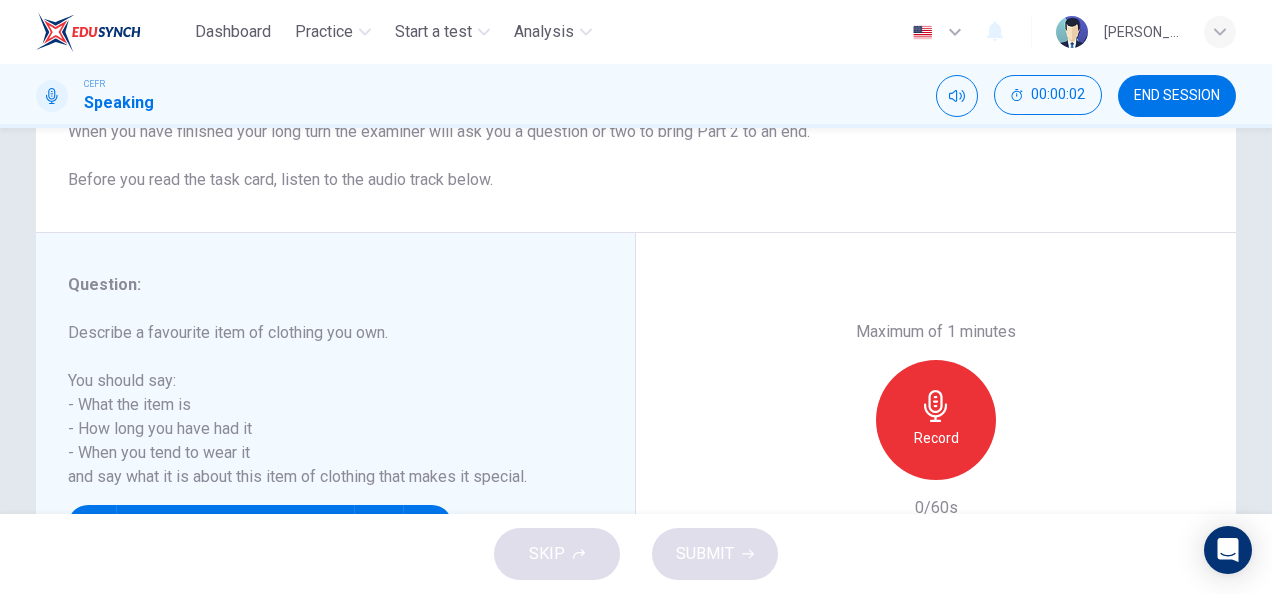 scroll, scrollTop: 288, scrollLeft: 0, axis: vertical 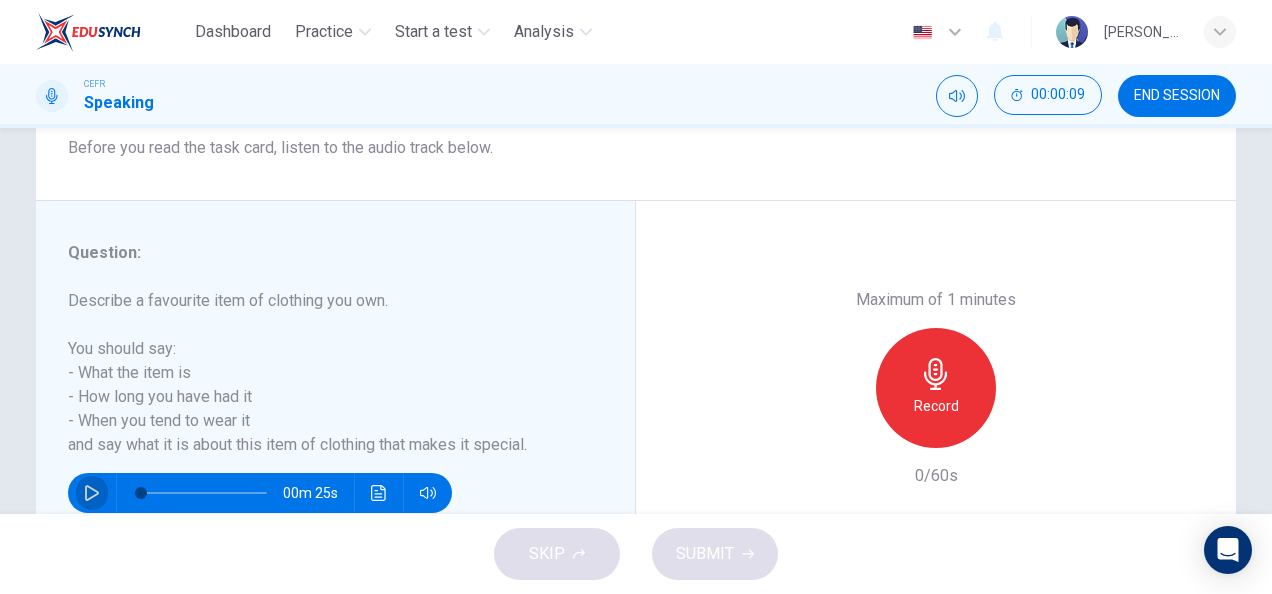 click 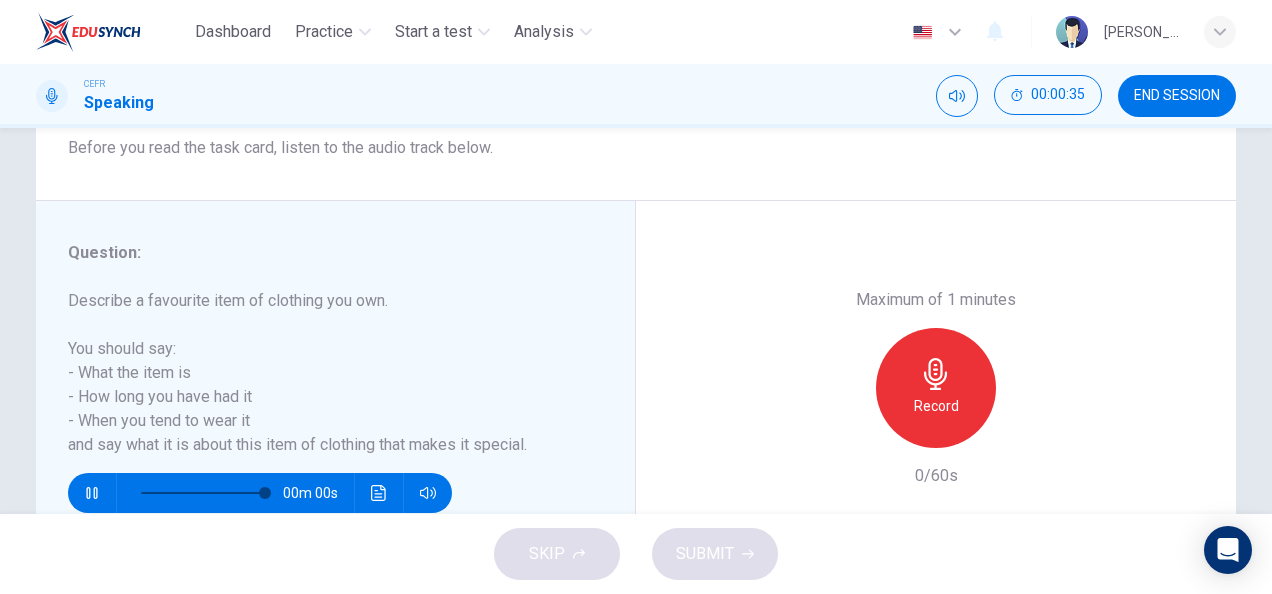 type on "0" 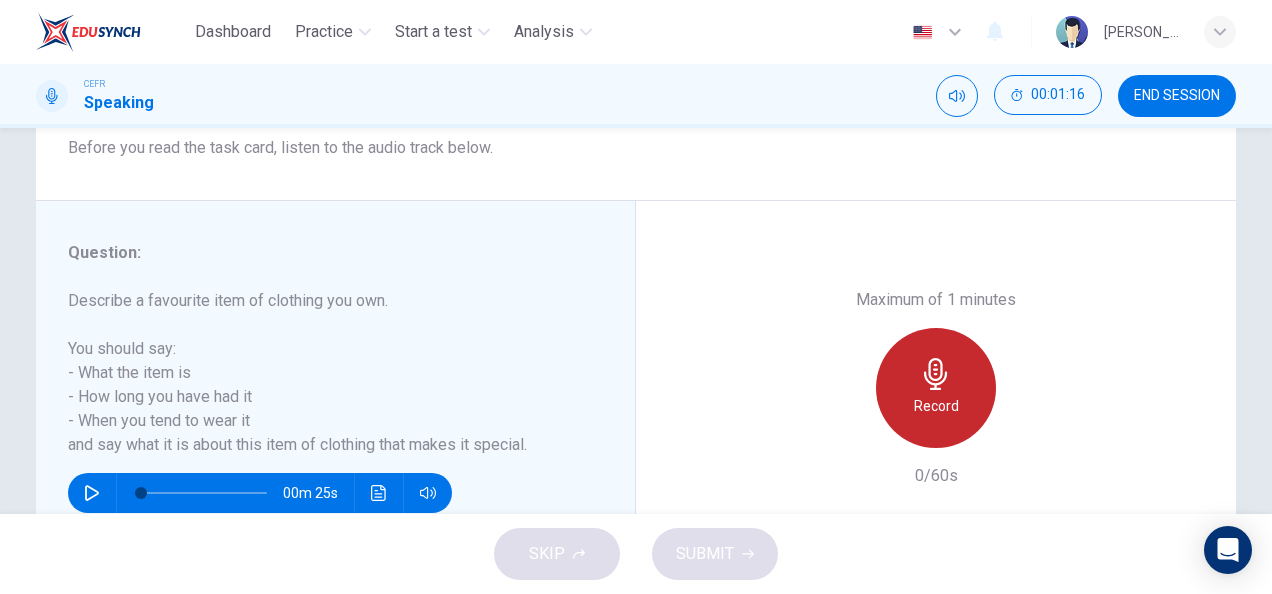 click on "Record" at bounding box center (936, 388) 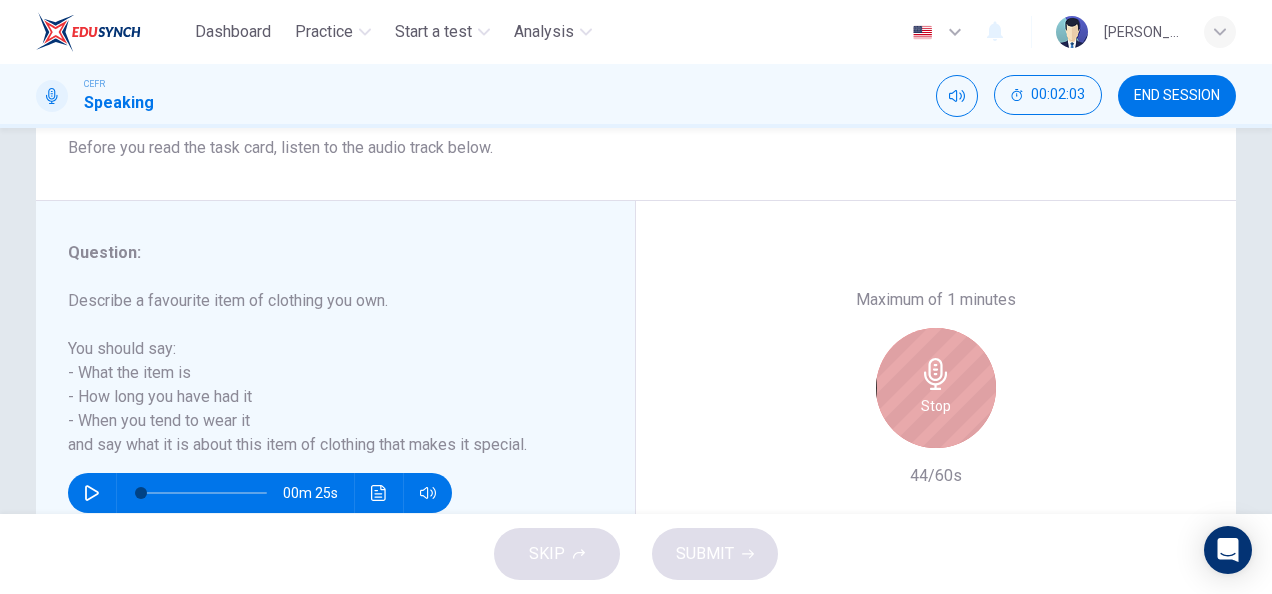 click on "Stop" at bounding box center (936, 388) 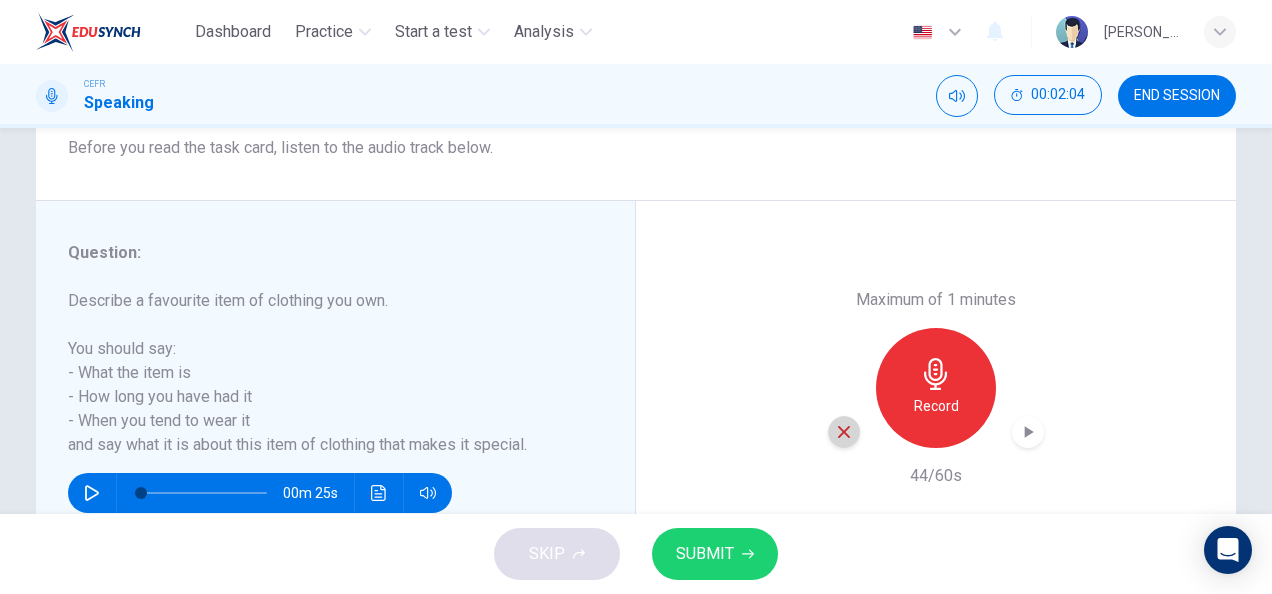 click at bounding box center [844, 432] 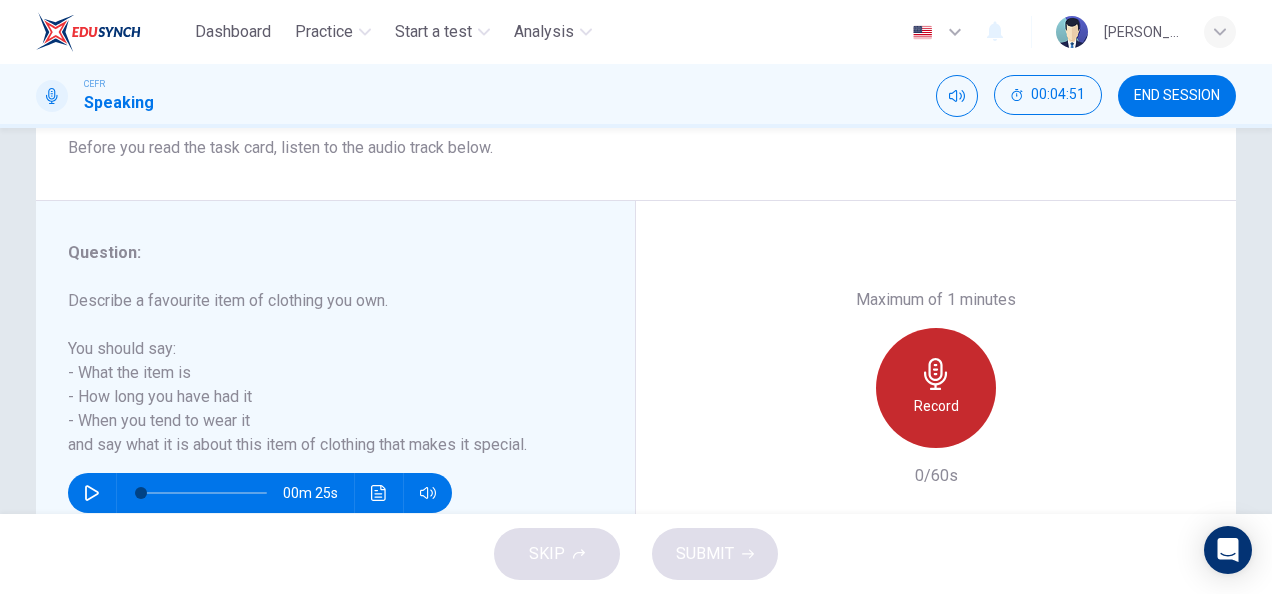 click on "Record" at bounding box center (936, 388) 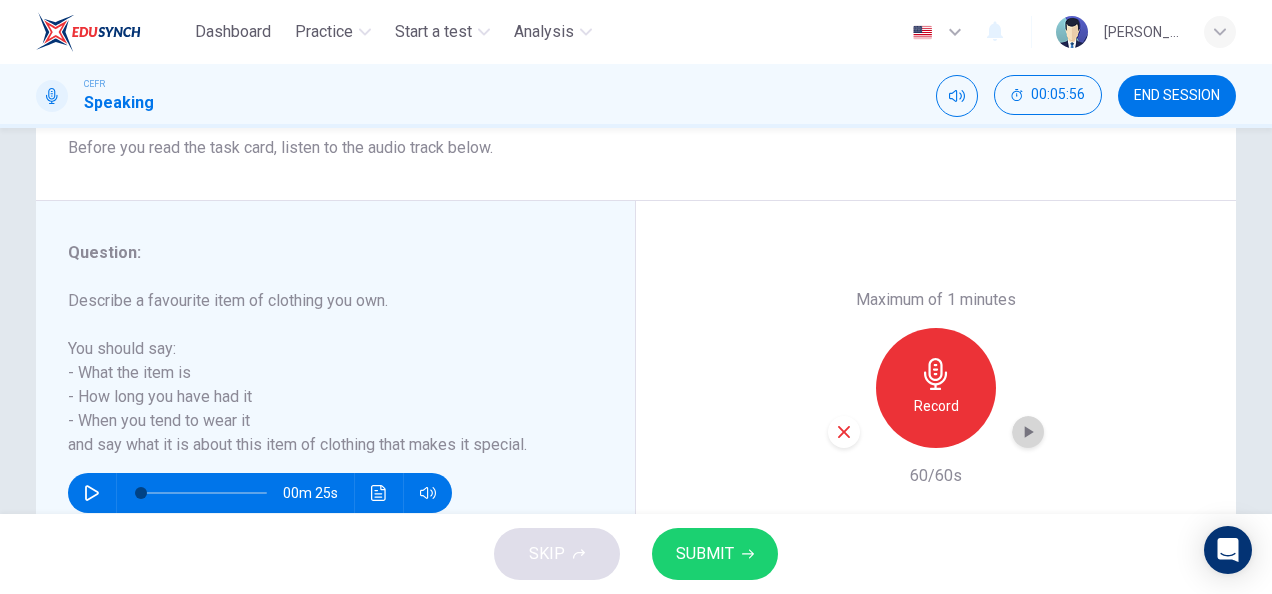 click 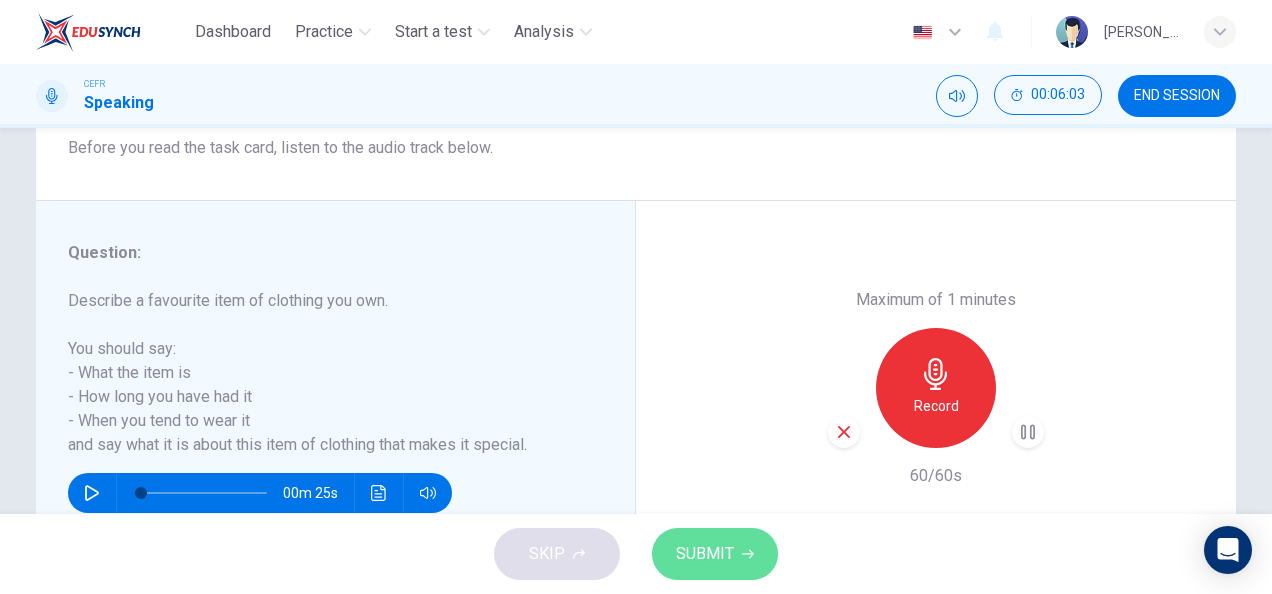 click on "SUBMIT" at bounding box center (705, 554) 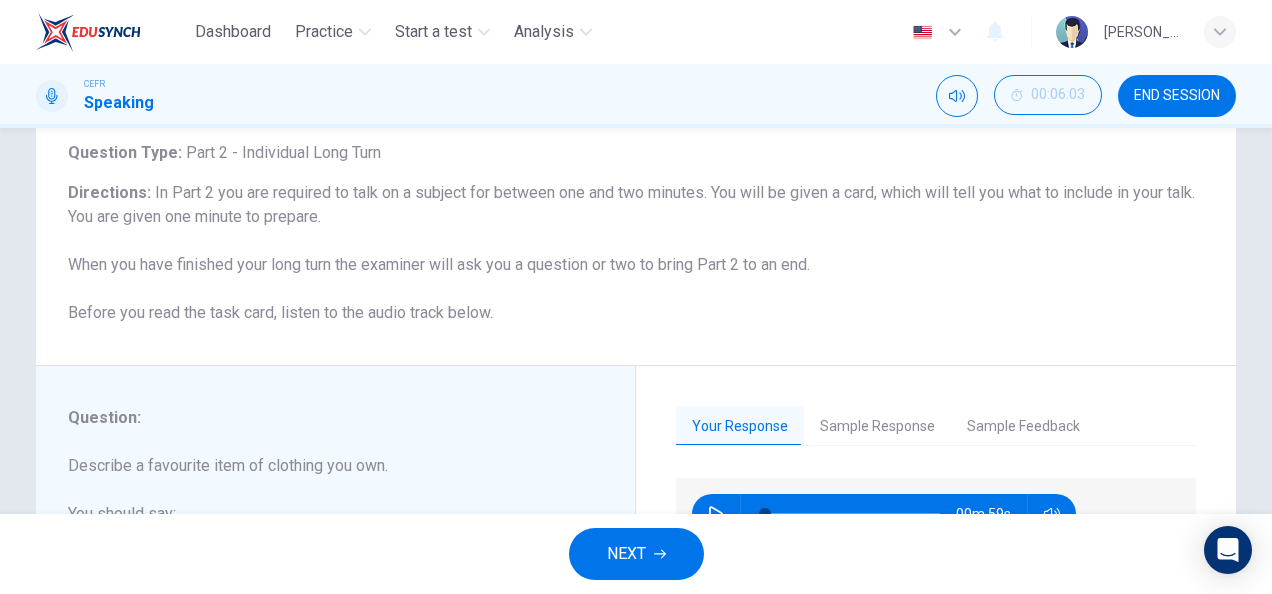 scroll, scrollTop: 124, scrollLeft: 0, axis: vertical 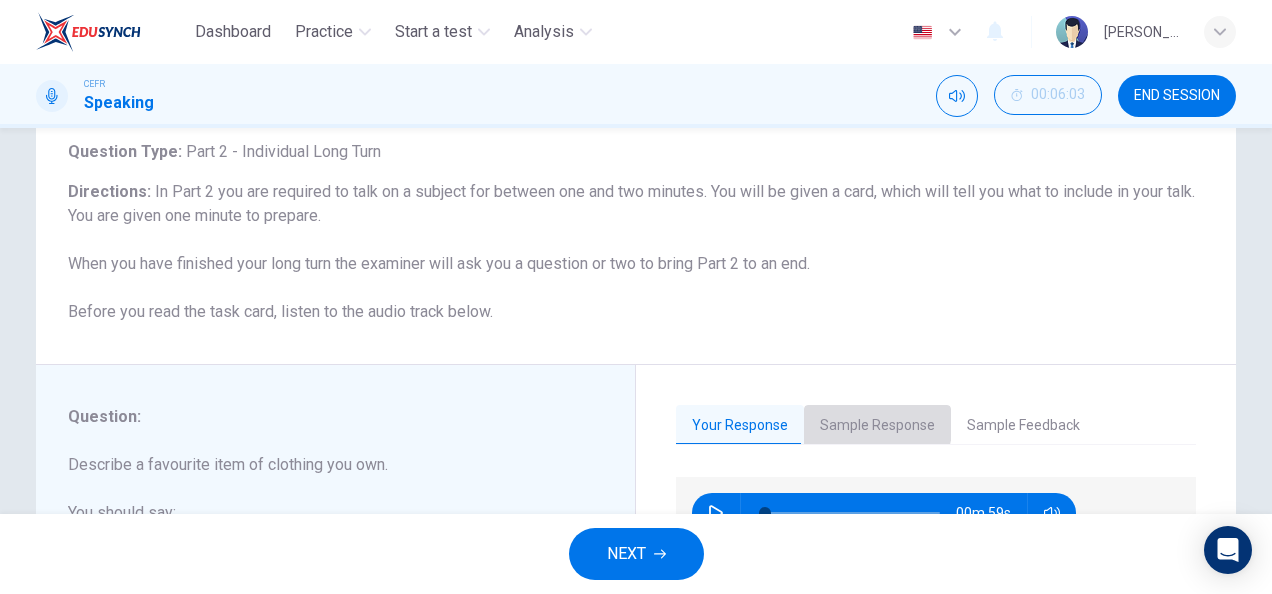 click on "Sample Response" at bounding box center [877, 426] 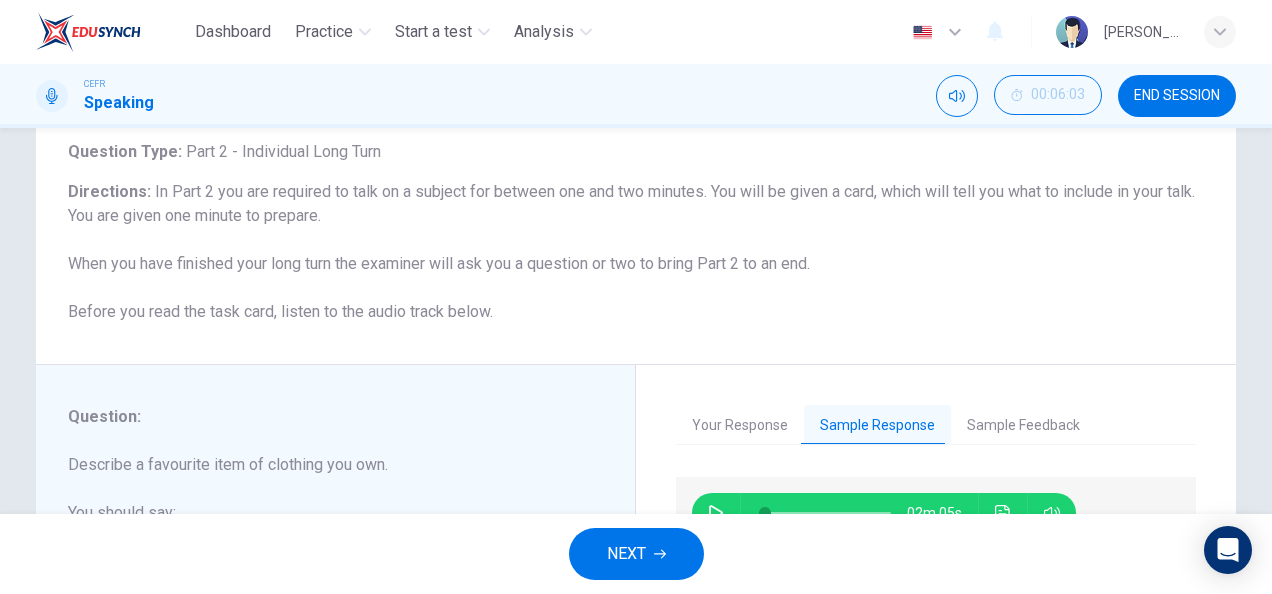 scroll, scrollTop: 194, scrollLeft: 0, axis: vertical 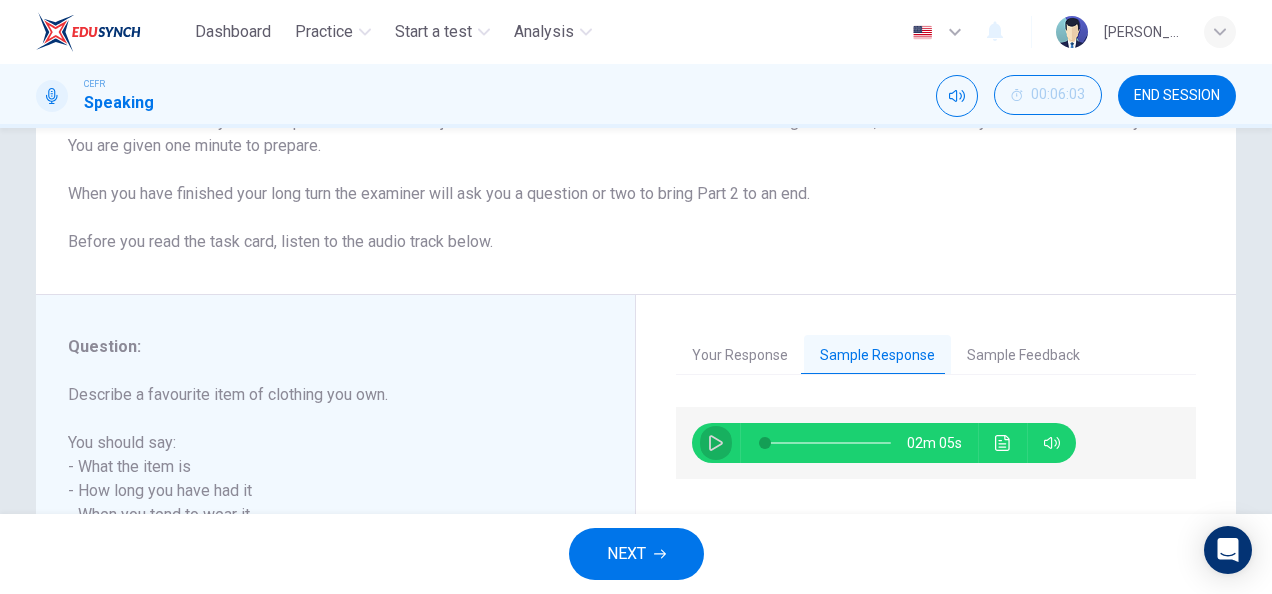 click 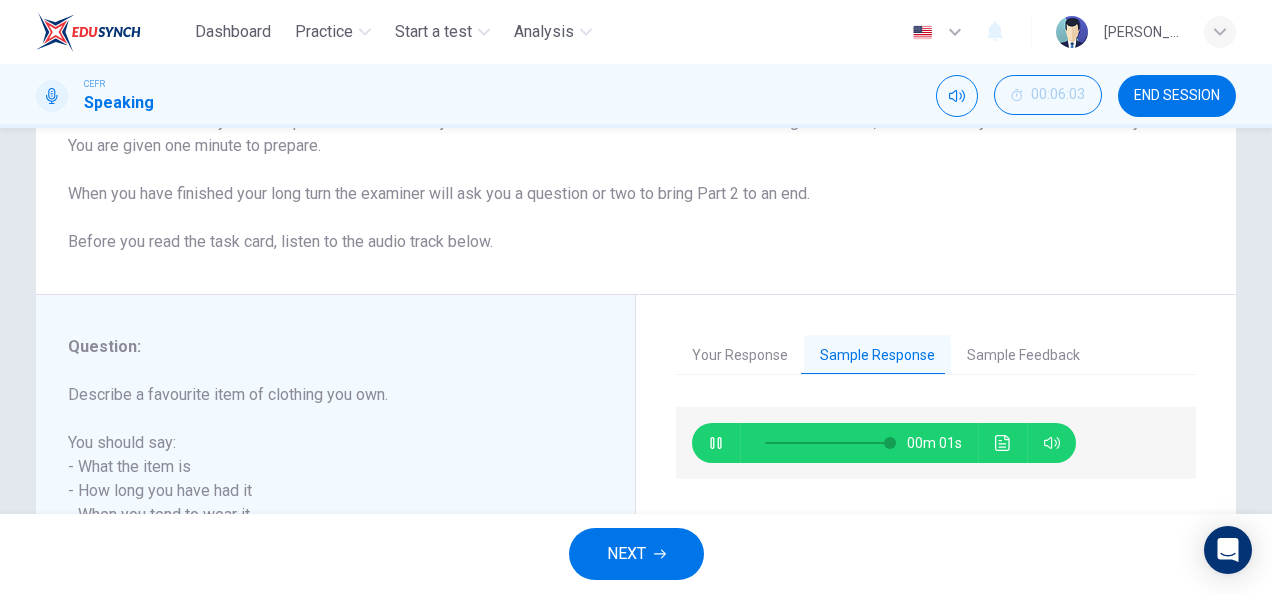 type on "0" 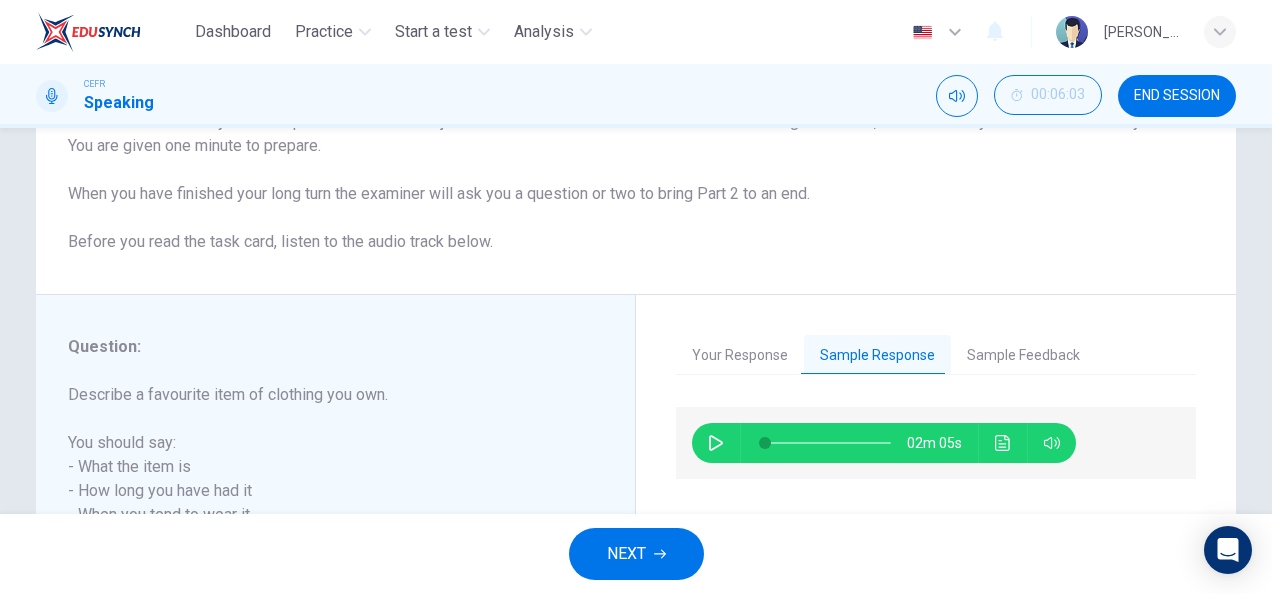 click on "NEXT" at bounding box center (636, 554) 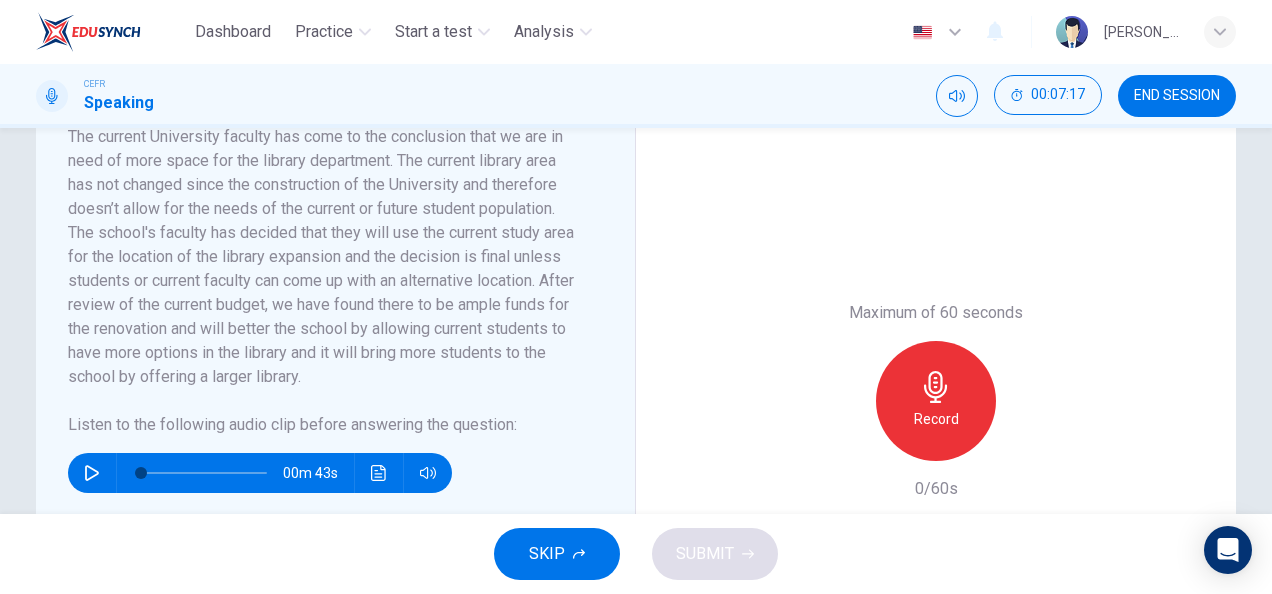 scroll, scrollTop: 399, scrollLeft: 0, axis: vertical 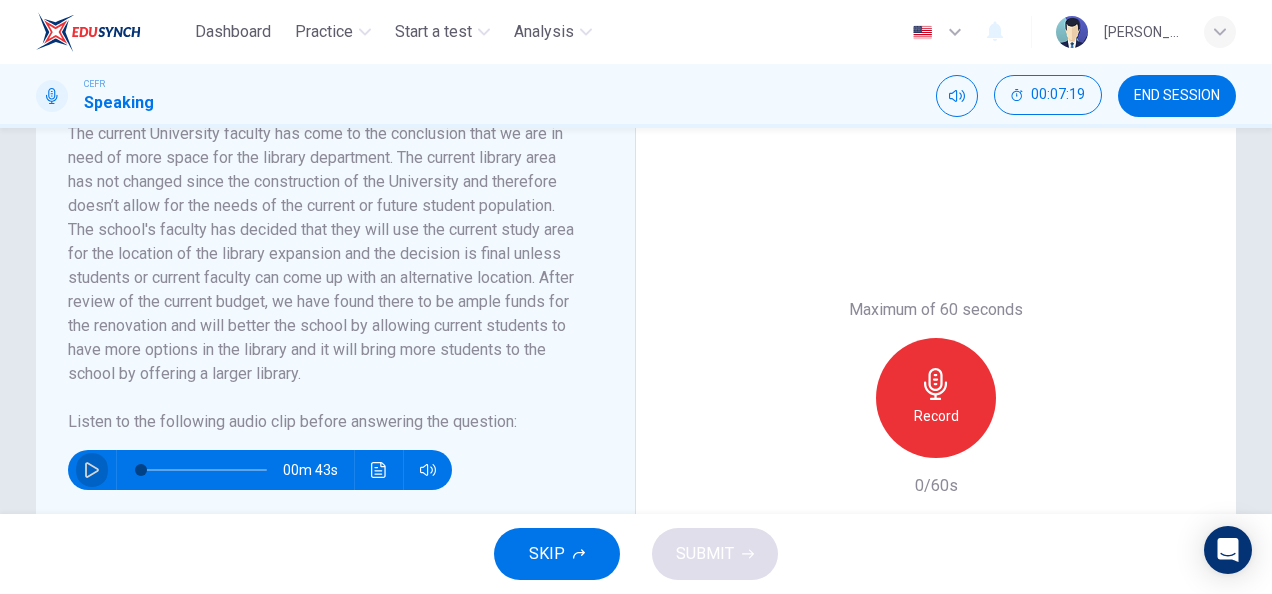 click 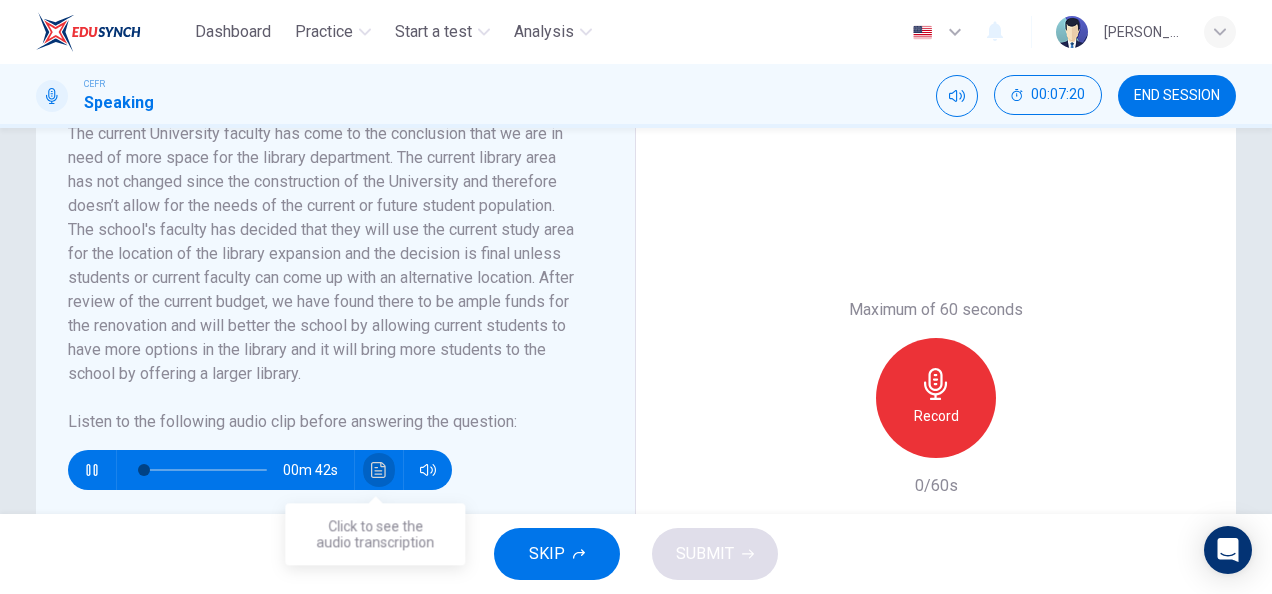 click at bounding box center [379, 470] 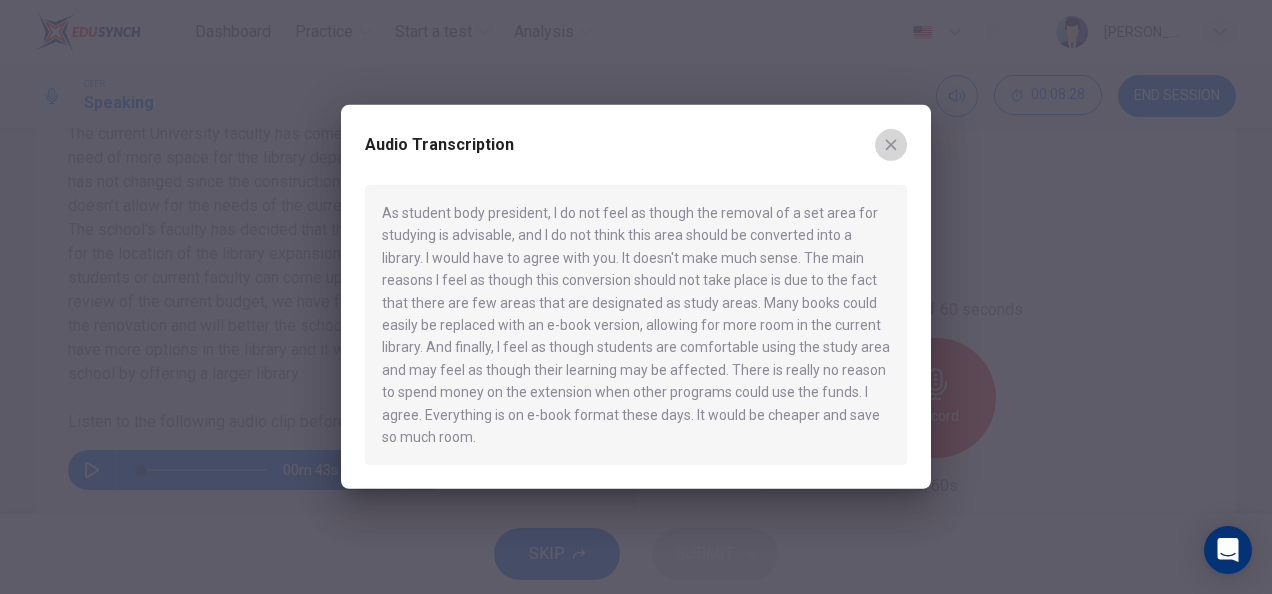 click 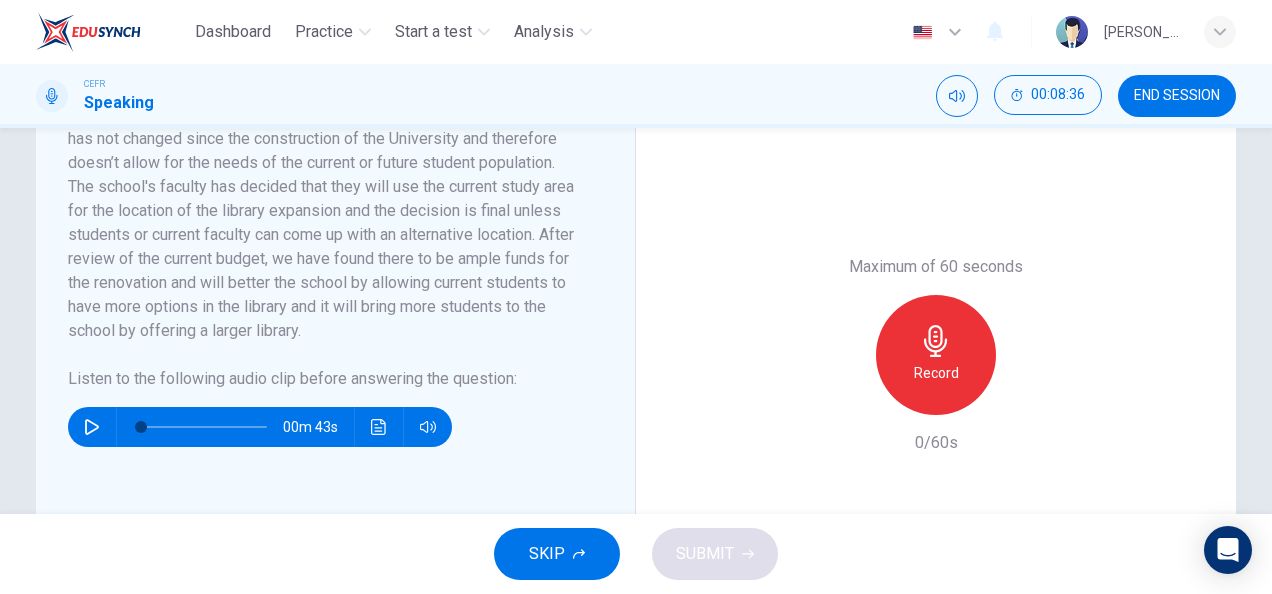 scroll, scrollTop: 441, scrollLeft: 0, axis: vertical 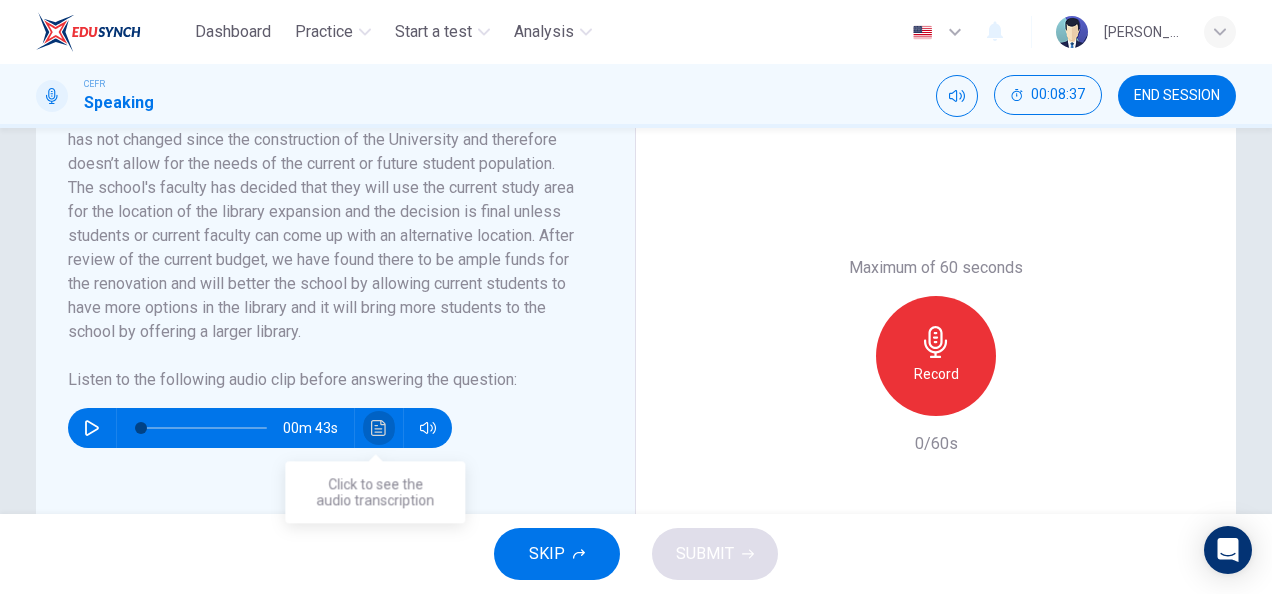 click 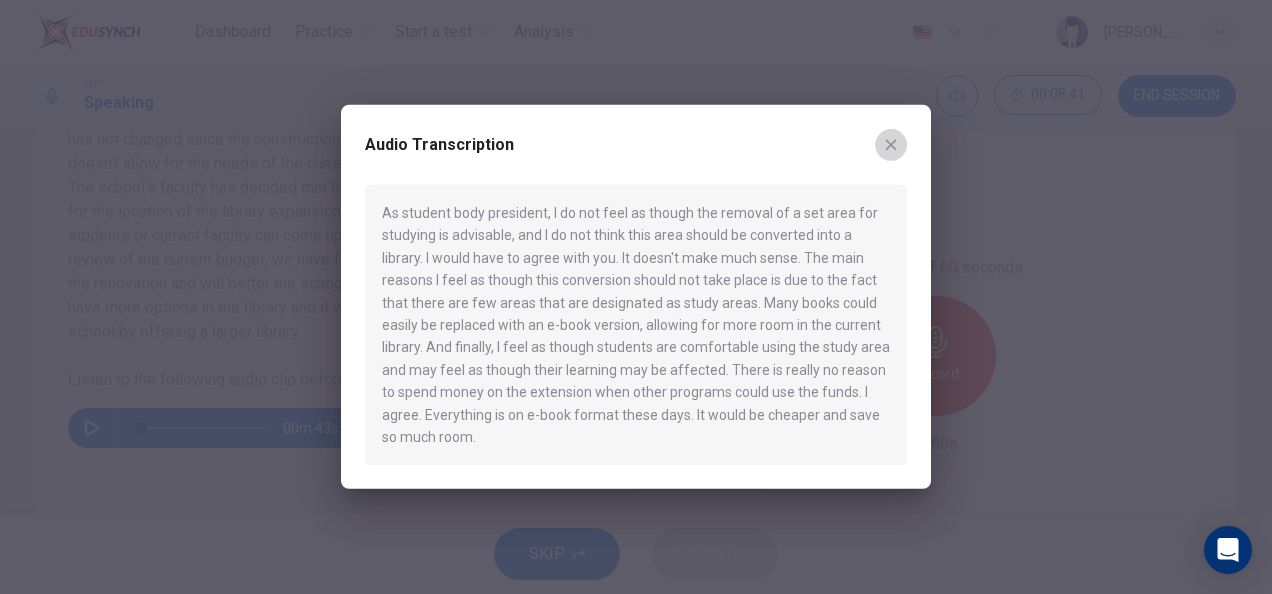 click 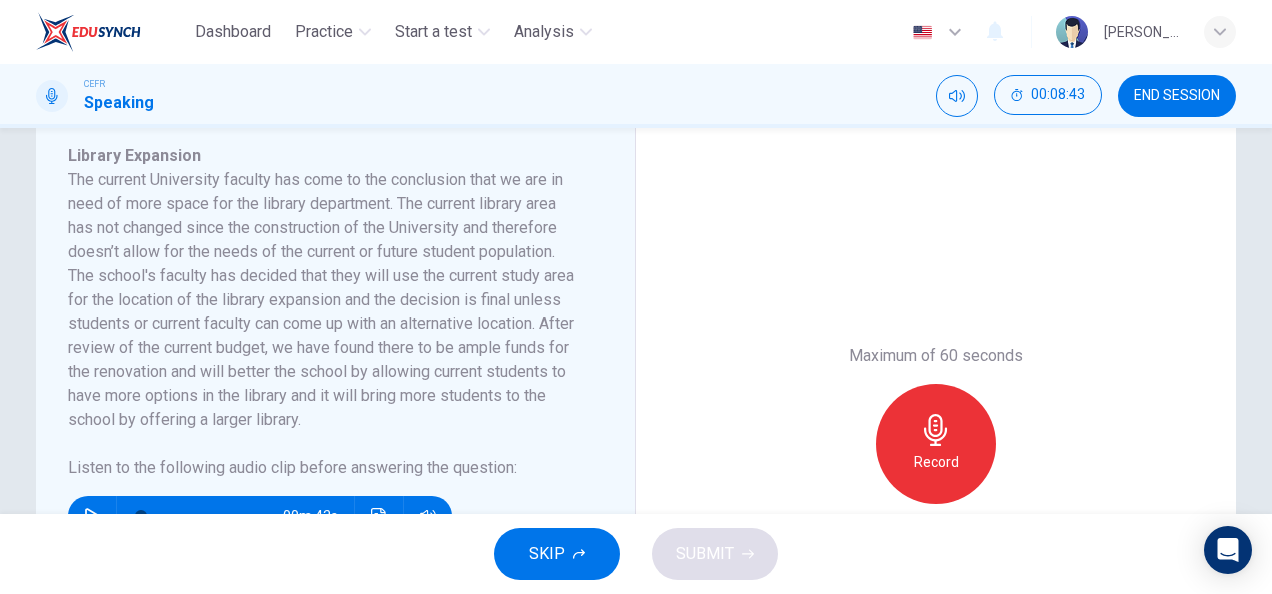 scroll, scrollTop: 352, scrollLeft: 0, axis: vertical 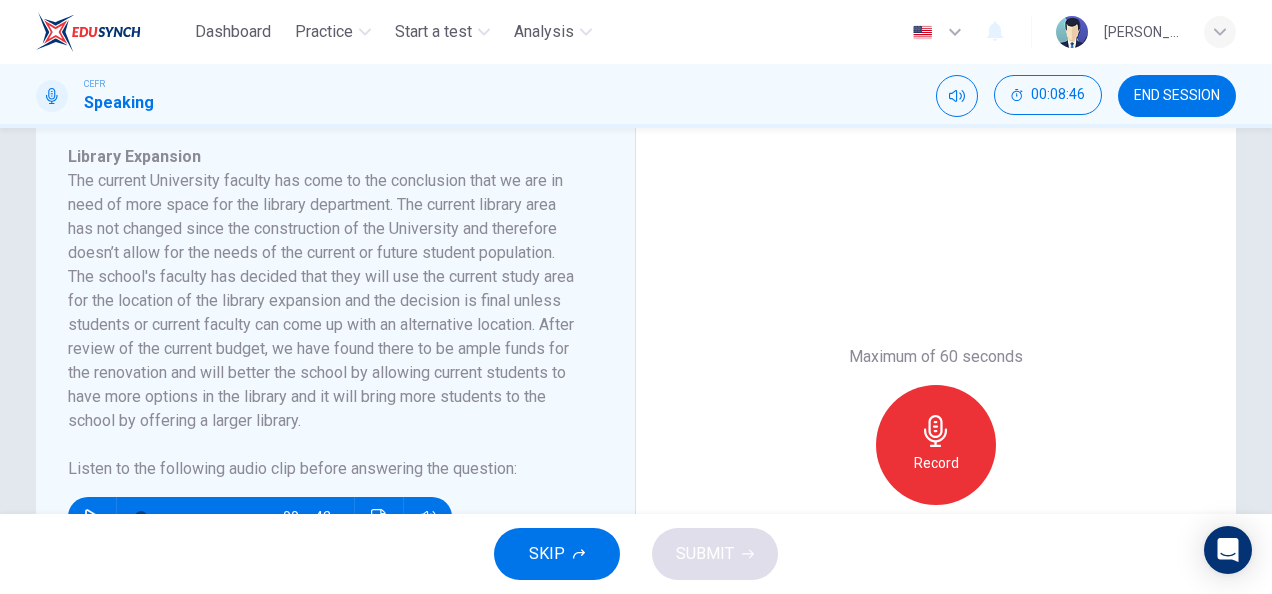 click 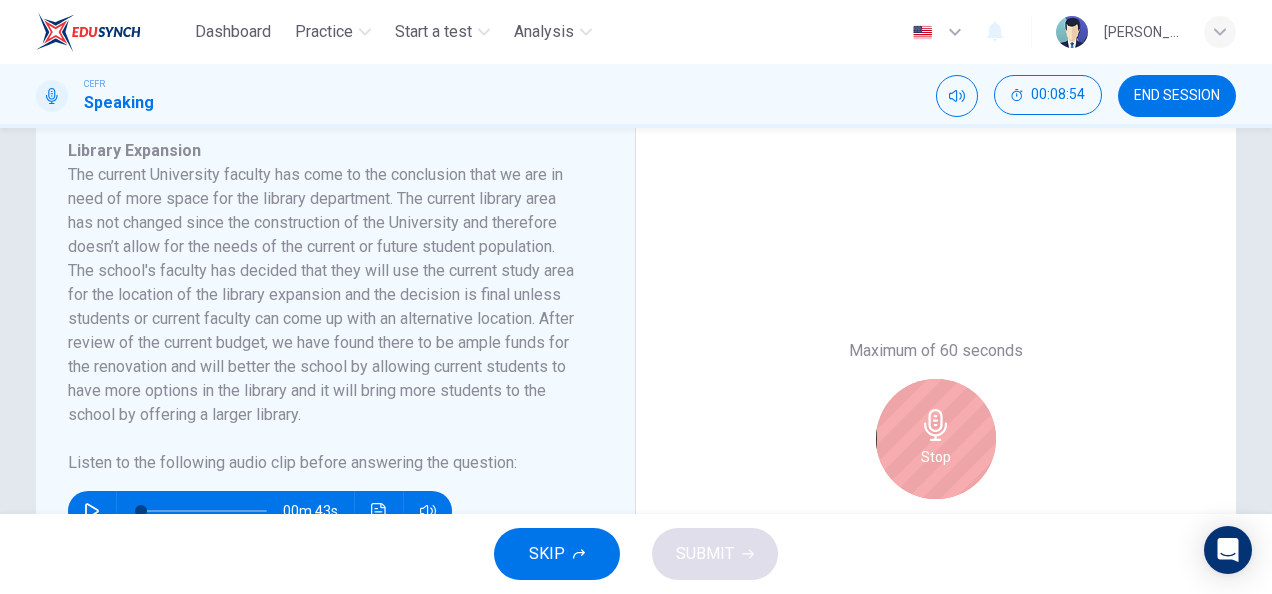 scroll, scrollTop: 360, scrollLeft: 0, axis: vertical 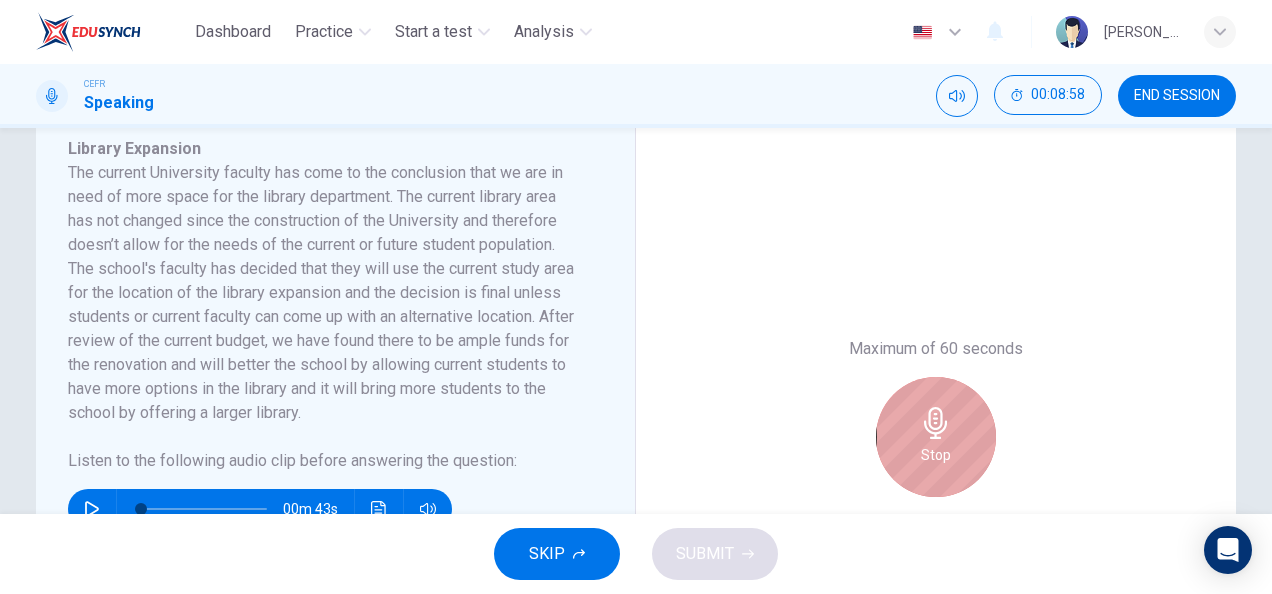 click 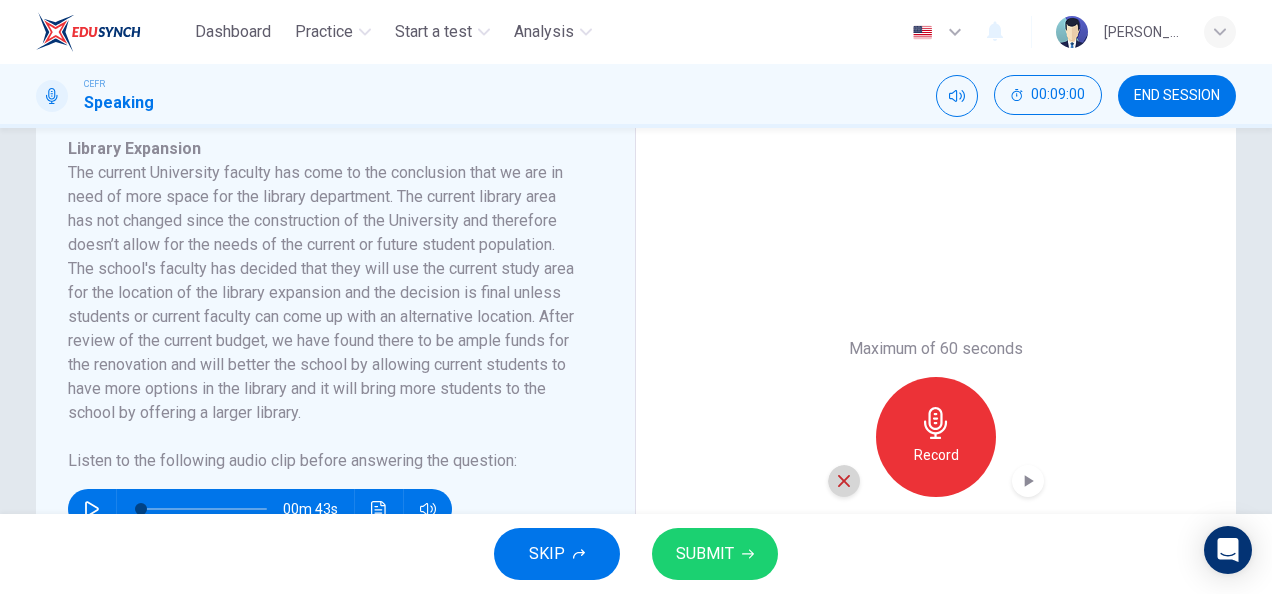 click 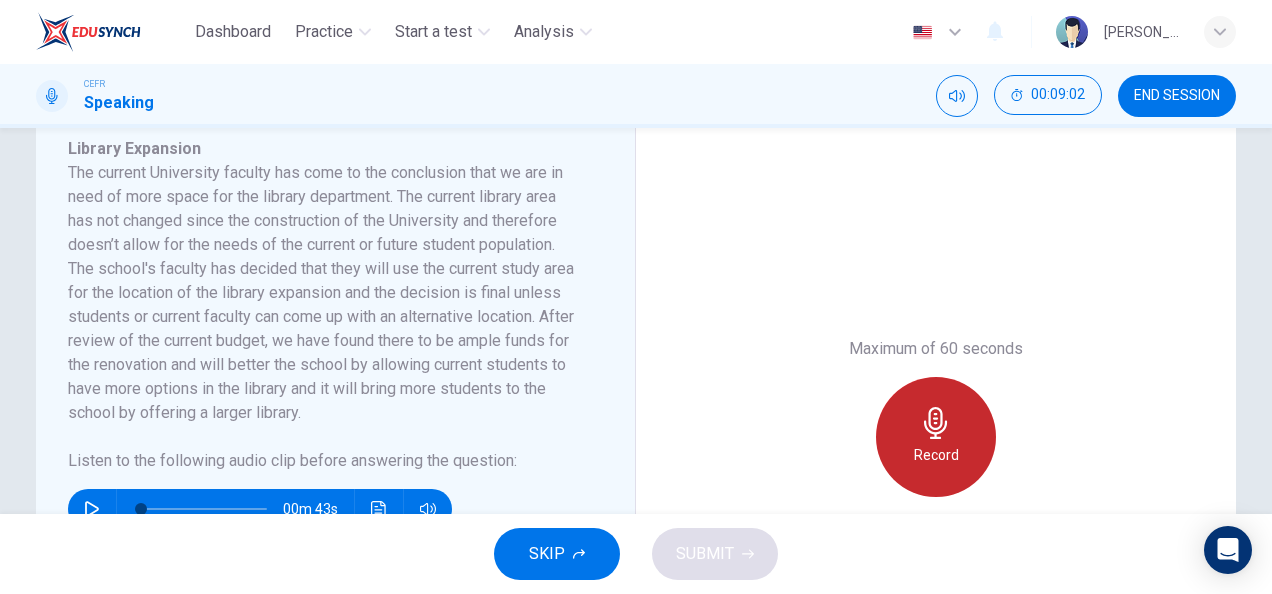 click on "Record" at bounding box center [936, 437] 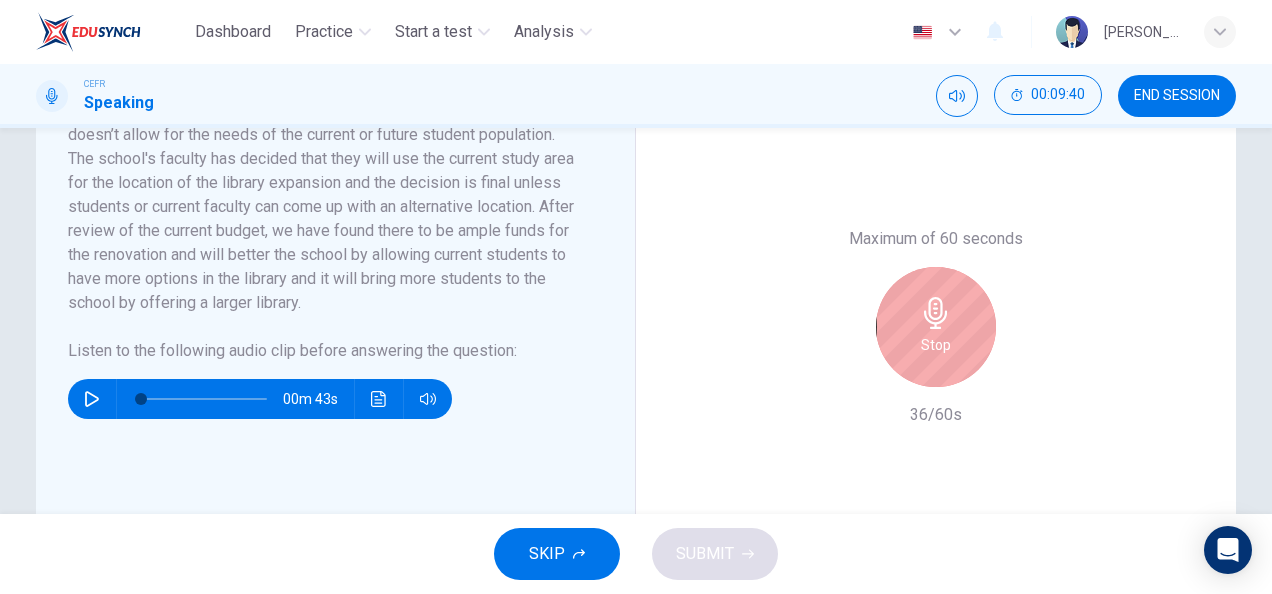 scroll, scrollTop: 472, scrollLeft: 0, axis: vertical 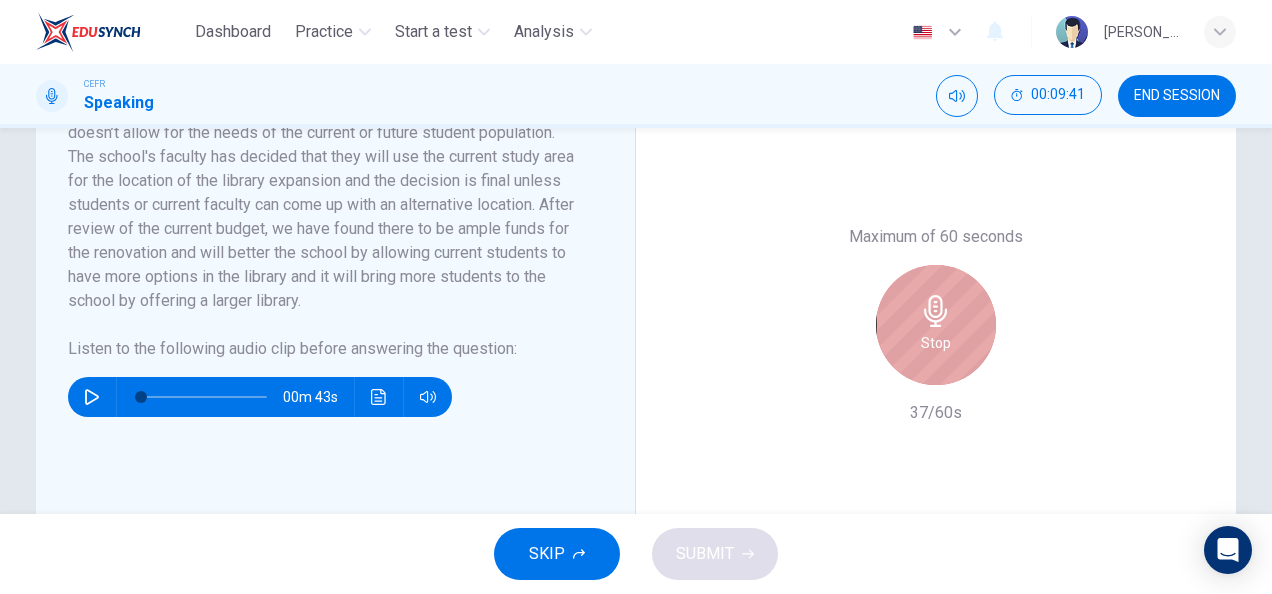 click on "Stop" at bounding box center [936, 325] 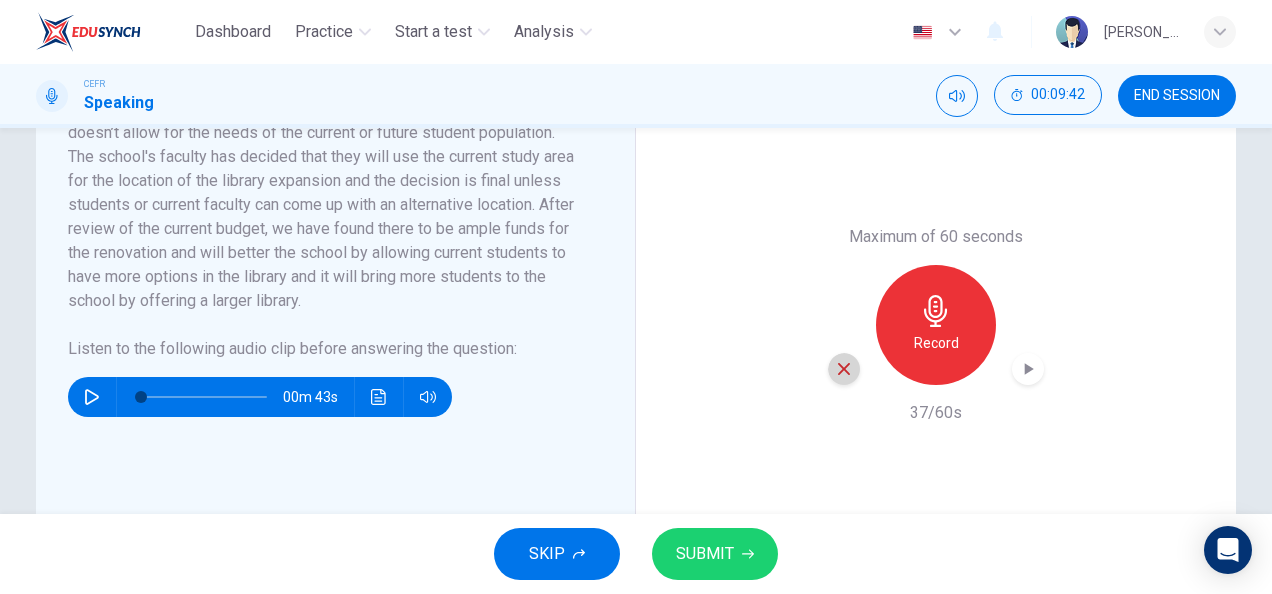 click at bounding box center (844, 369) 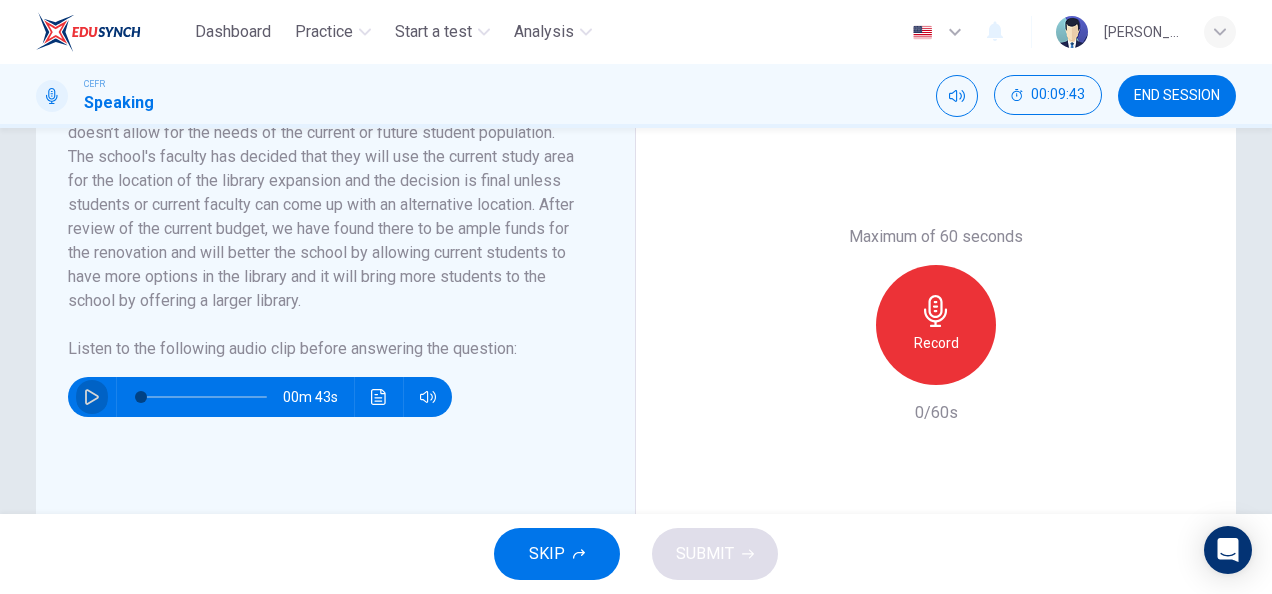 click at bounding box center [92, 397] 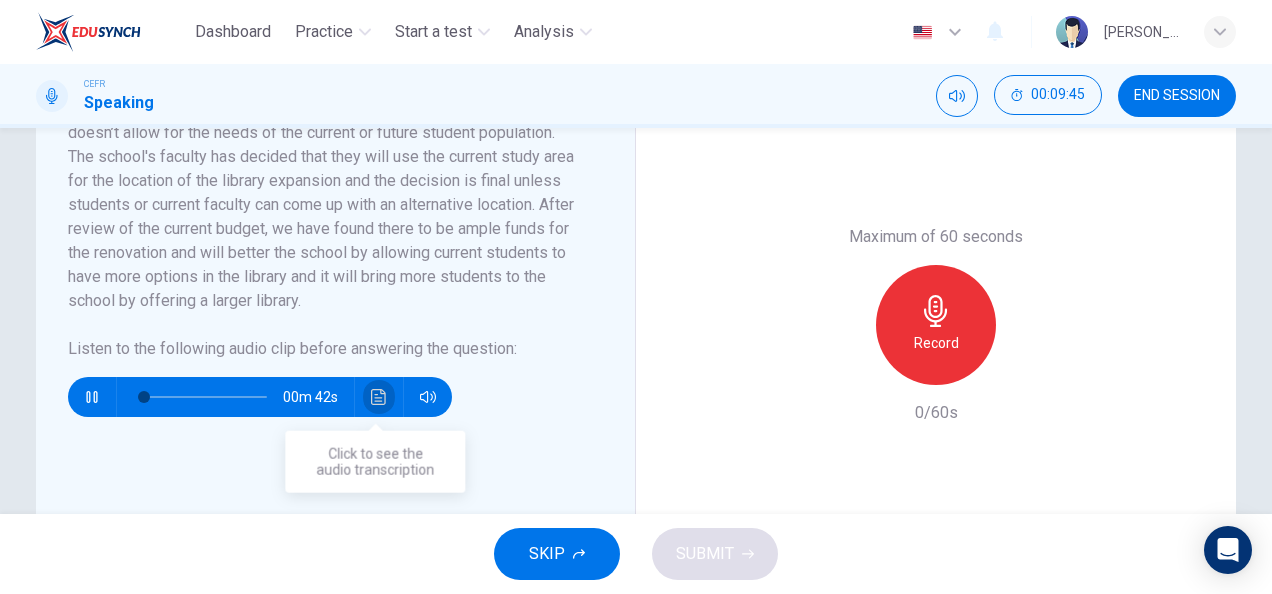 click at bounding box center [379, 397] 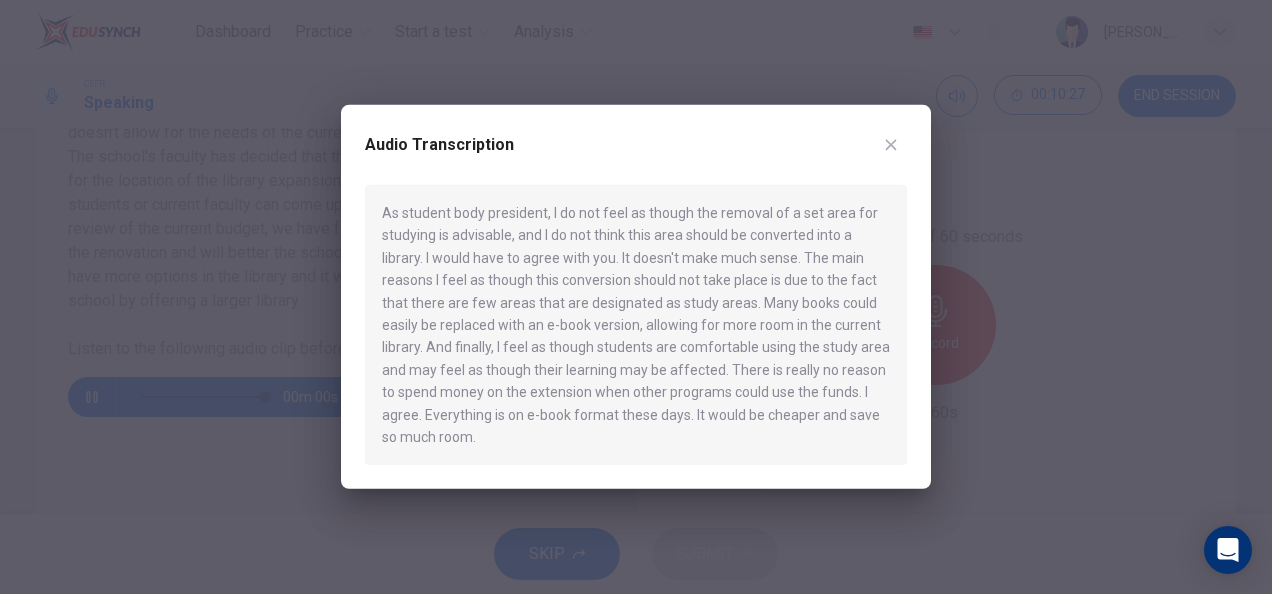 type on "0" 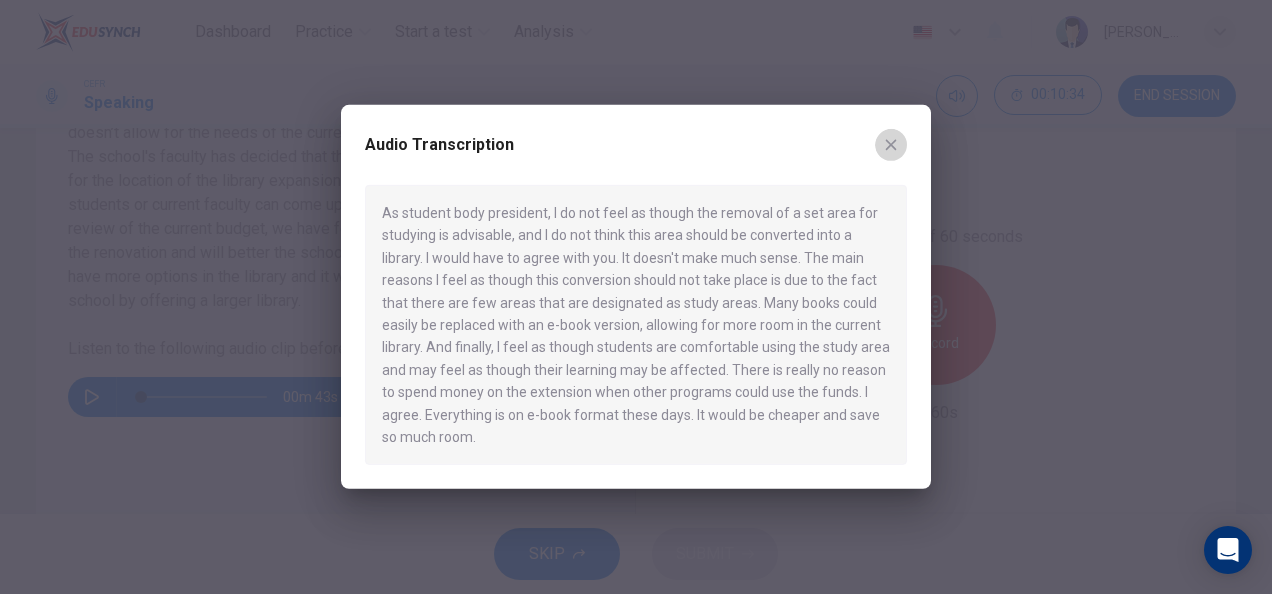 click 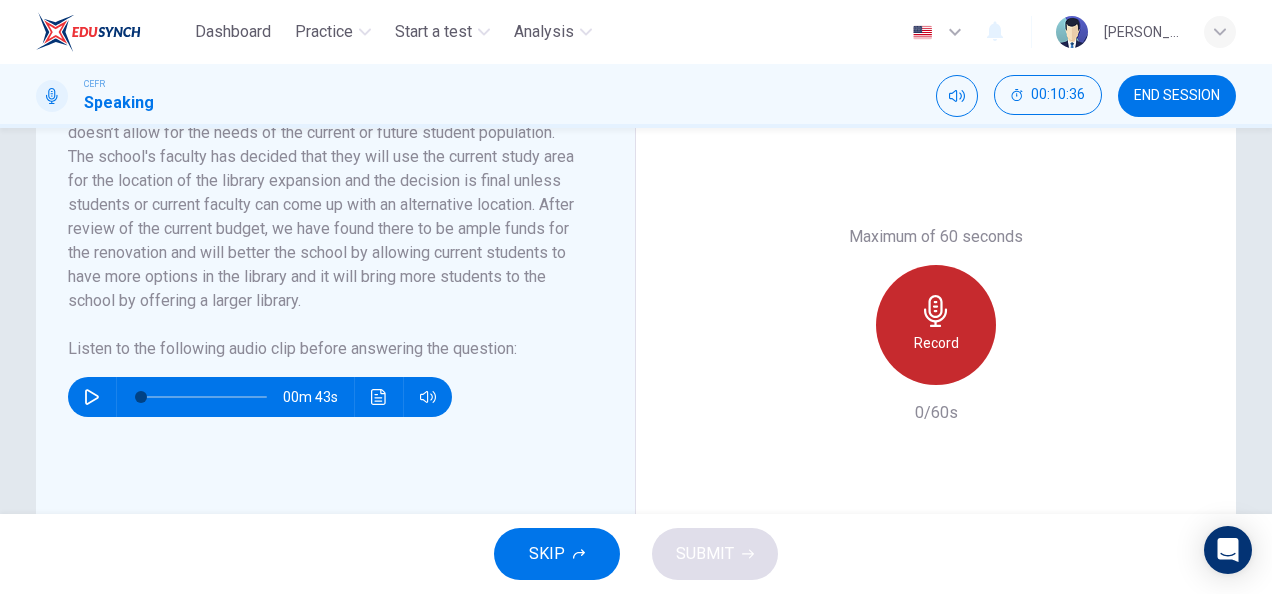 click on "Record" at bounding box center (936, 325) 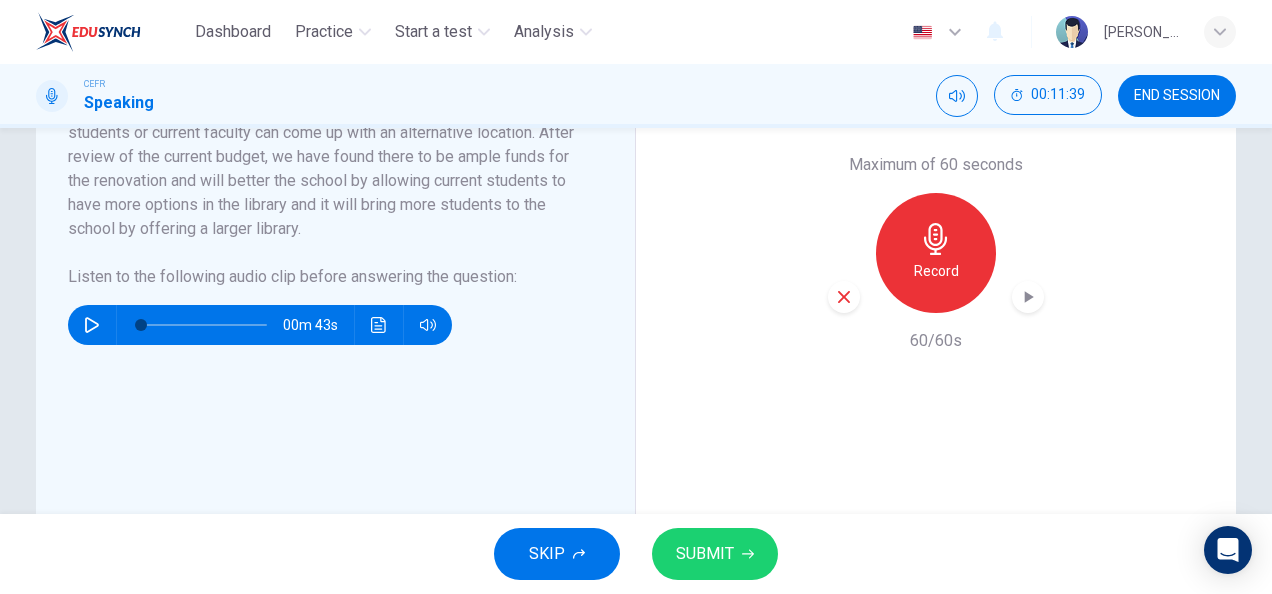 scroll, scrollTop: 545, scrollLeft: 0, axis: vertical 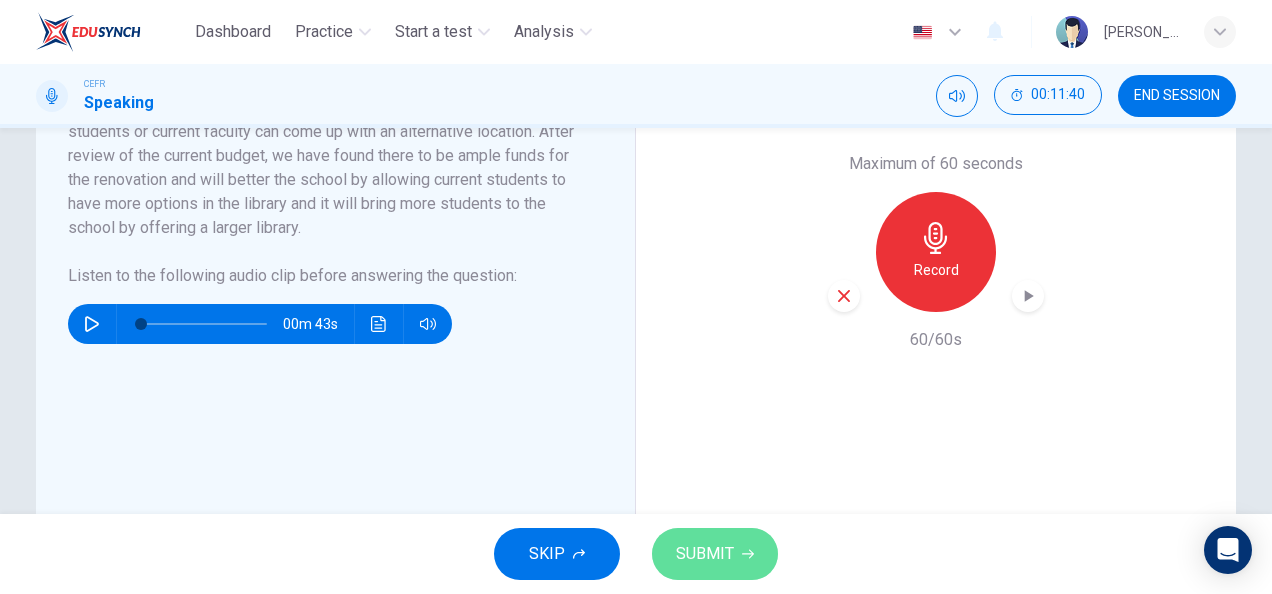 click on "SUBMIT" at bounding box center (705, 554) 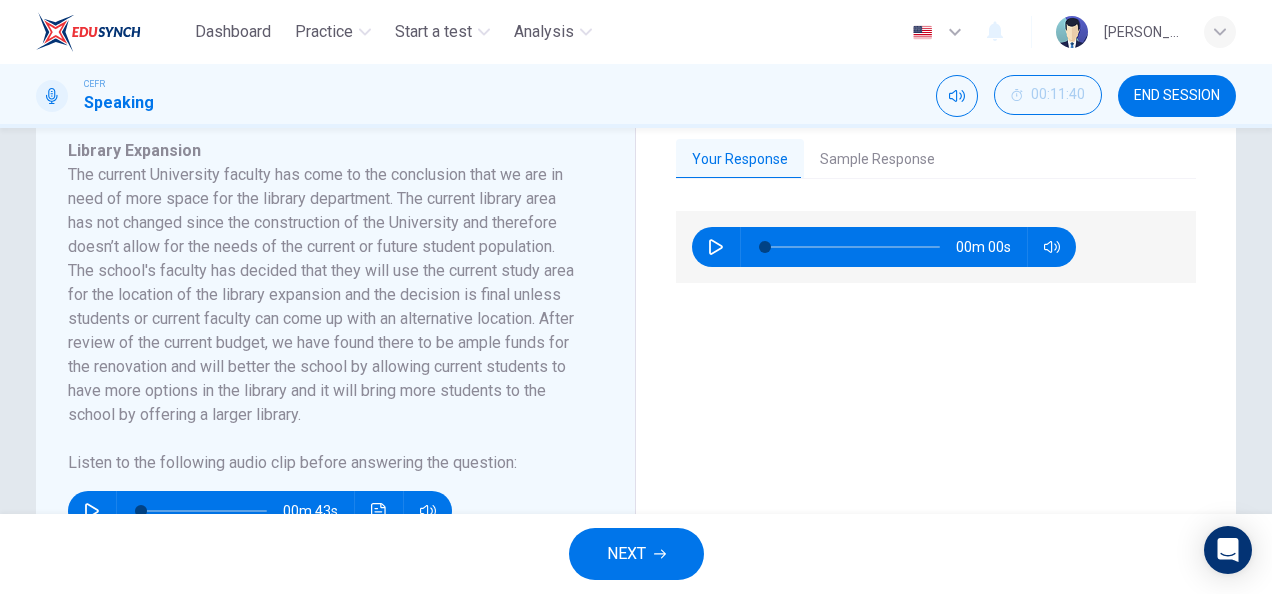 scroll, scrollTop: 357, scrollLeft: 0, axis: vertical 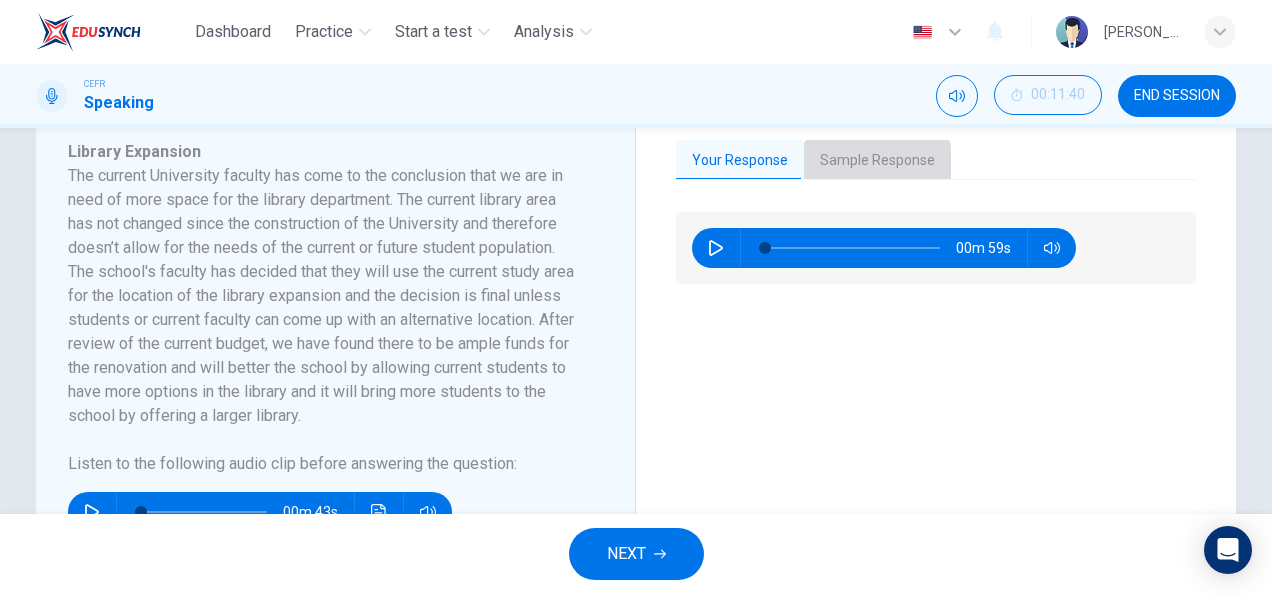 click on "Sample Response" at bounding box center [877, 161] 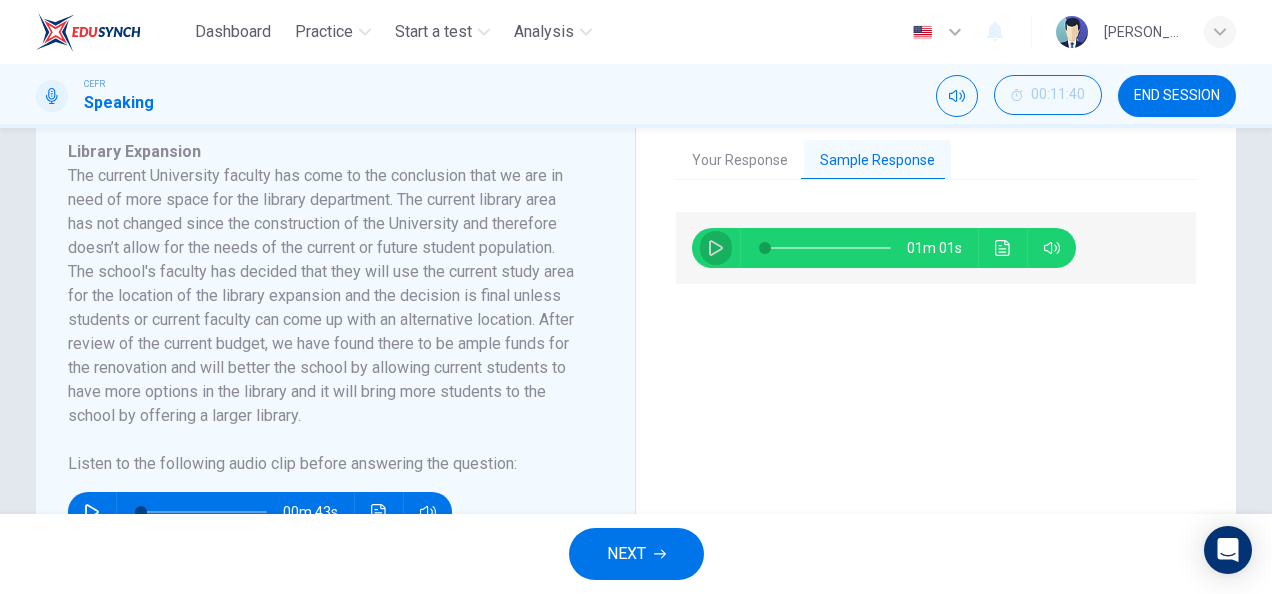 click at bounding box center (716, 248) 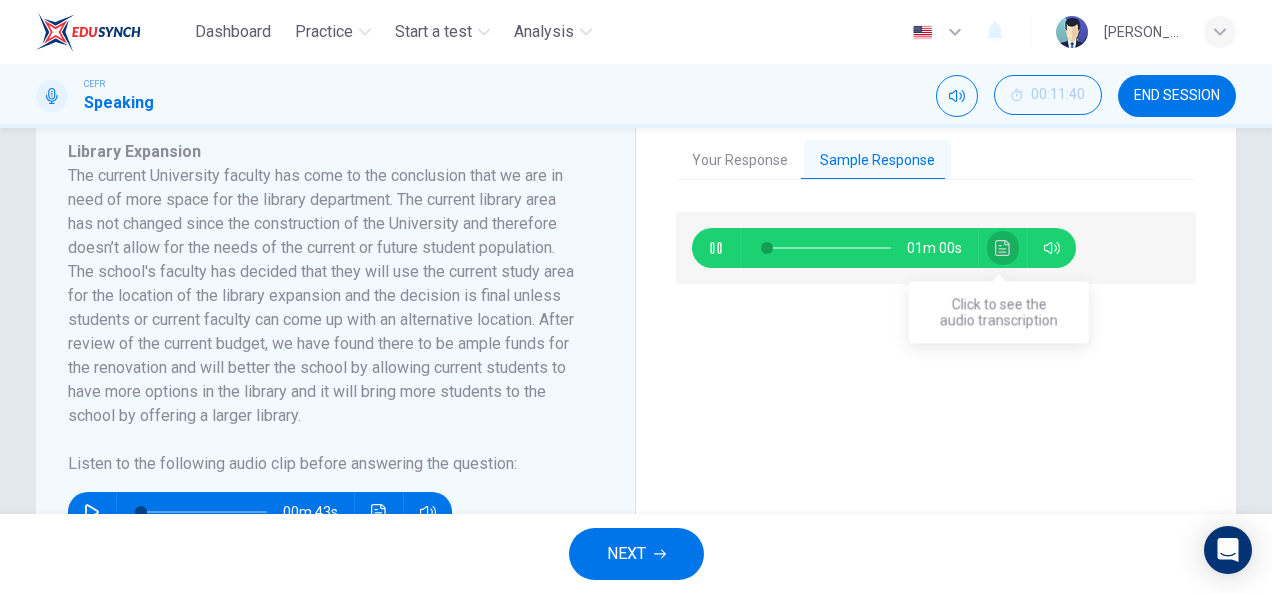 click 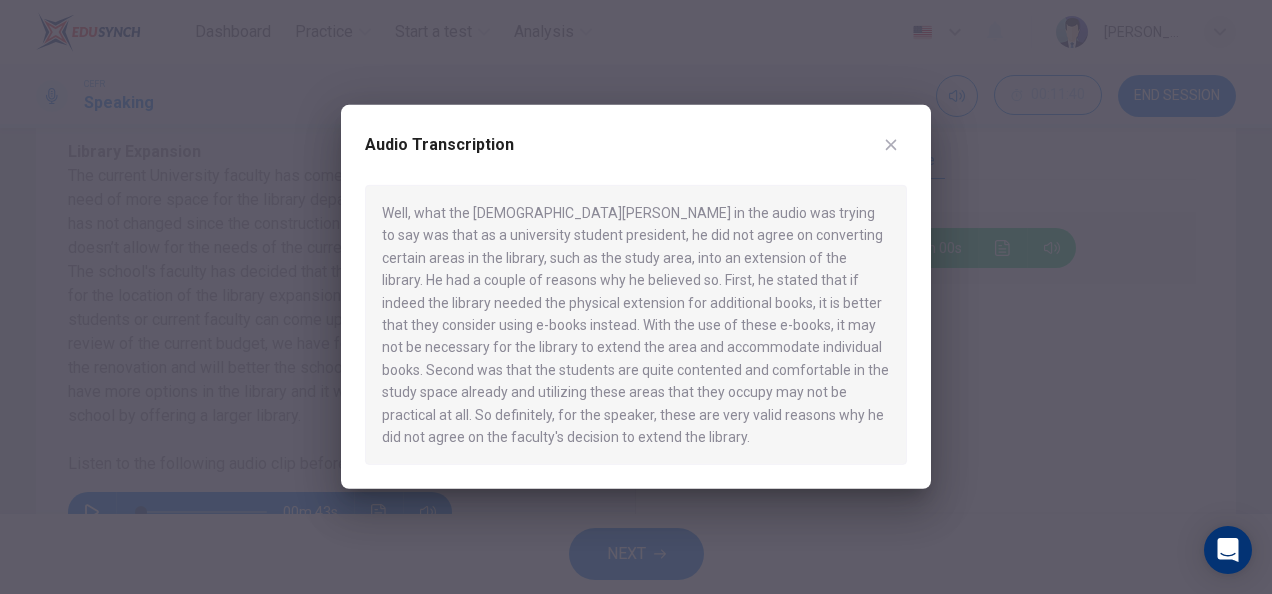type on "0" 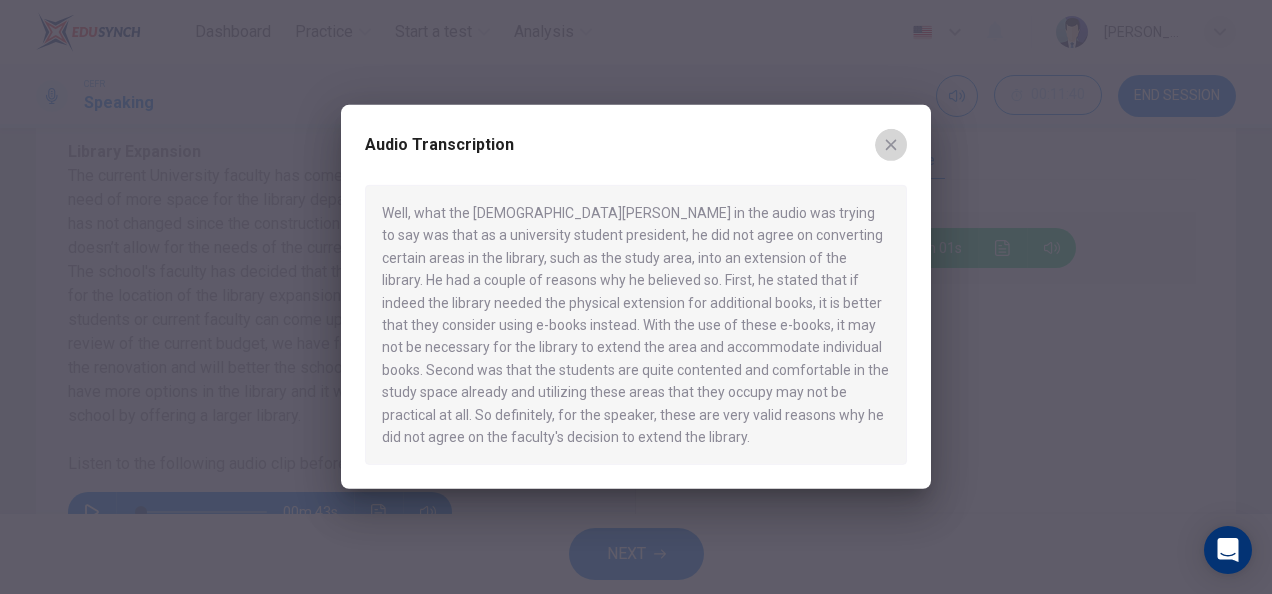 click 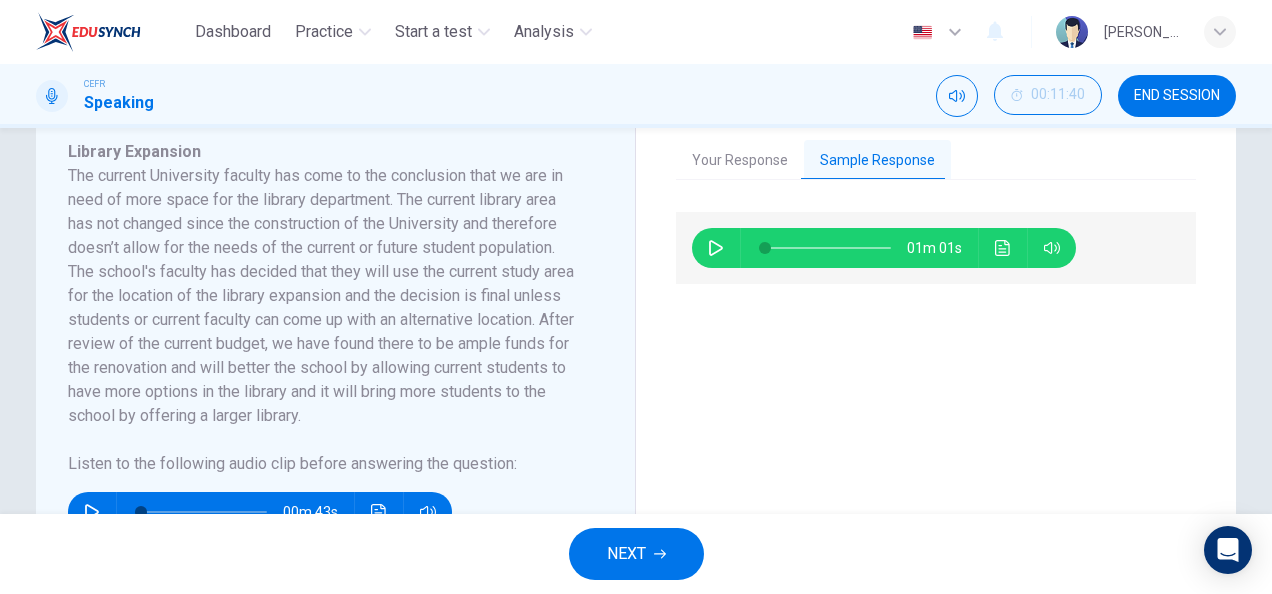 click on "NEXT" at bounding box center (626, 554) 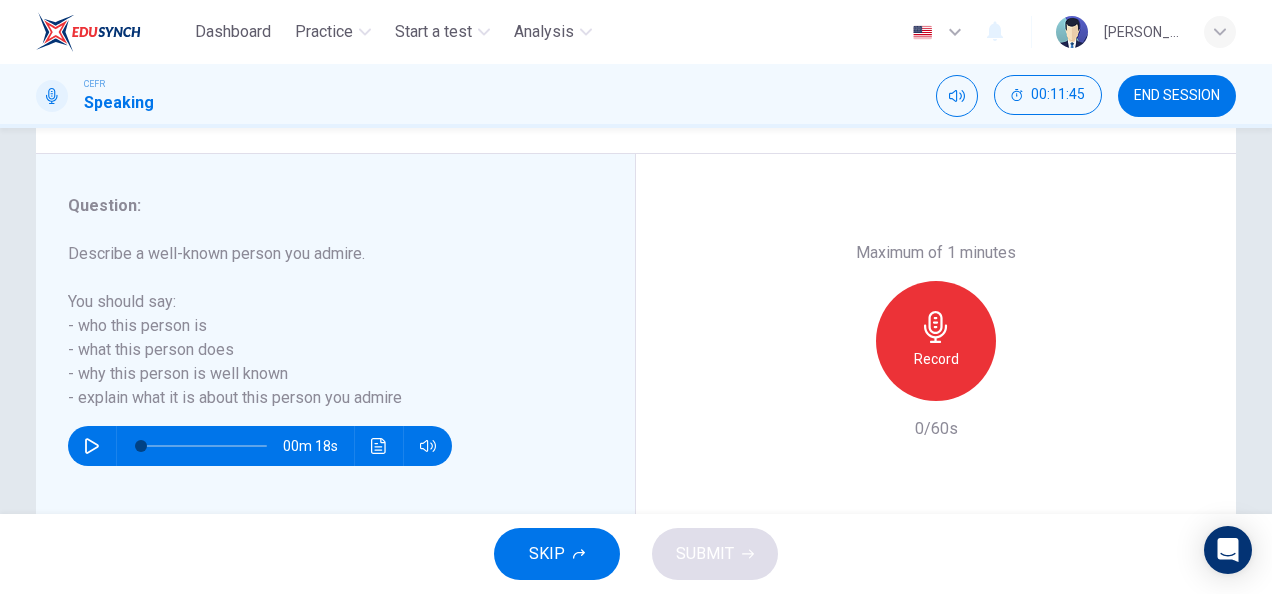scroll, scrollTop: 333, scrollLeft: 0, axis: vertical 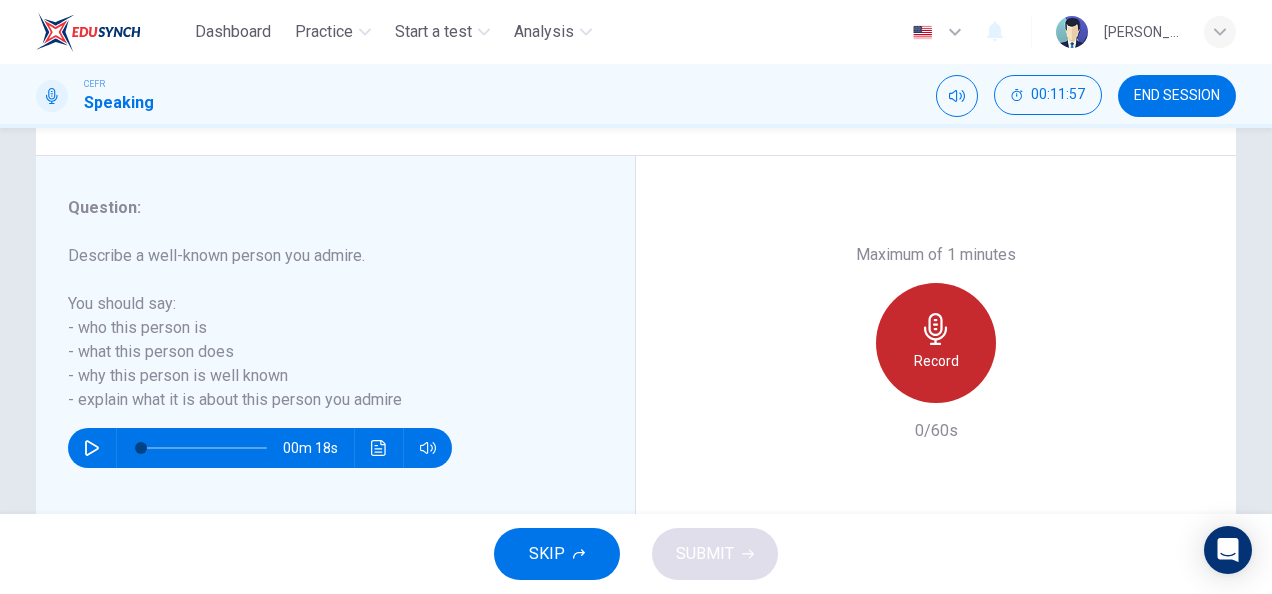 click on "Record" at bounding box center (936, 343) 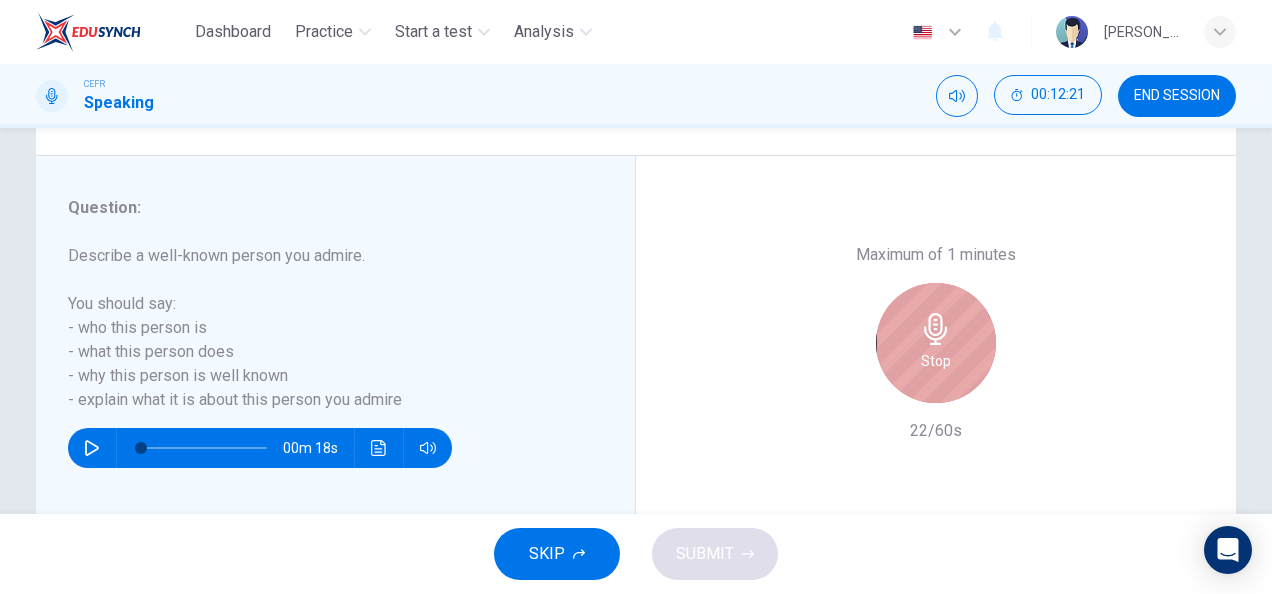 click on "Stop" at bounding box center [936, 361] 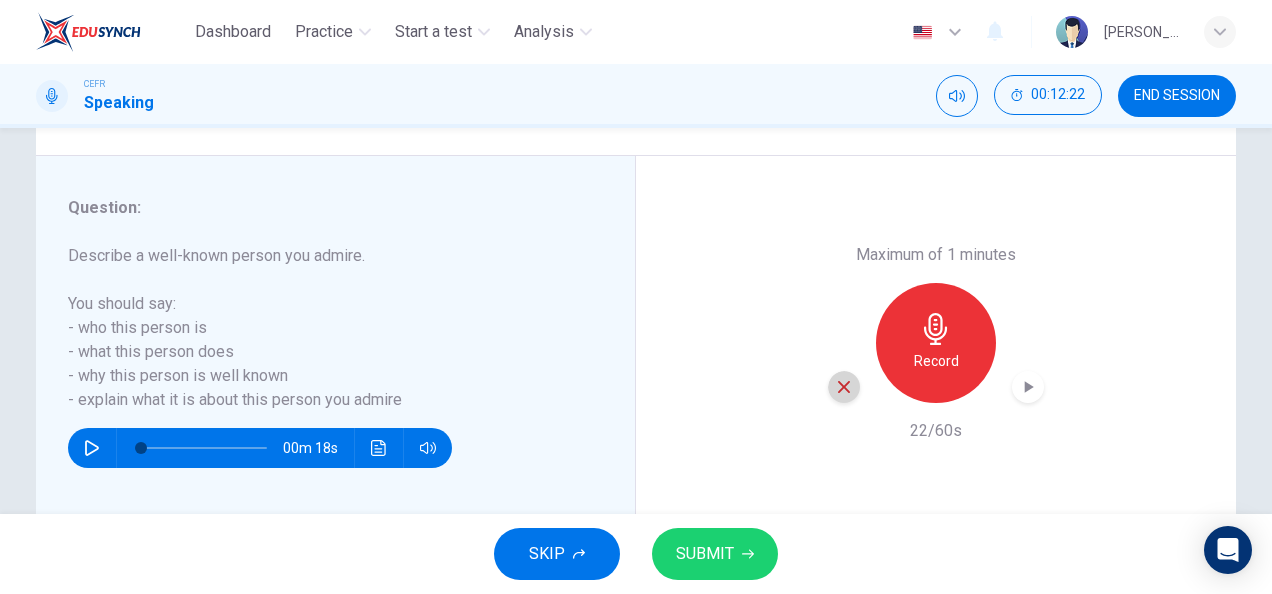 click 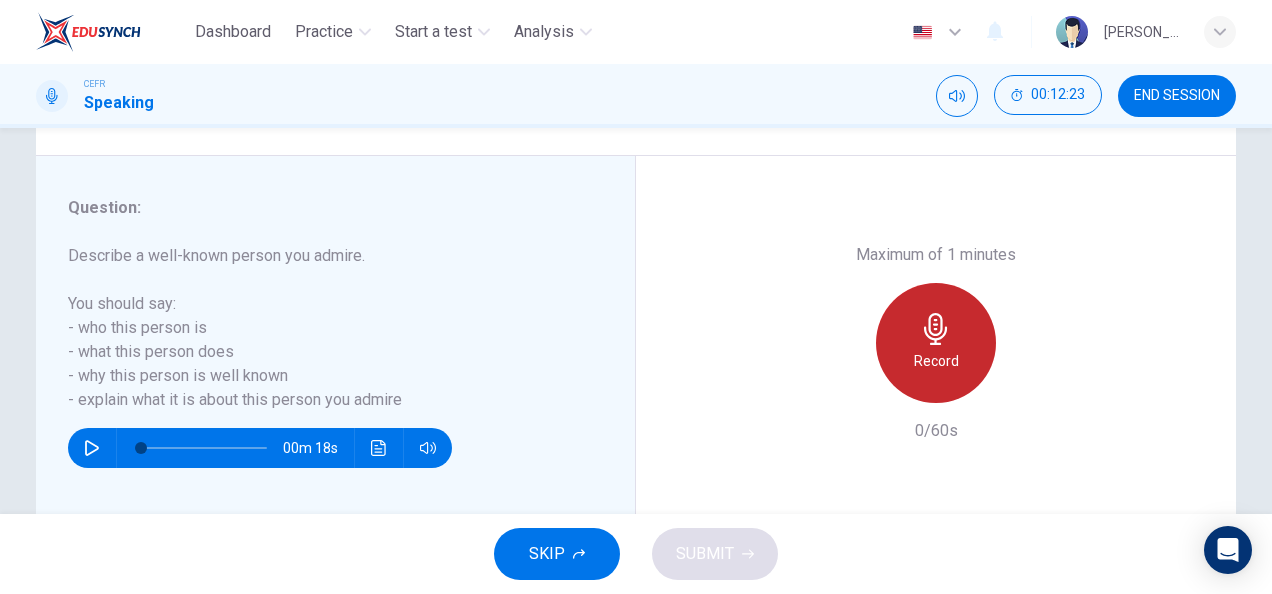 click on "Record" at bounding box center (936, 361) 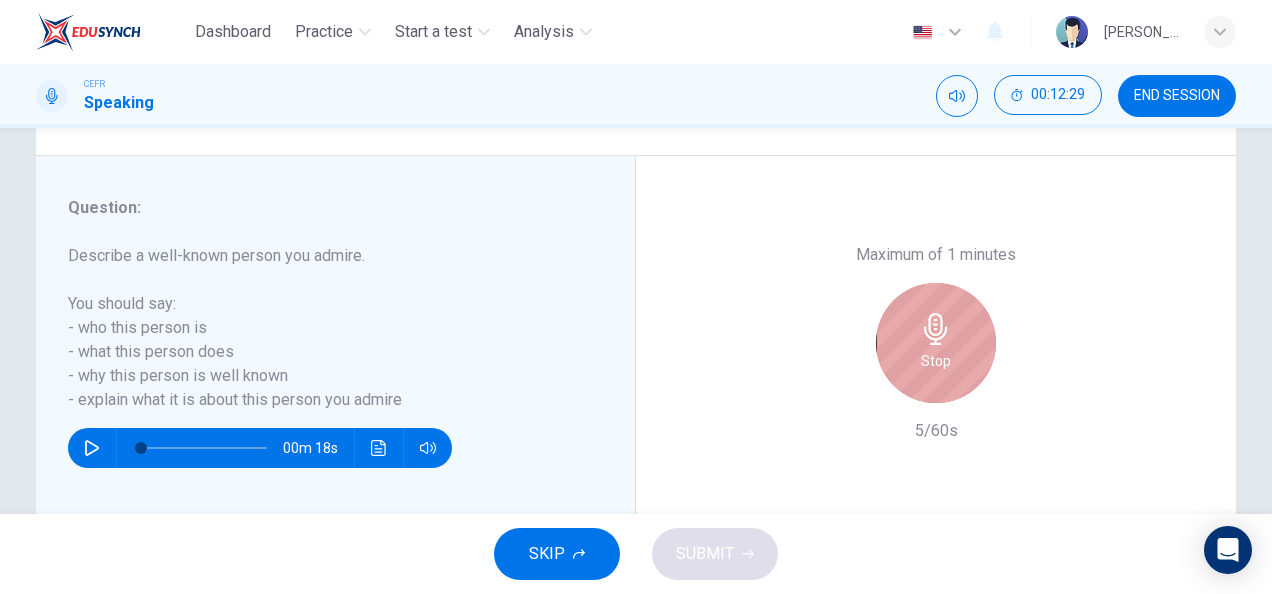 click on "Stop" at bounding box center [936, 361] 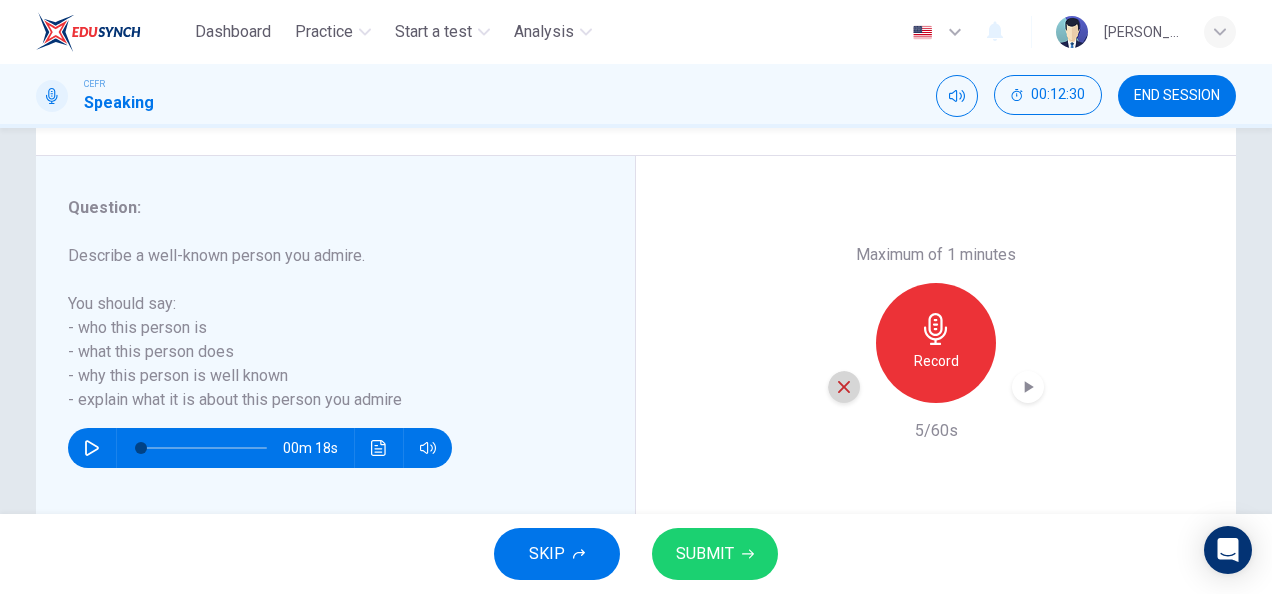 click 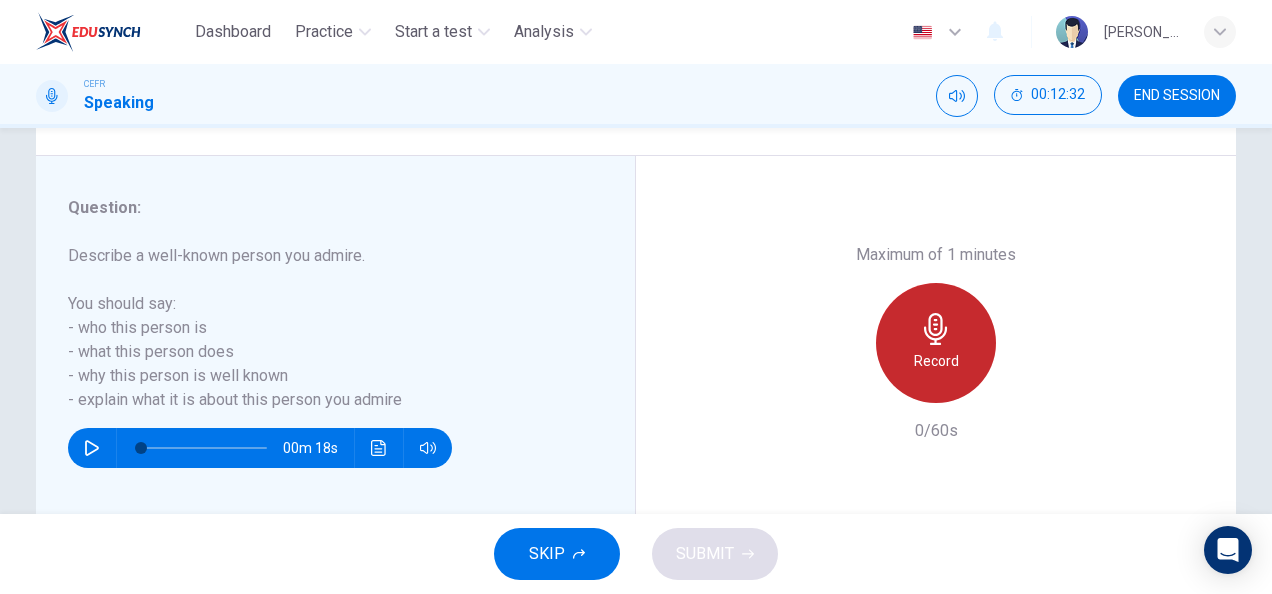 click on "Record" at bounding box center (936, 361) 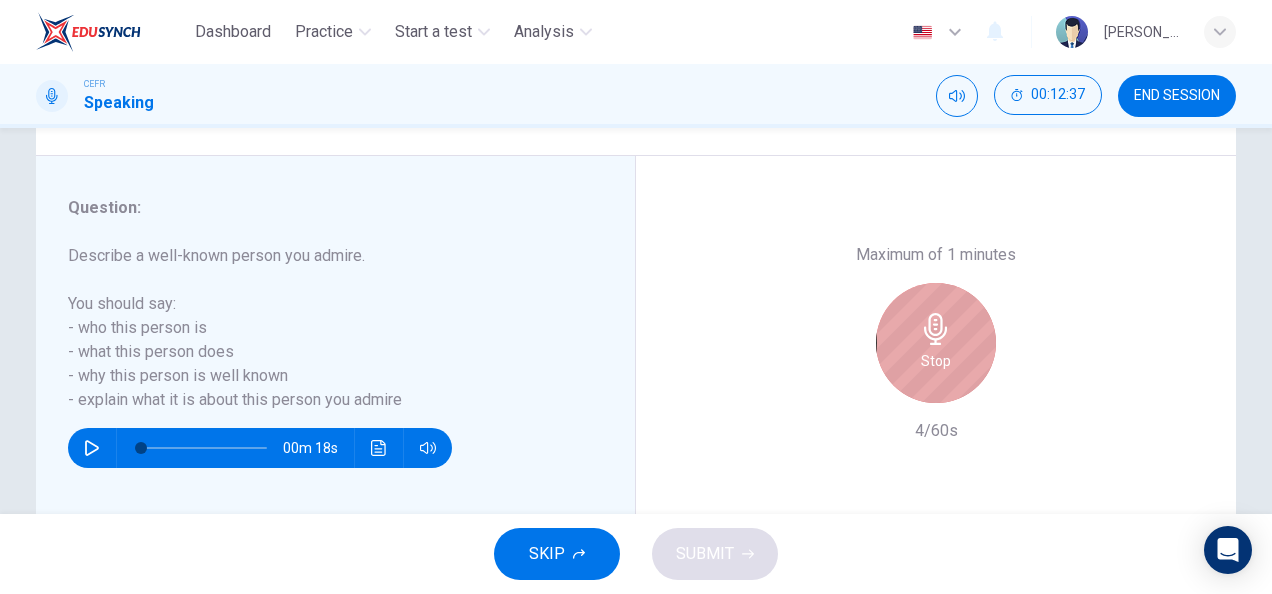 click on "Stop" at bounding box center (936, 343) 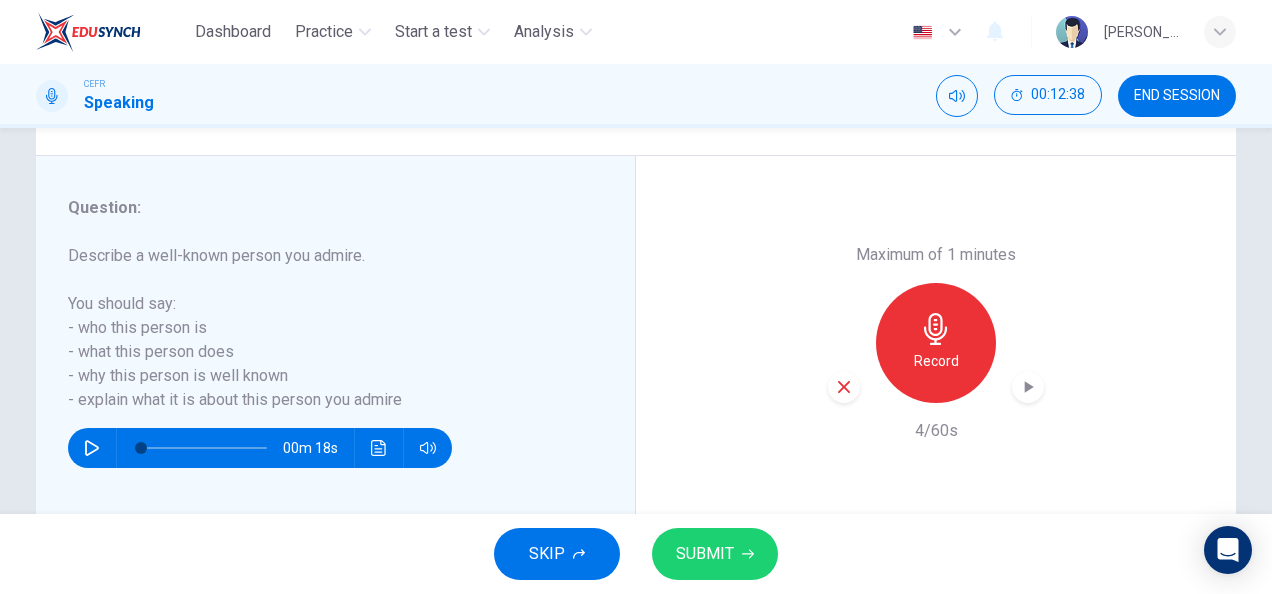 click 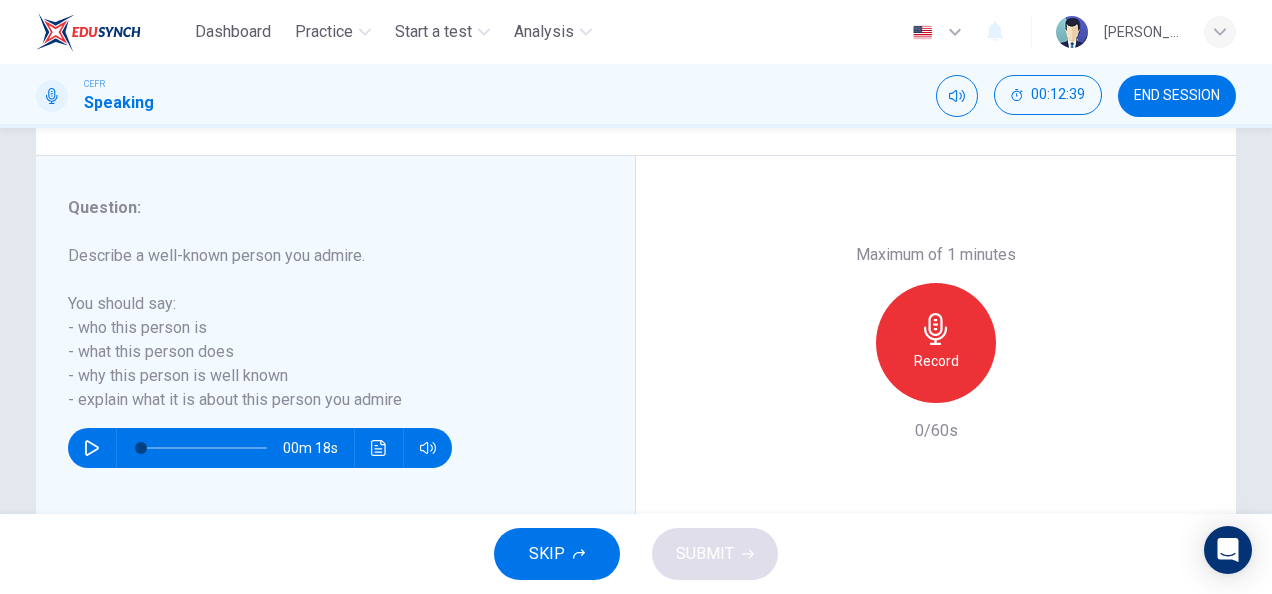 drag, startPoint x: 1004, startPoint y: 357, endPoint x: 968, endPoint y: 352, distance: 36.345562 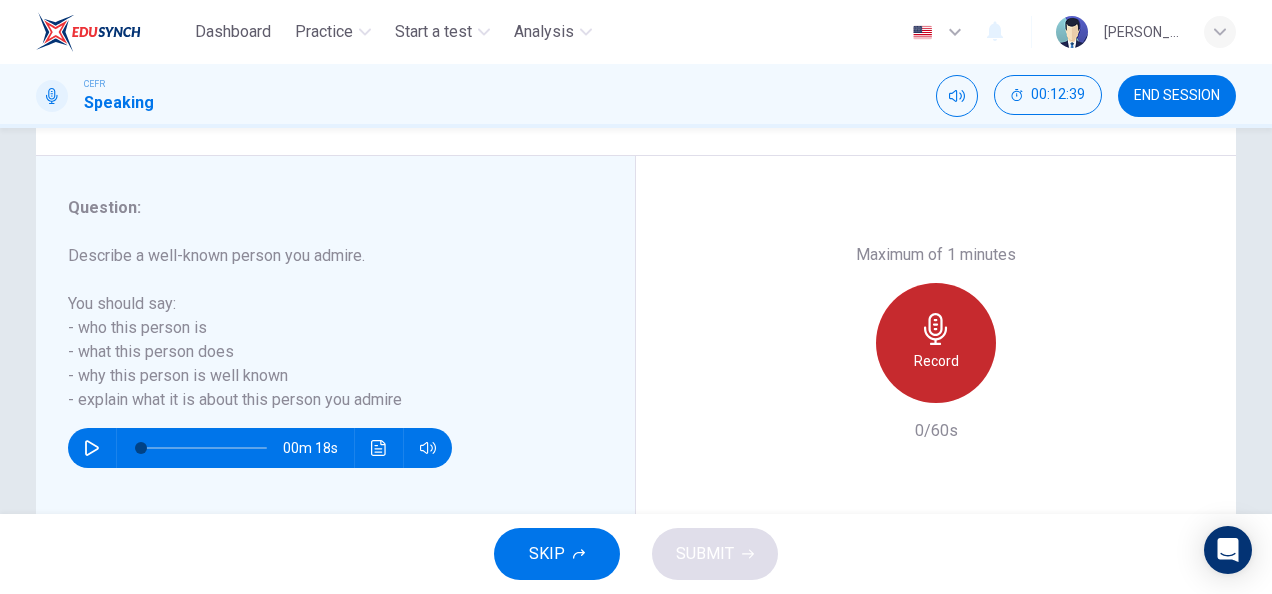 click on "Record" at bounding box center [936, 343] 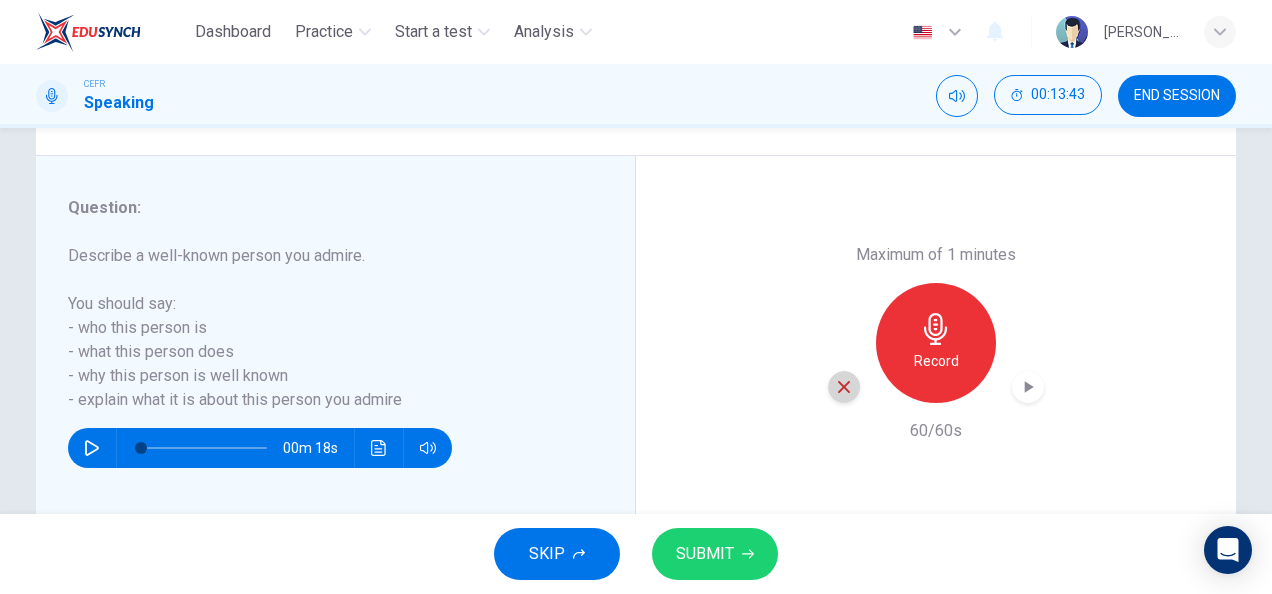 click 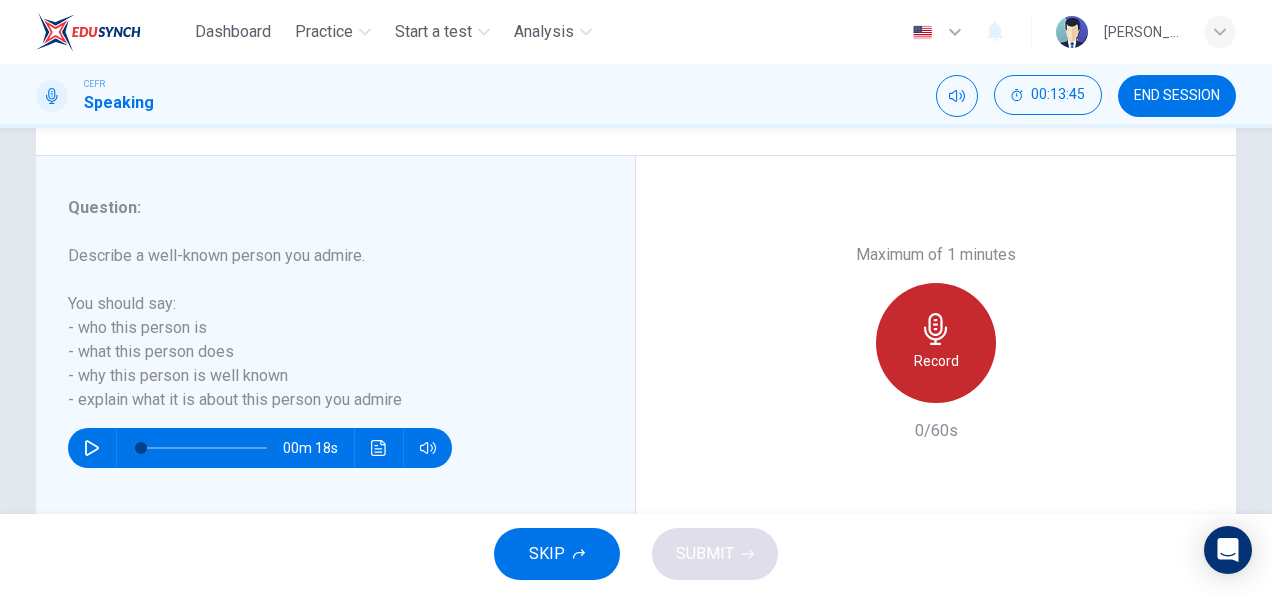click on "Record" at bounding box center (936, 343) 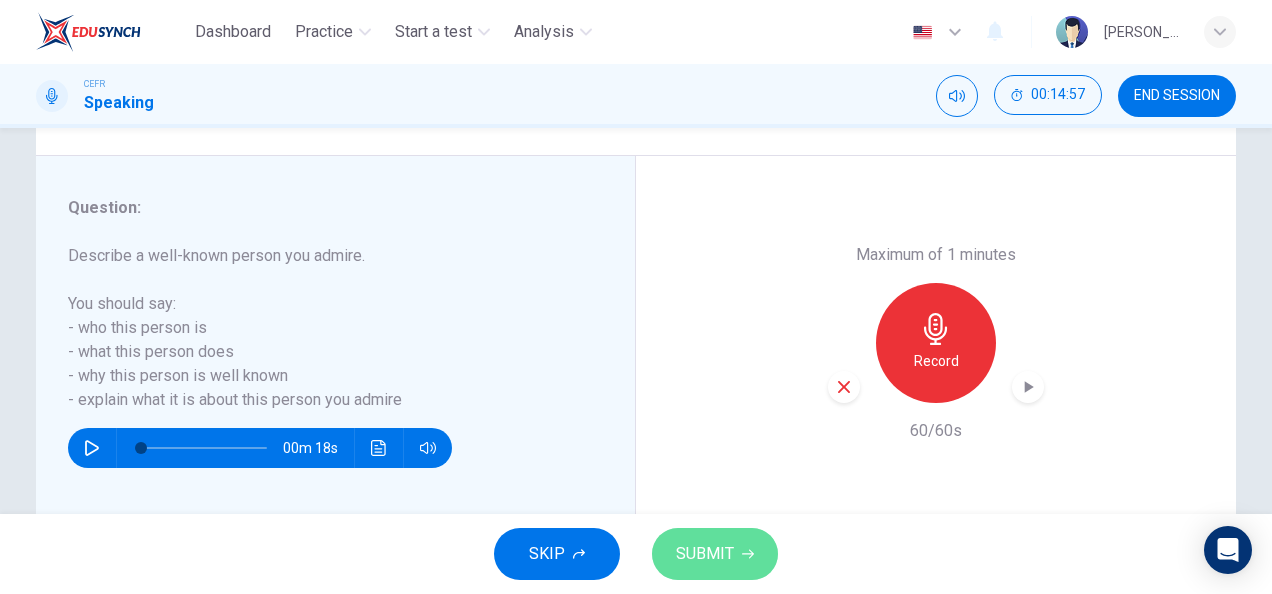 click on "SUBMIT" at bounding box center (715, 554) 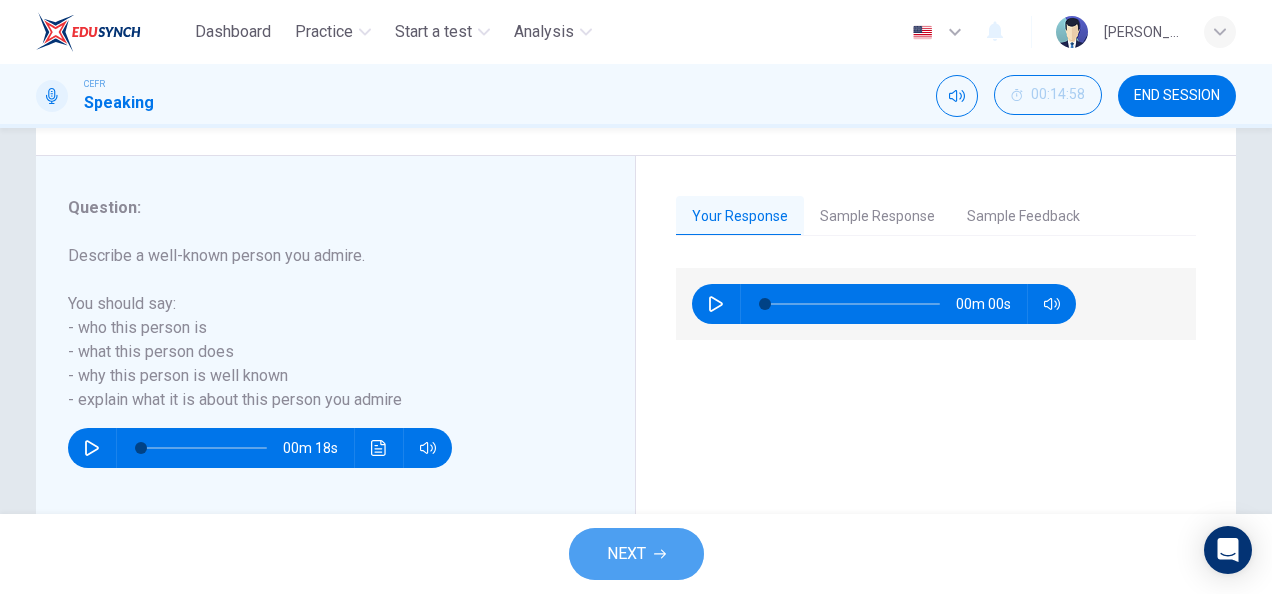 click 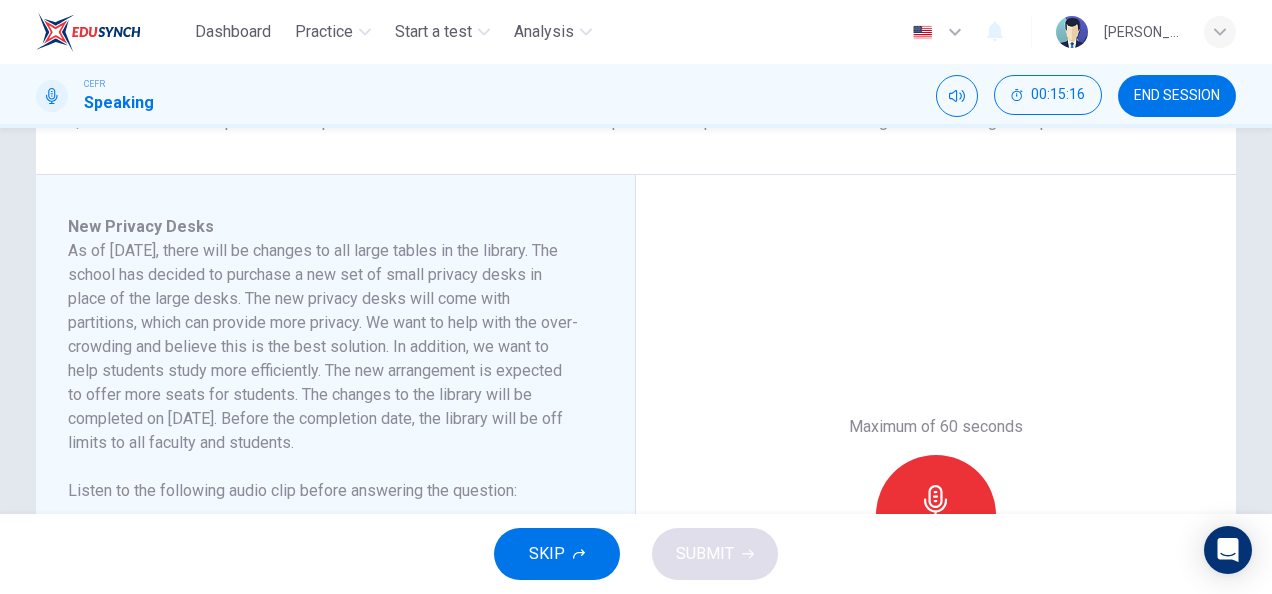 scroll, scrollTop: 283, scrollLeft: 0, axis: vertical 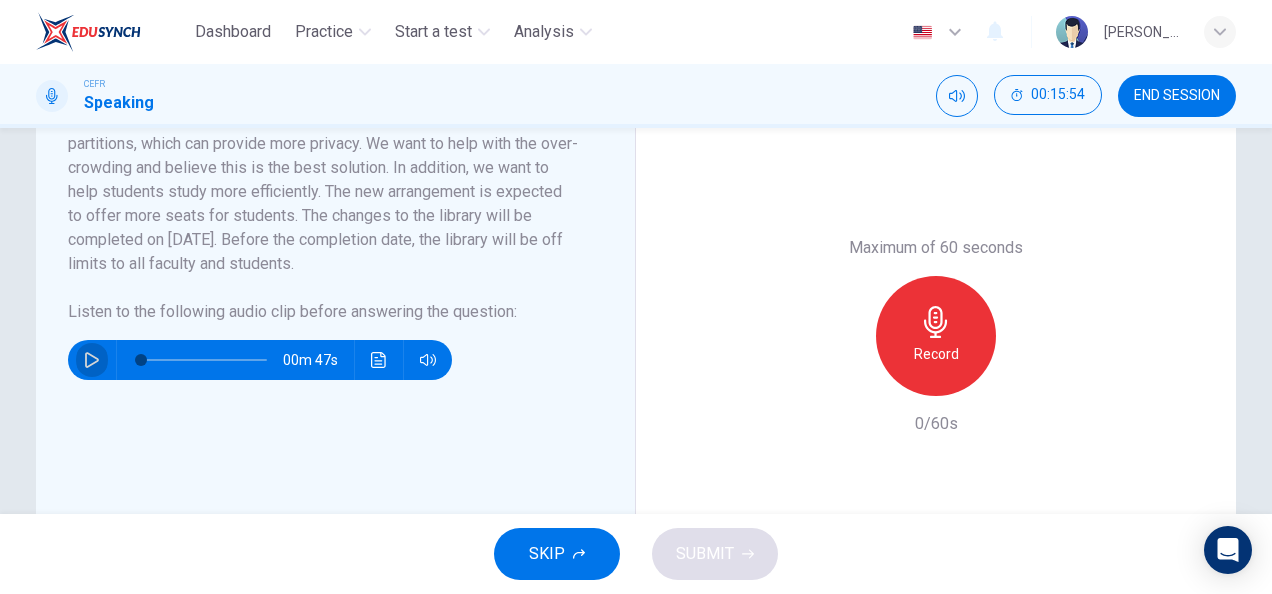 click at bounding box center [92, 360] 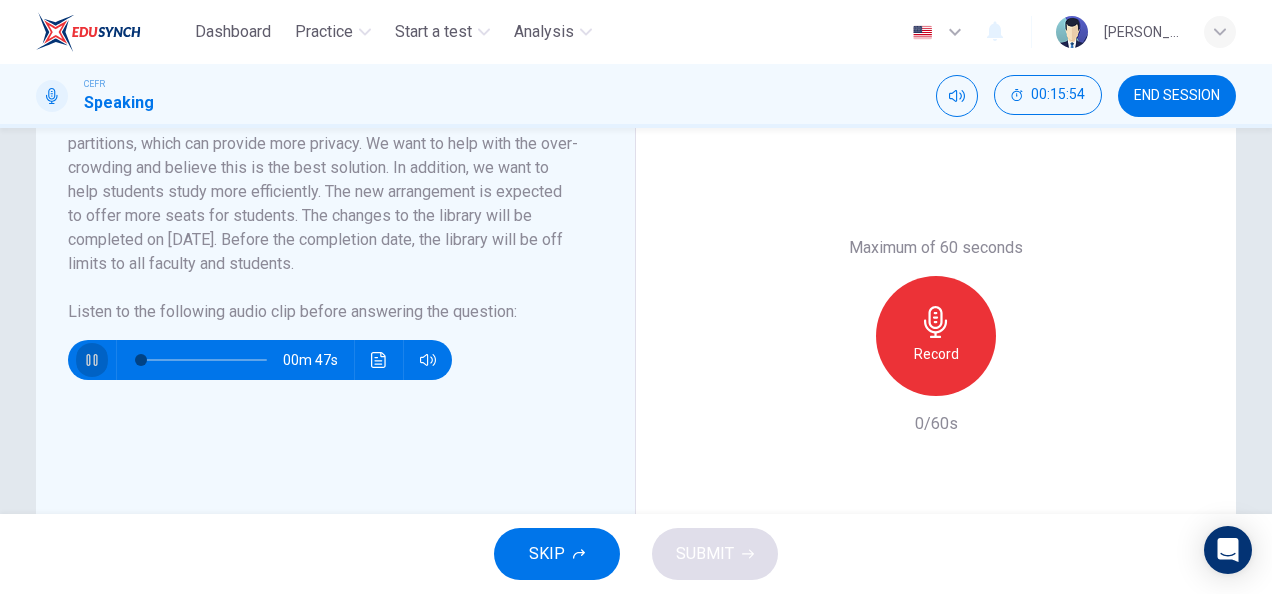 click at bounding box center [92, 360] 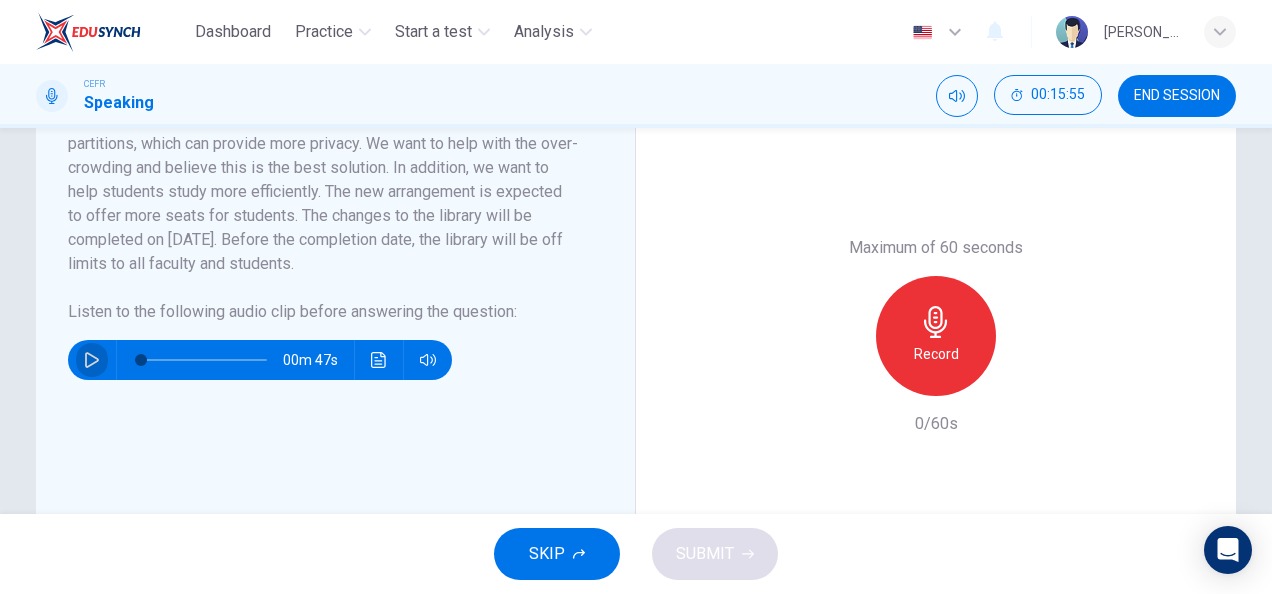 click at bounding box center (92, 360) 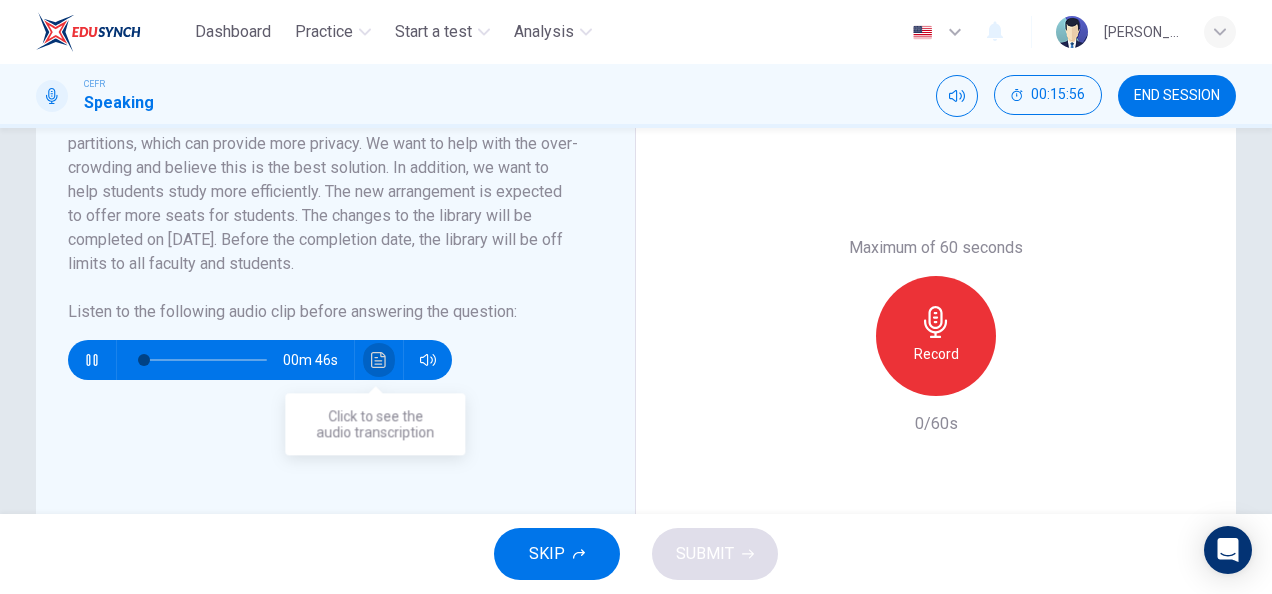 click 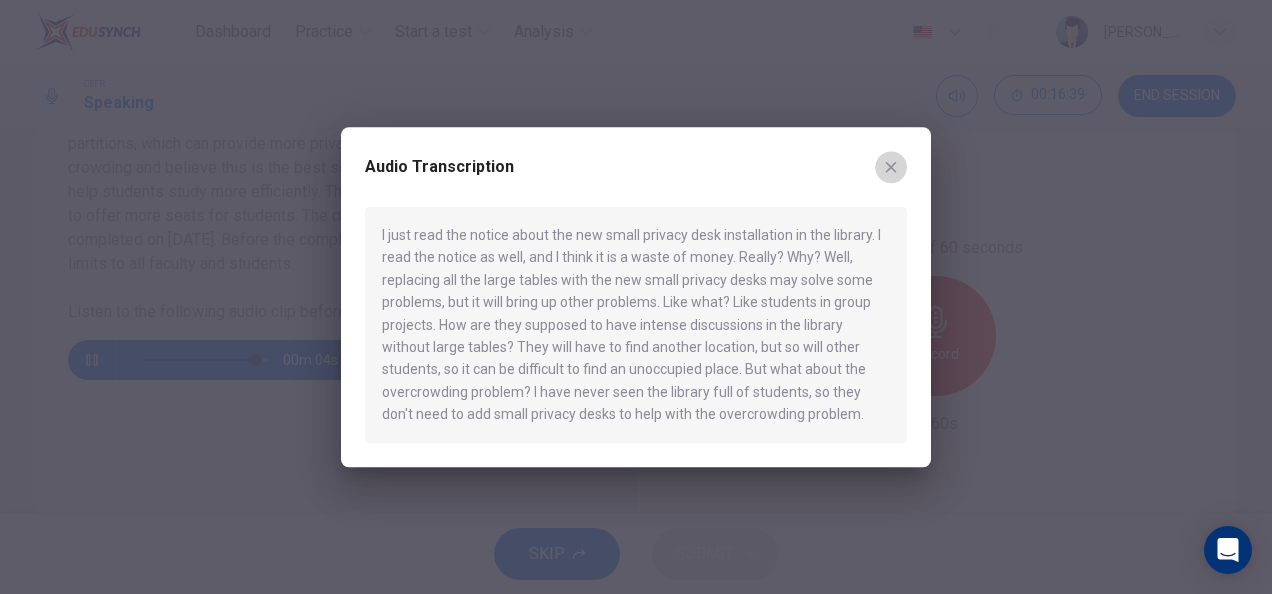 click at bounding box center (891, 167) 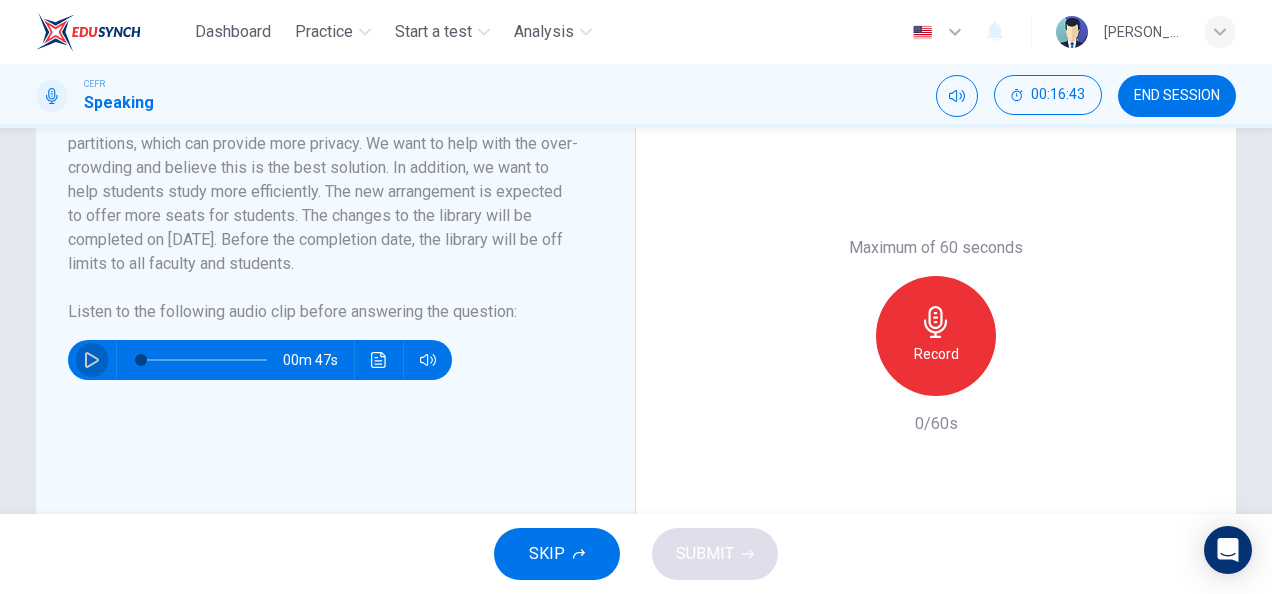 click 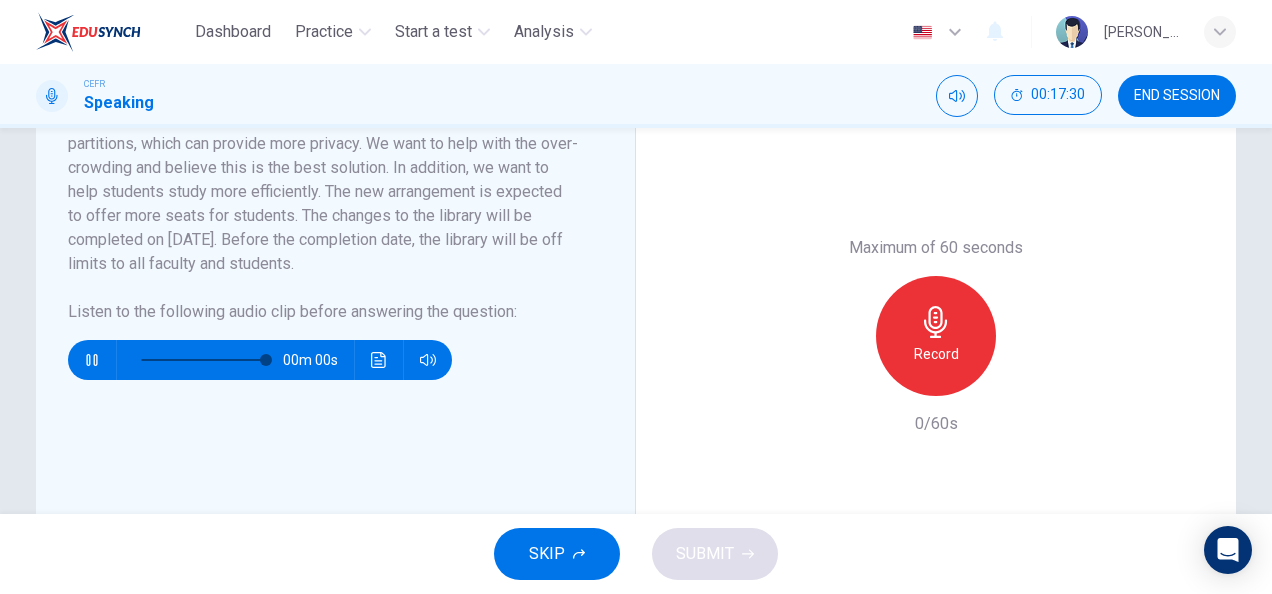 type on "0" 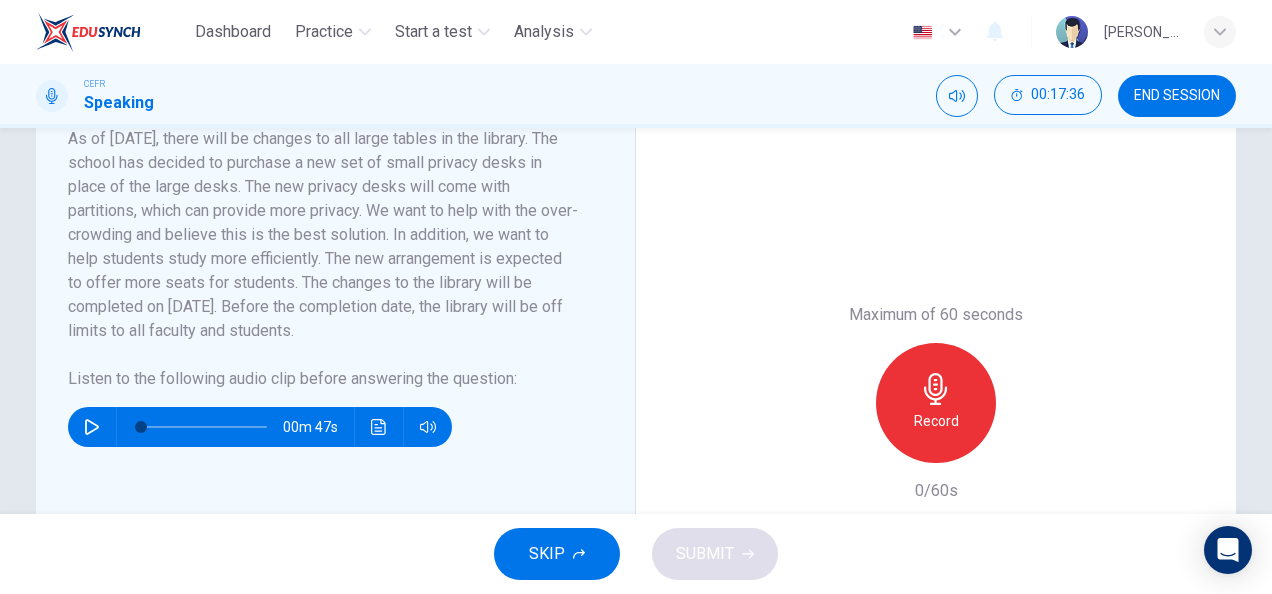 scroll, scrollTop: 393, scrollLeft: 0, axis: vertical 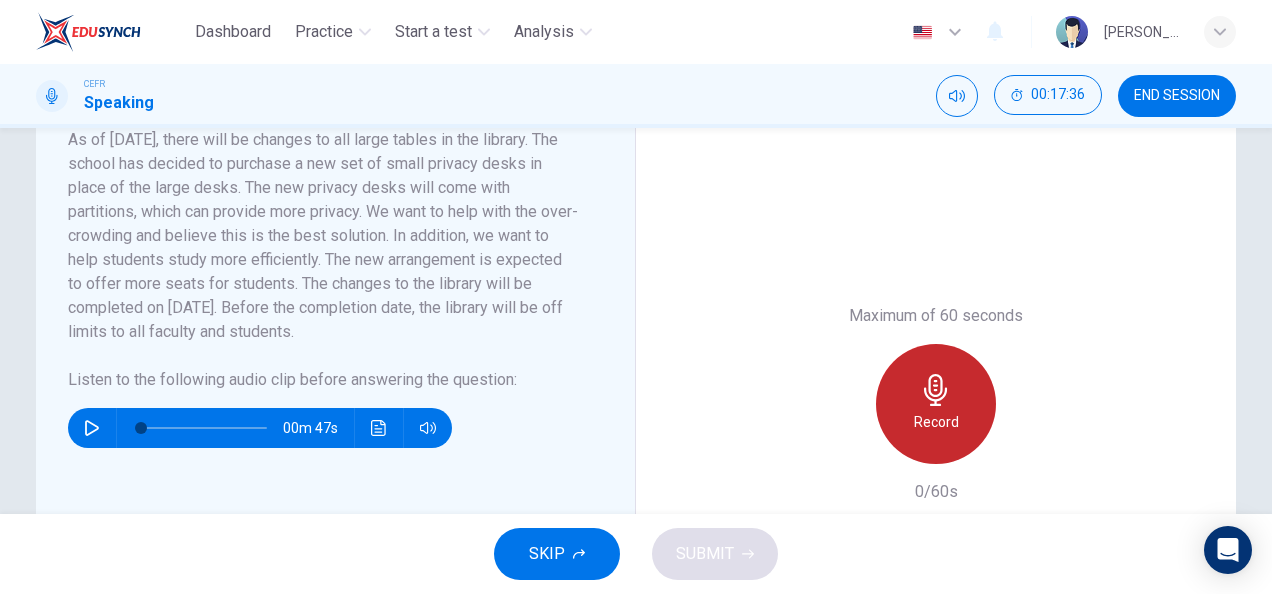 click 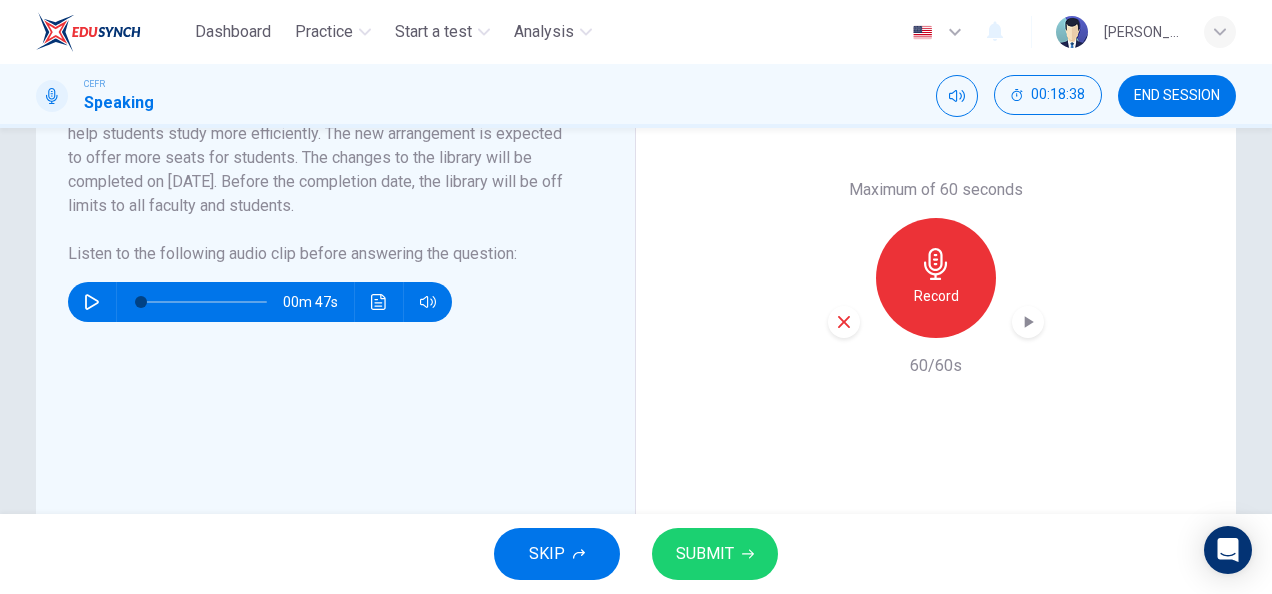 scroll, scrollTop: 520, scrollLeft: 0, axis: vertical 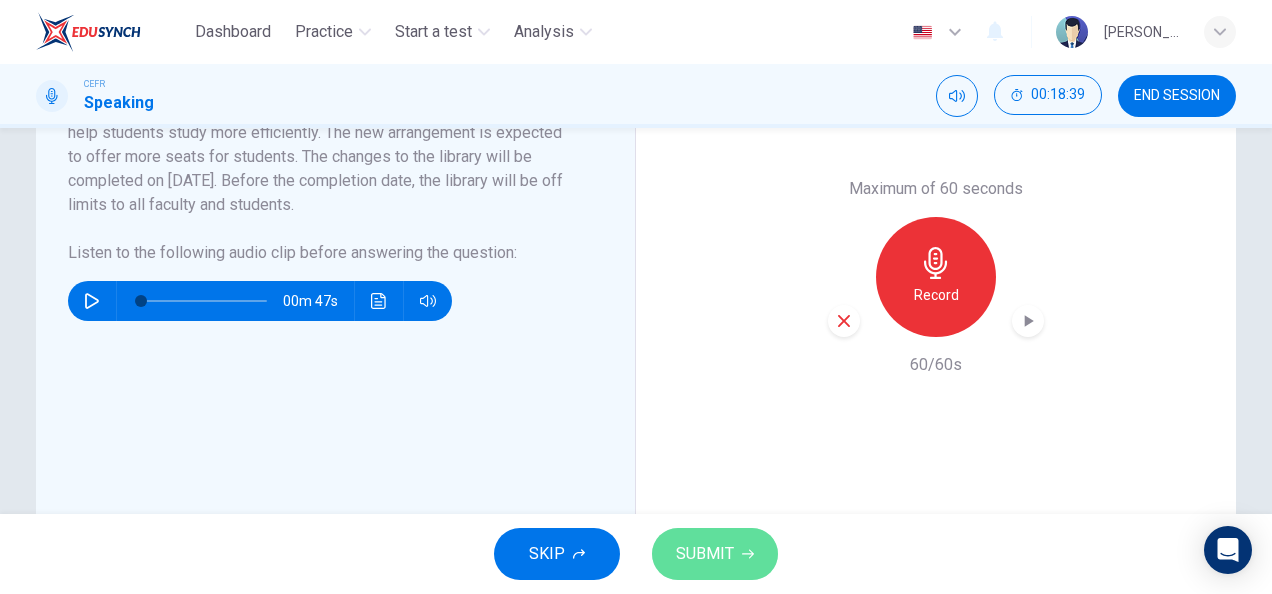 click on "SUBMIT" at bounding box center [715, 554] 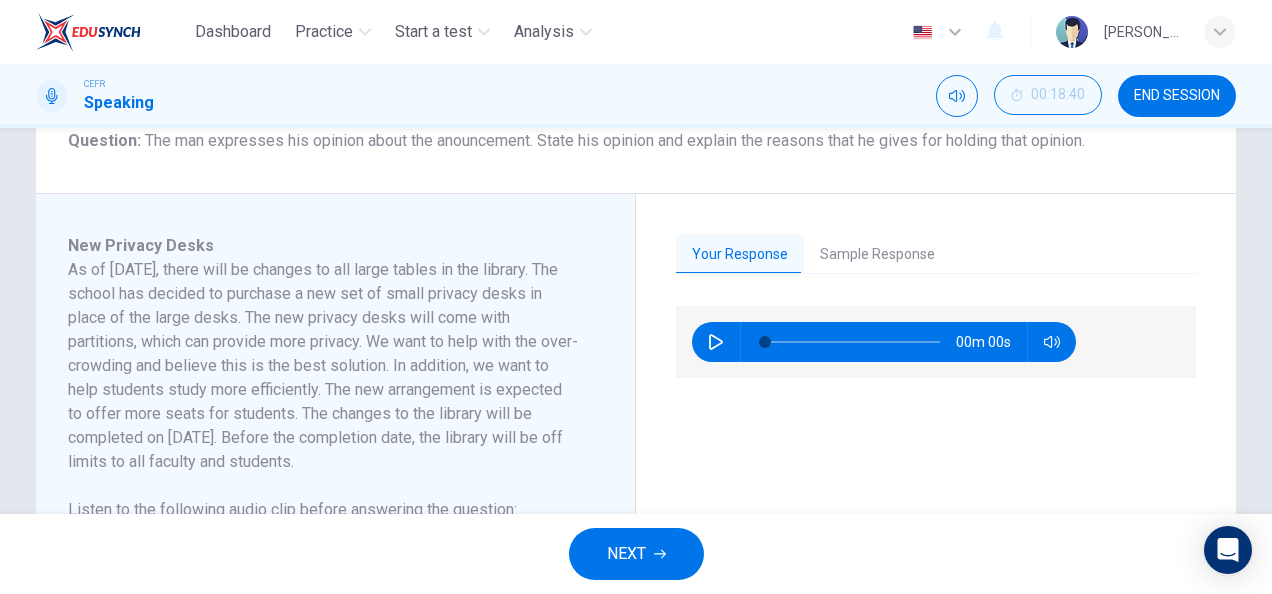 scroll, scrollTop: 261, scrollLeft: 0, axis: vertical 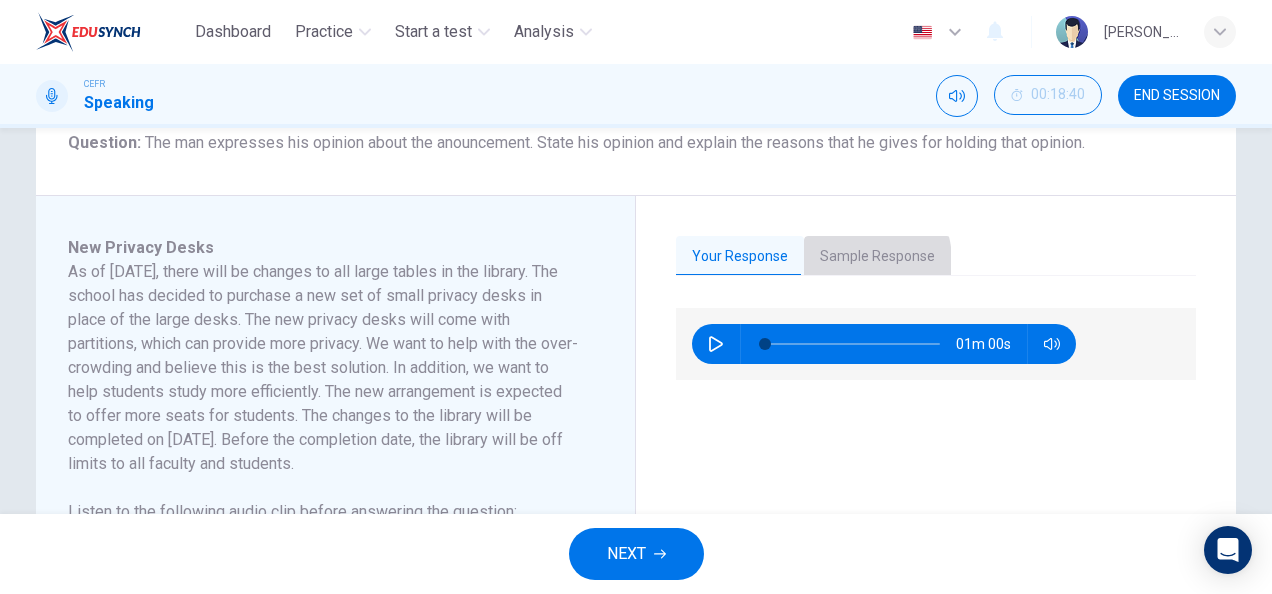 click on "Sample Response" at bounding box center [877, 257] 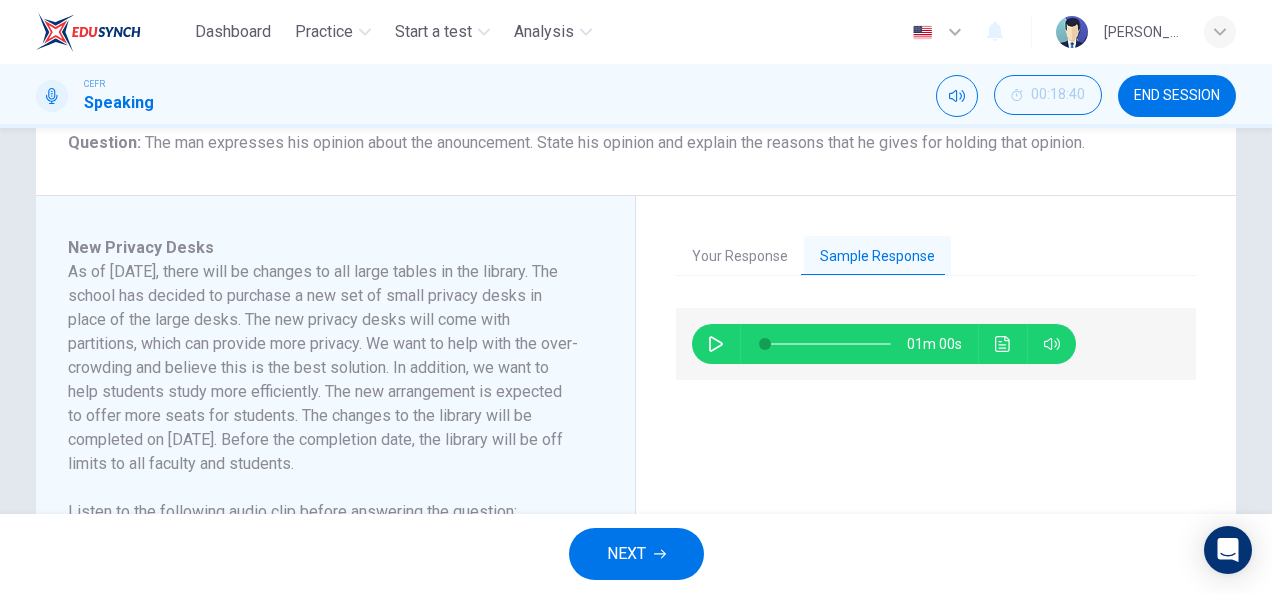 click on "01m 00s" at bounding box center (884, 344) 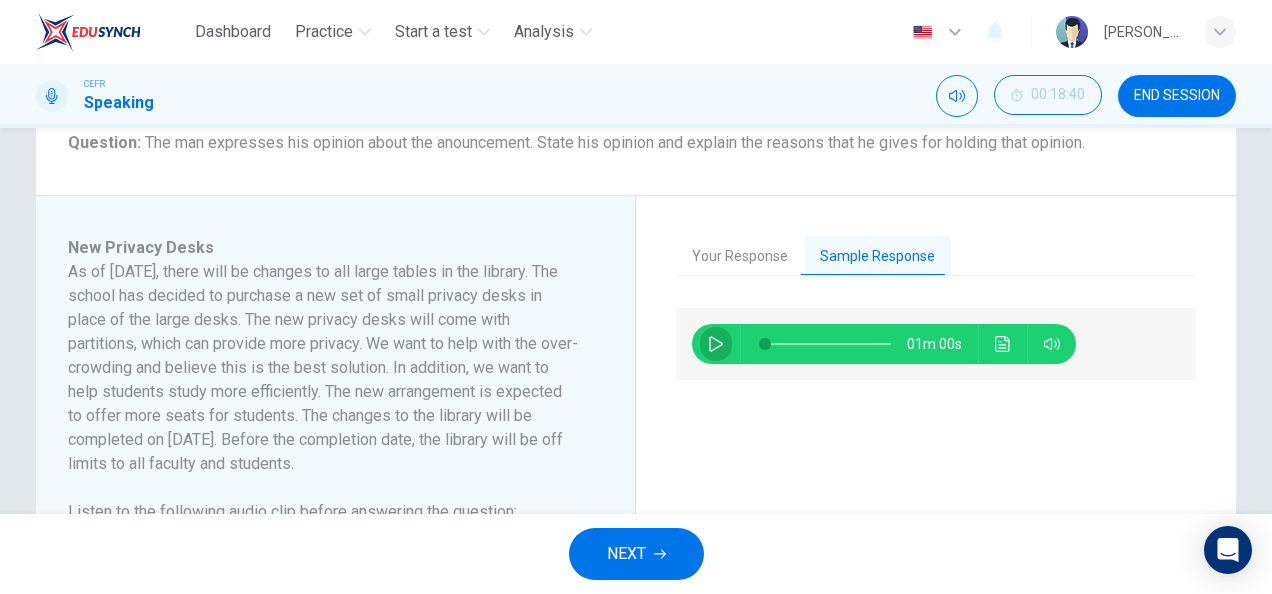 click 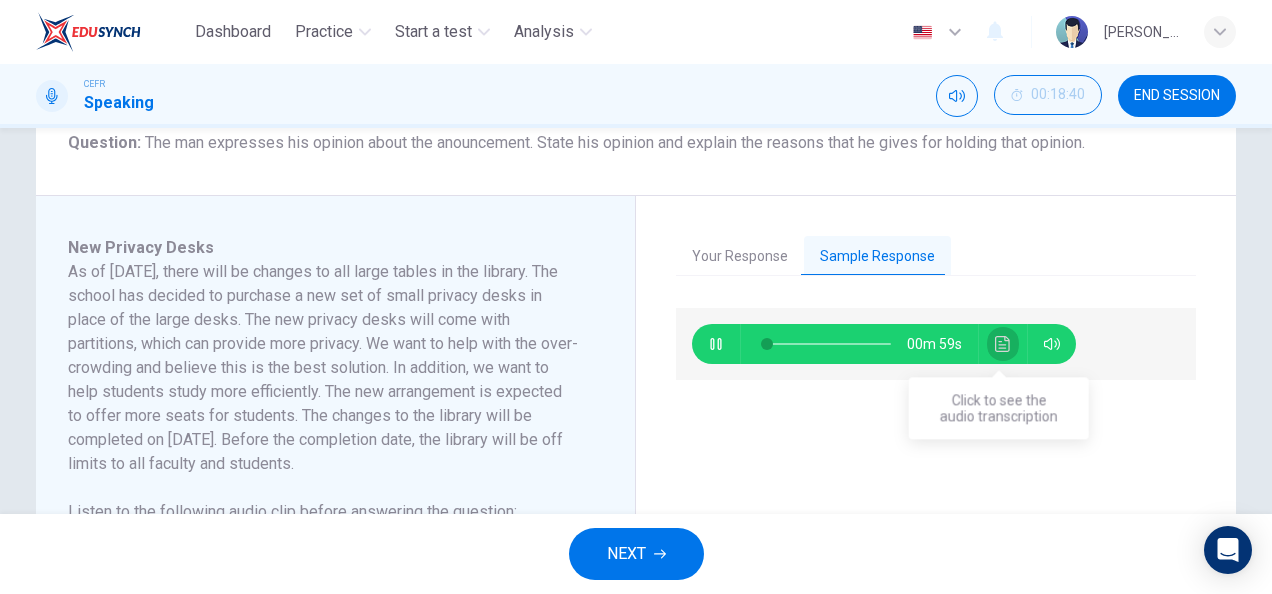 click at bounding box center (1003, 344) 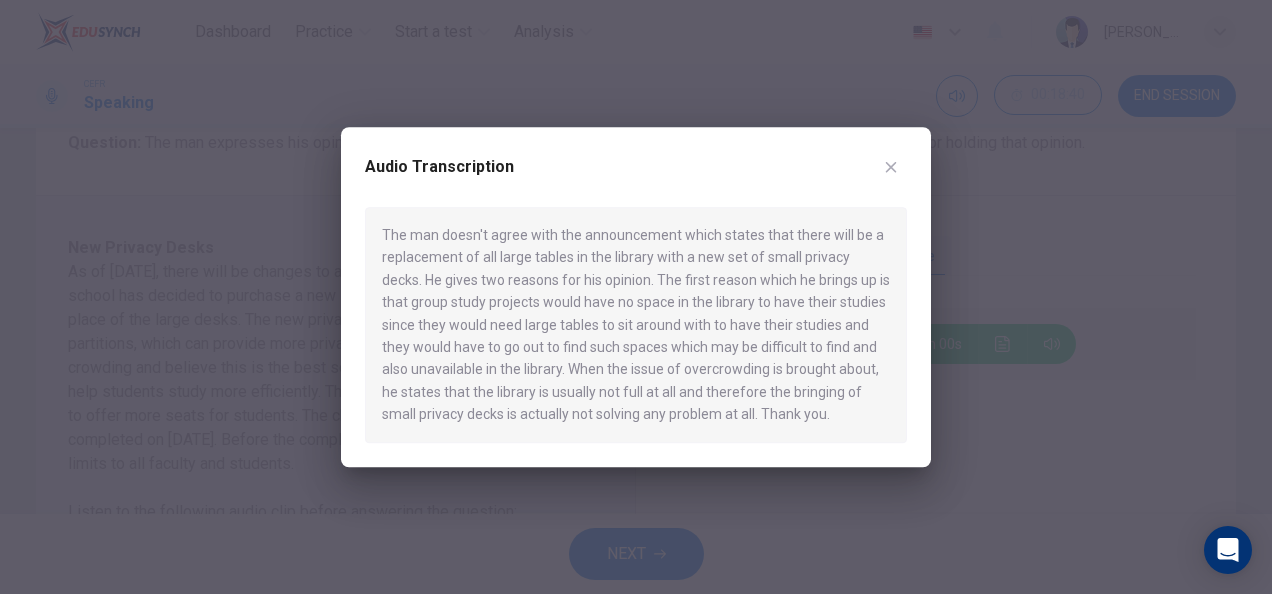 type on "0" 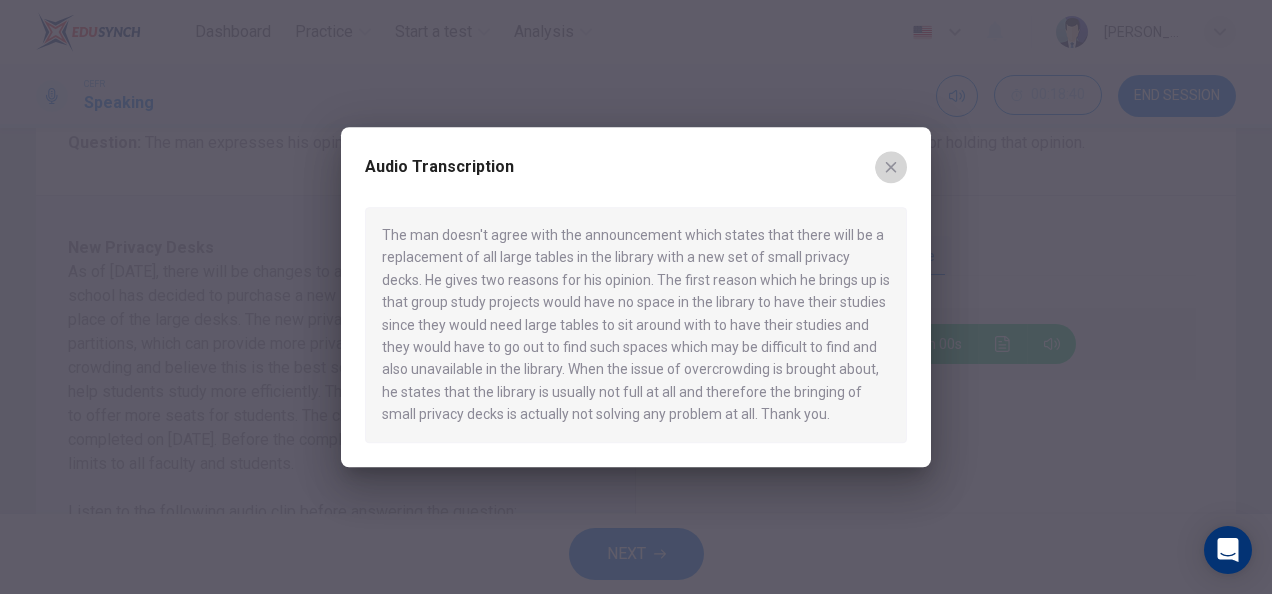 click 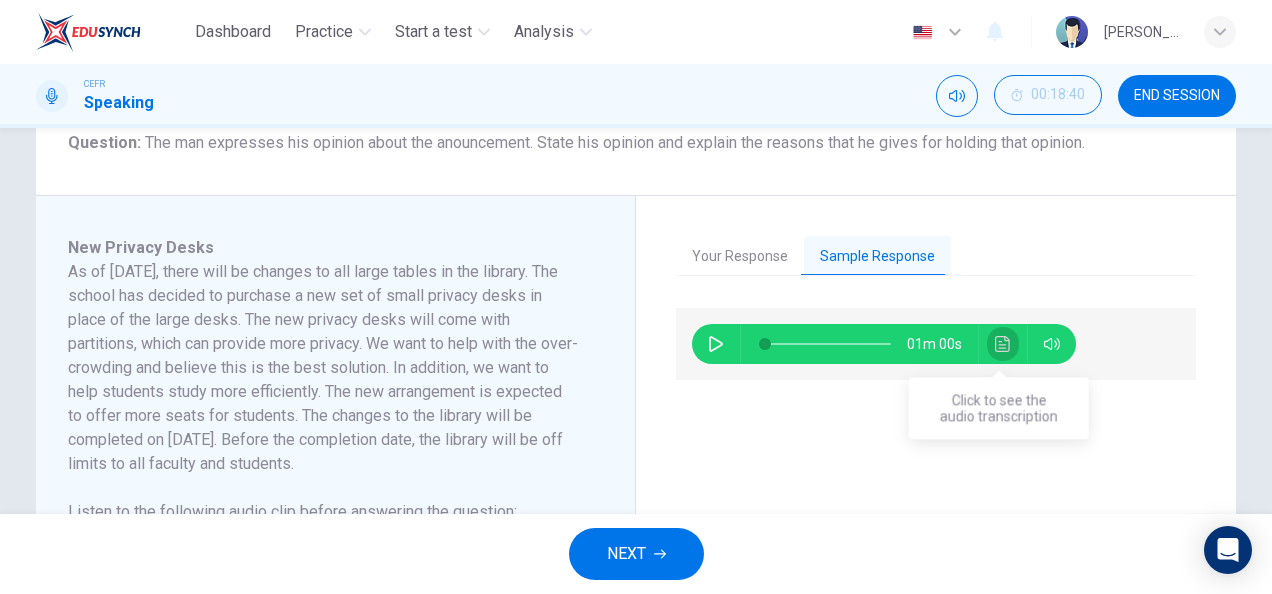click at bounding box center [1003, 344] 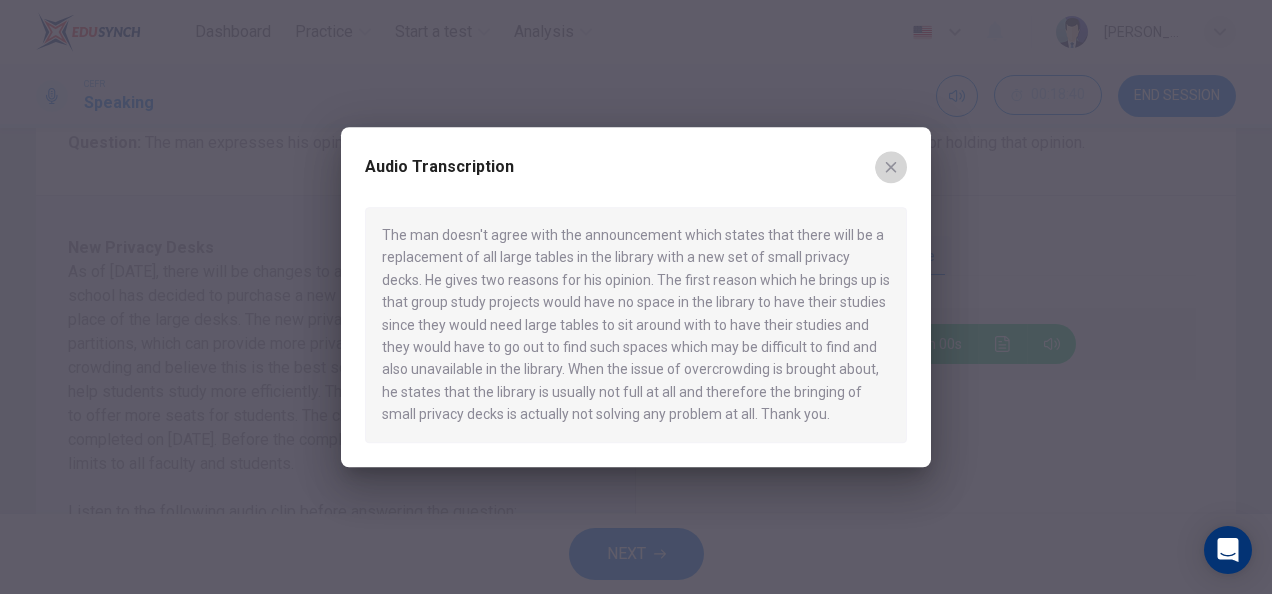click at bounding box center (891, 167) 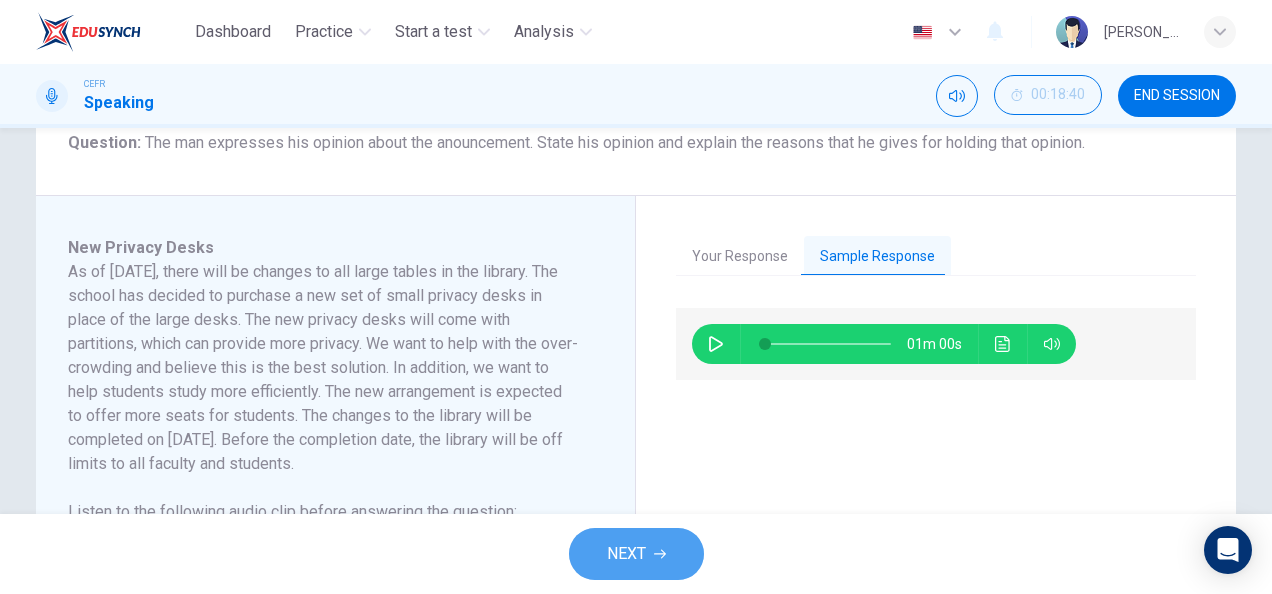 click on "NEXT" at bounding box center (626, 554) 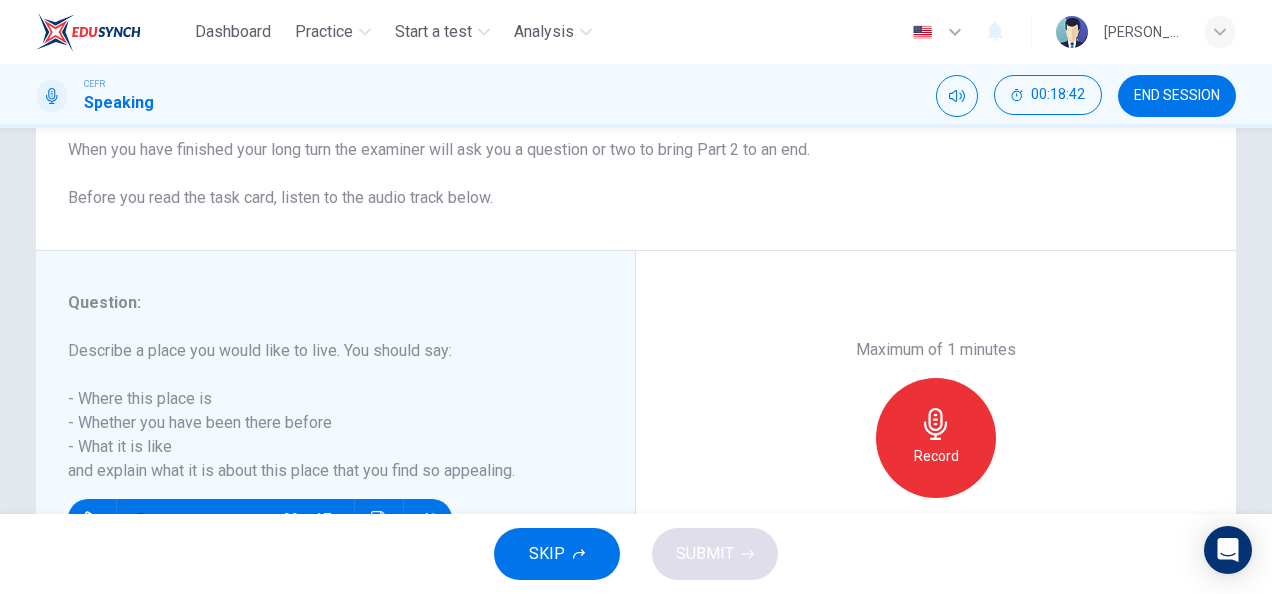 scroll, scrollTop: 265, scrollLeft: 0, axis: vertical 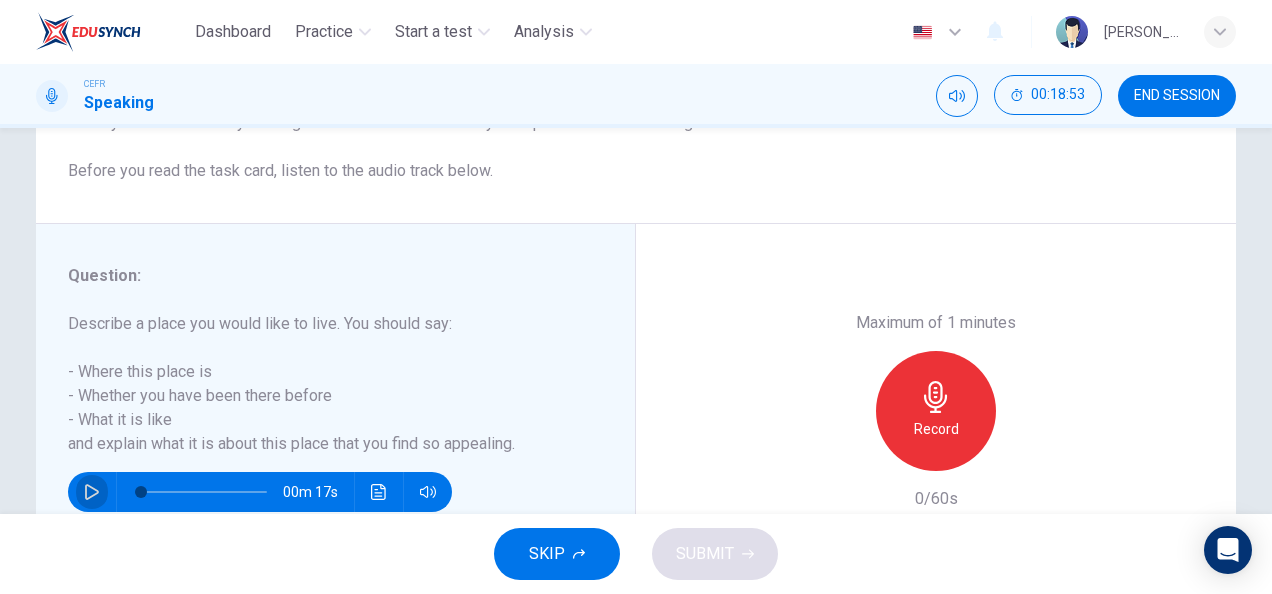 click 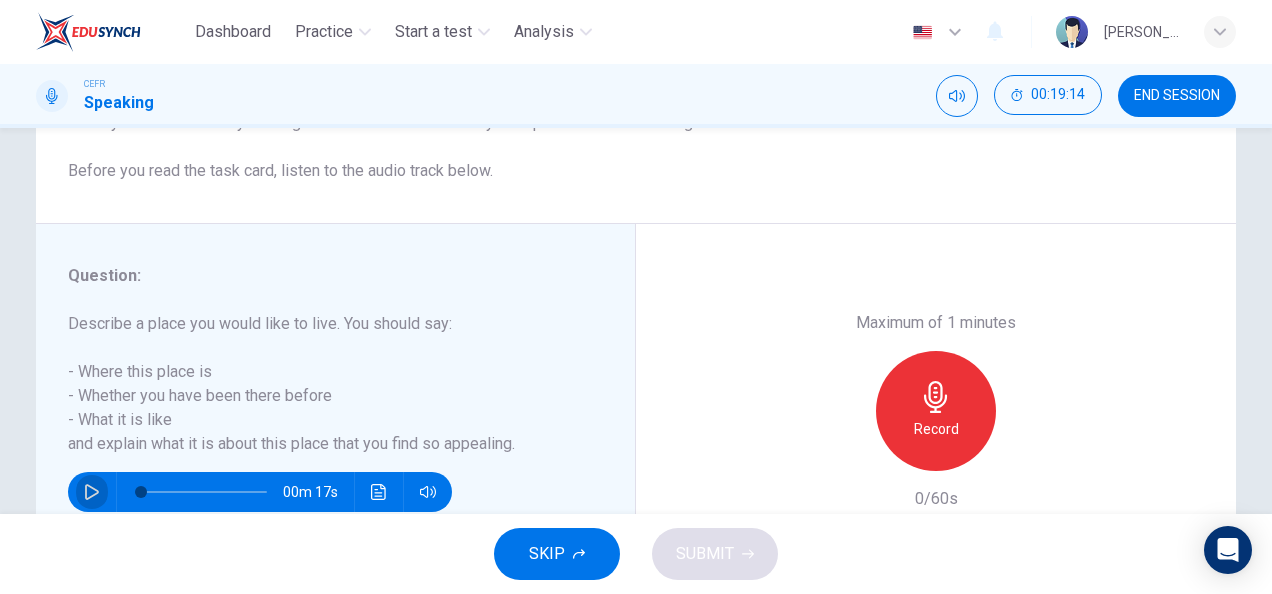 click at bounding box center (92, 492) 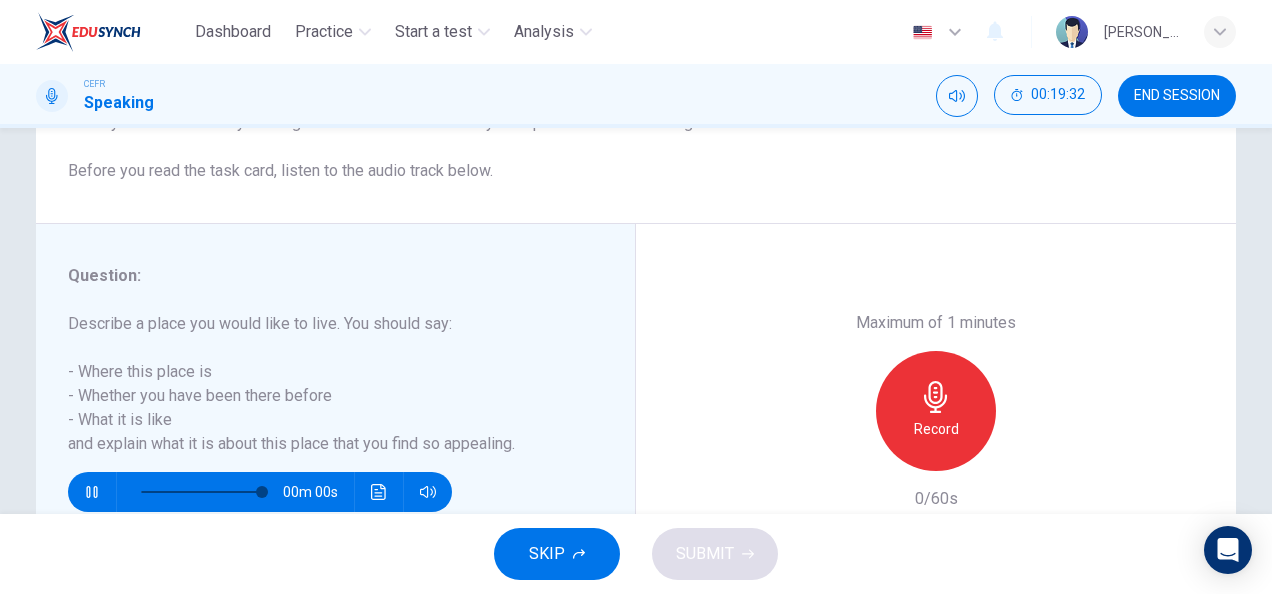 type on "0" 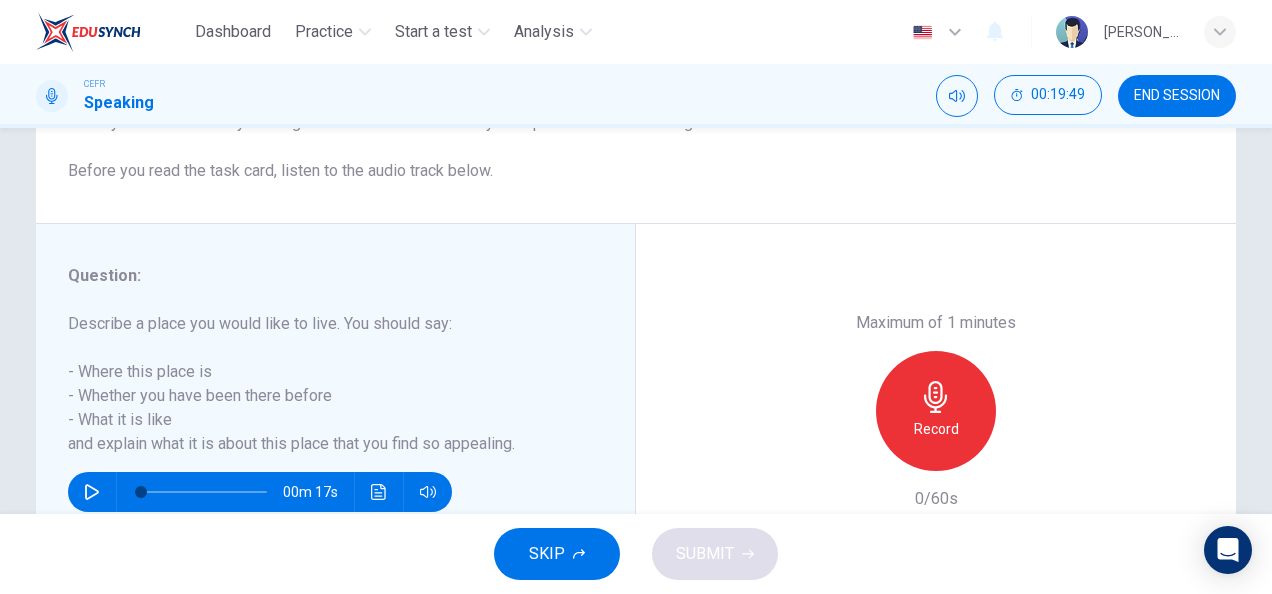 click on "Record" at bounding box center (936, 411) 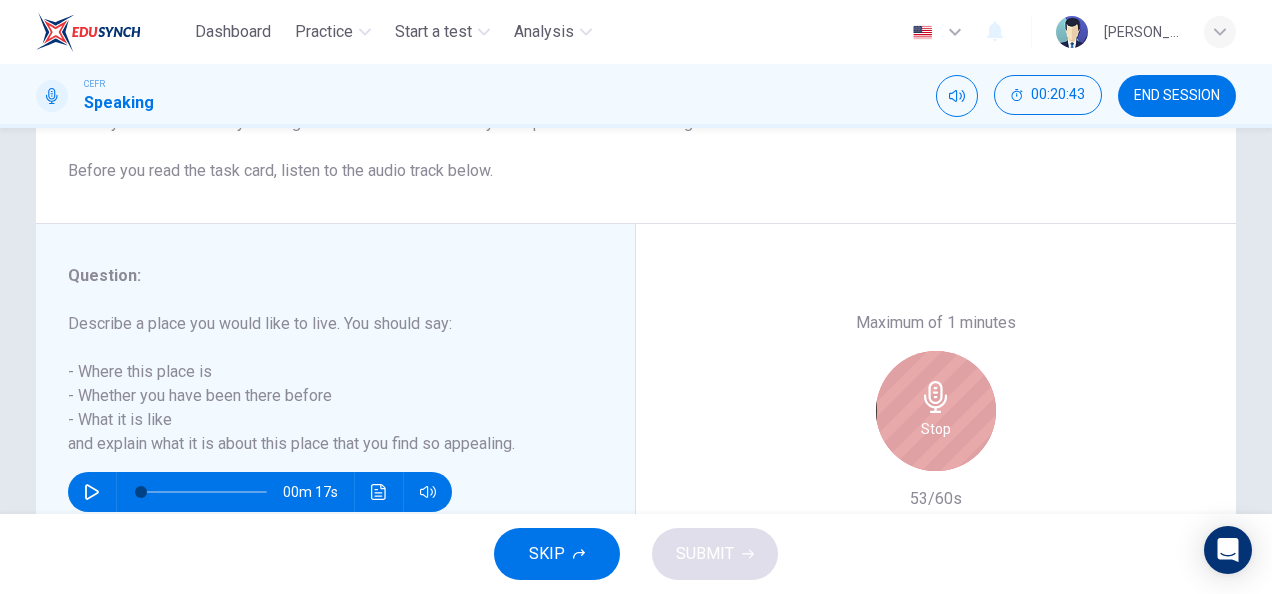 click on "Stop" at bounding box center (936, 411) 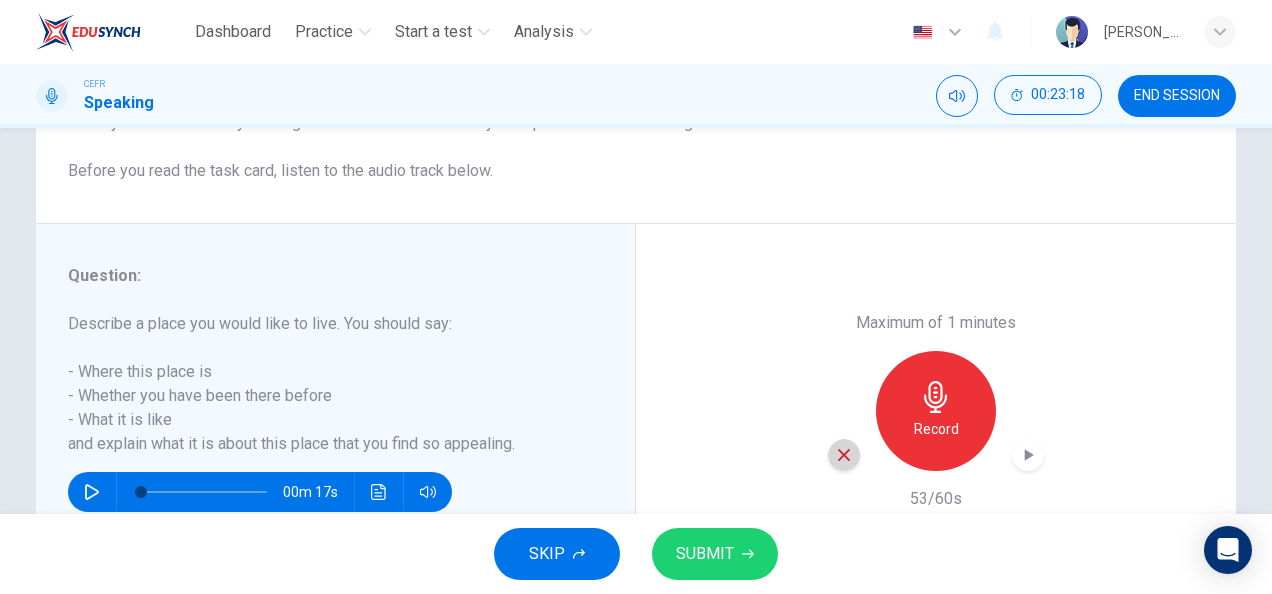 click 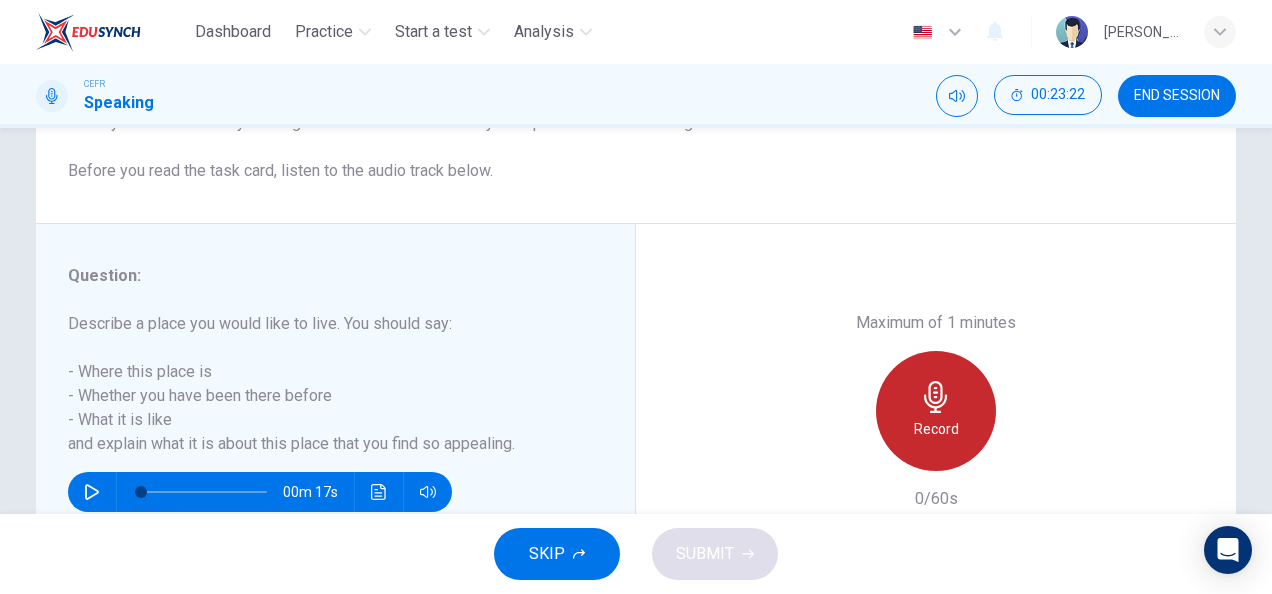 click on "Record" at bounding box center (936, 411) 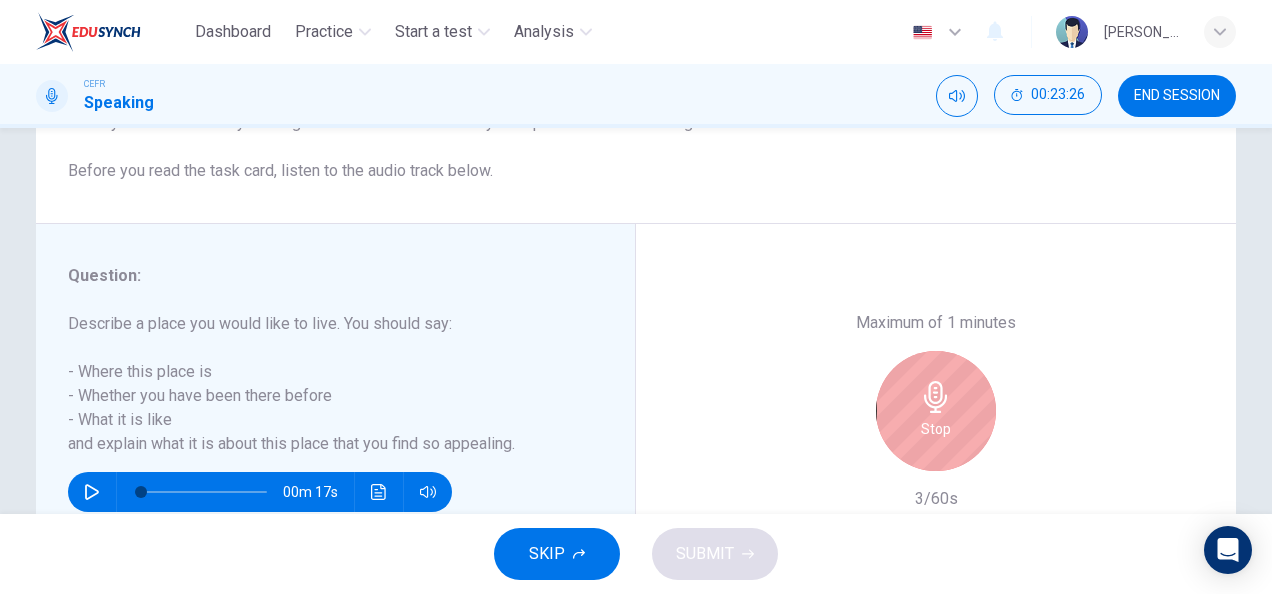 click on "Stop" at bounding box center [936, 411] 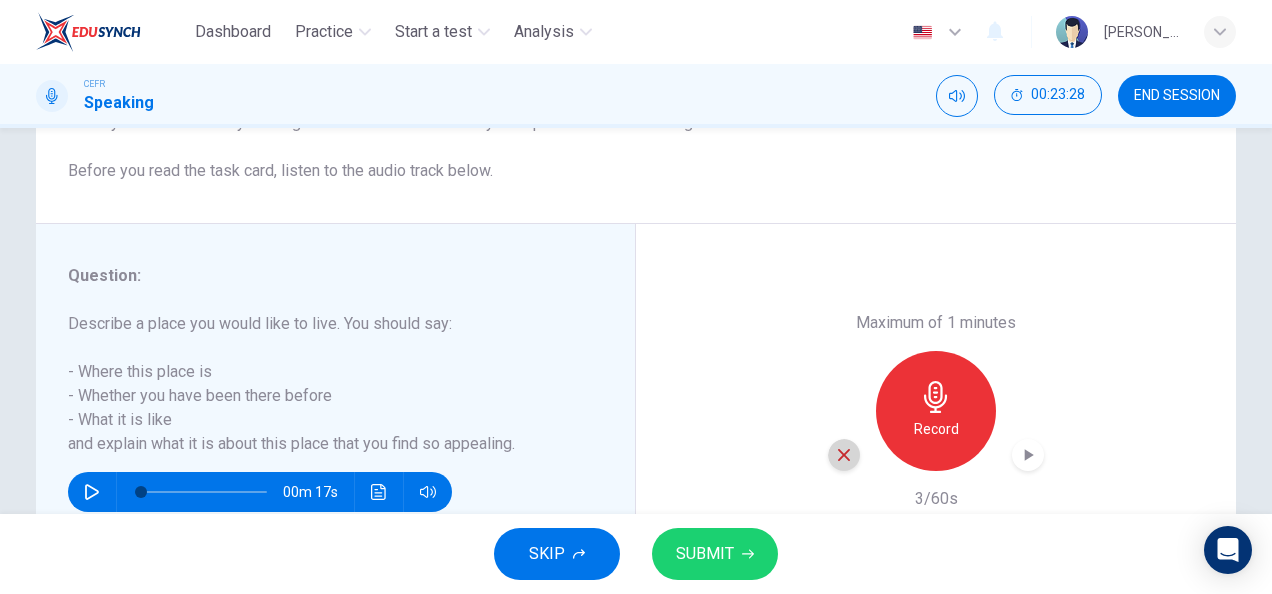 click at bounding box center (844, 455) 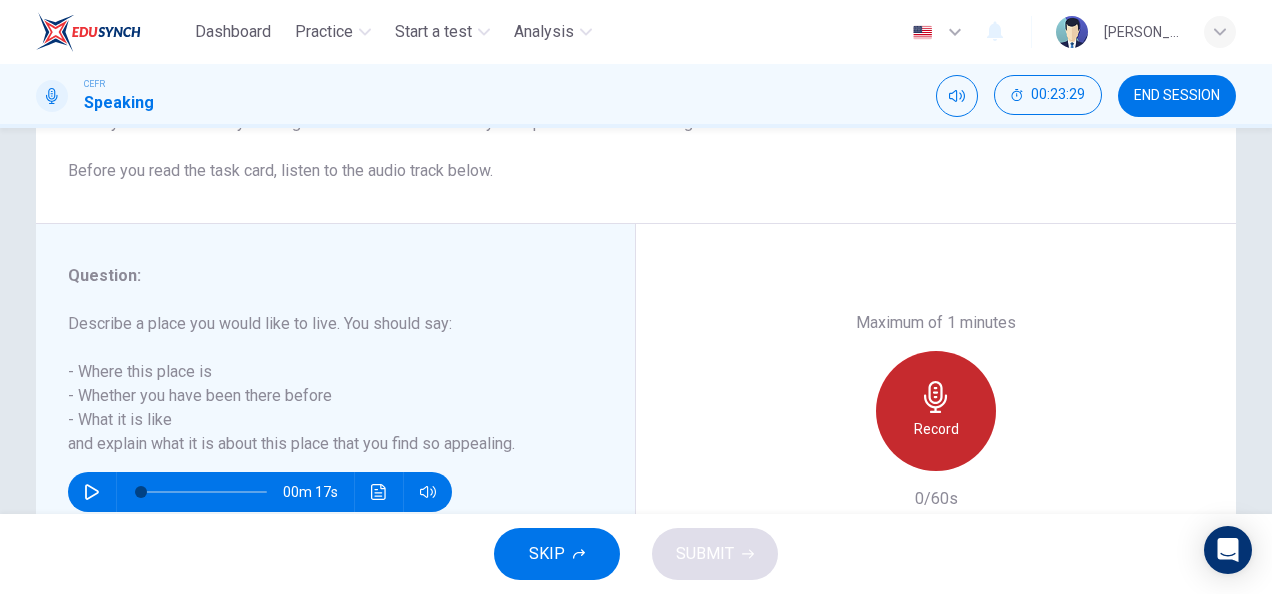 click on "Record" at bounding box center (936, 411) 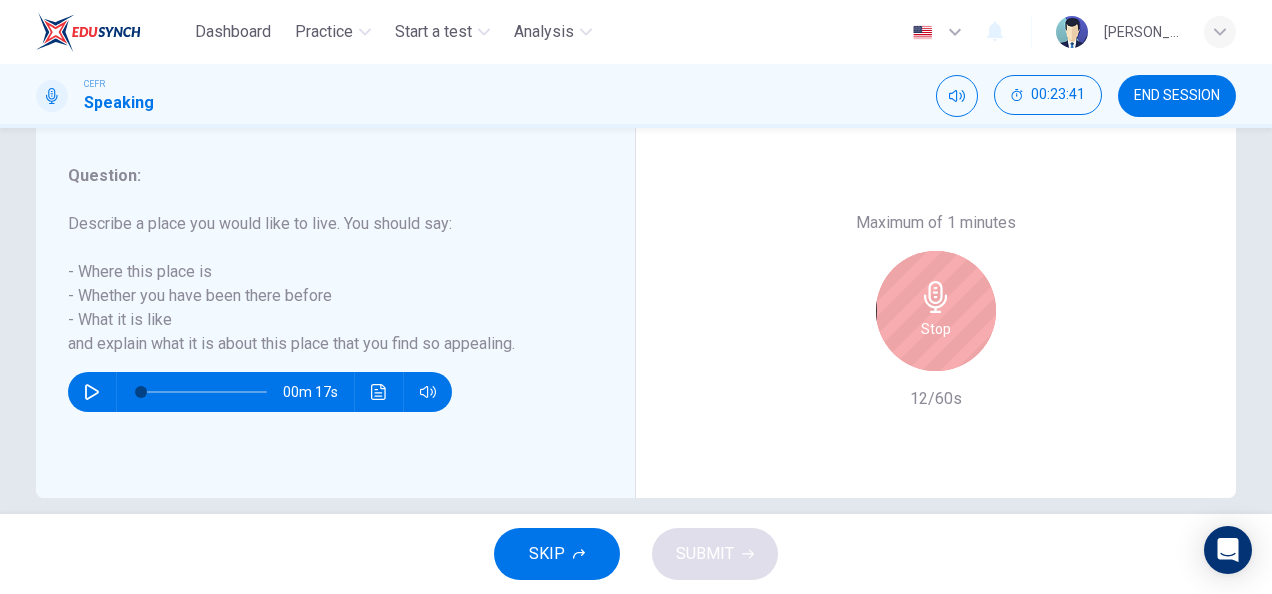 scroll, scrollTop: 389, scrollLeft: 0, axis: vertical 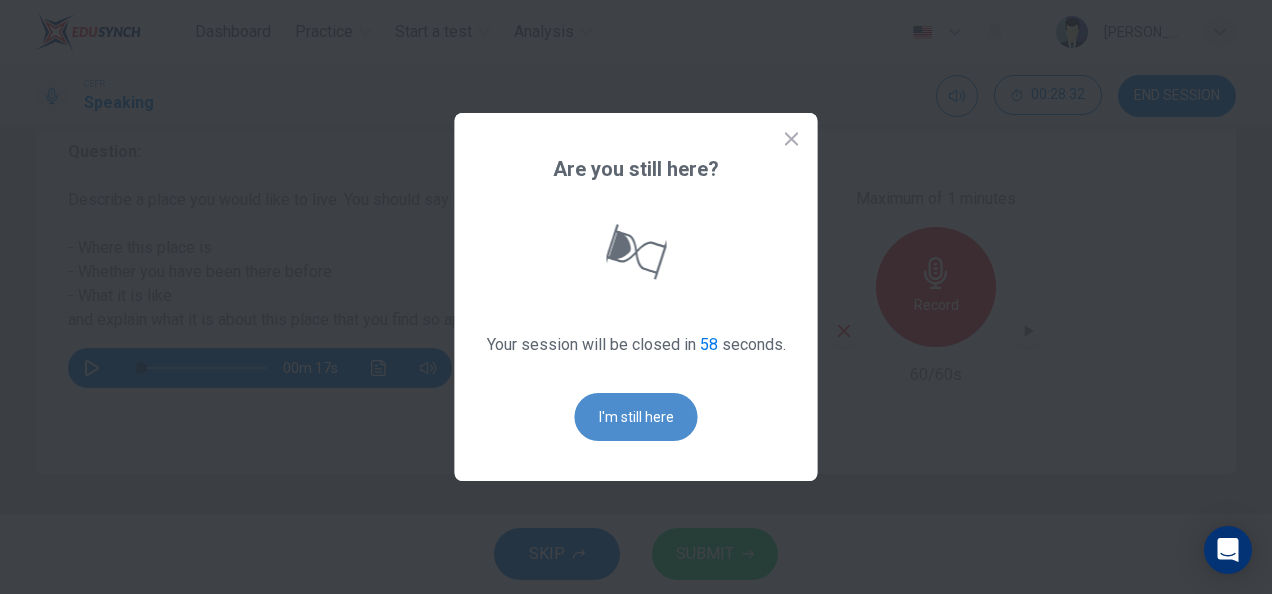 click on "I'm still here" at bounding box center (636, 417) 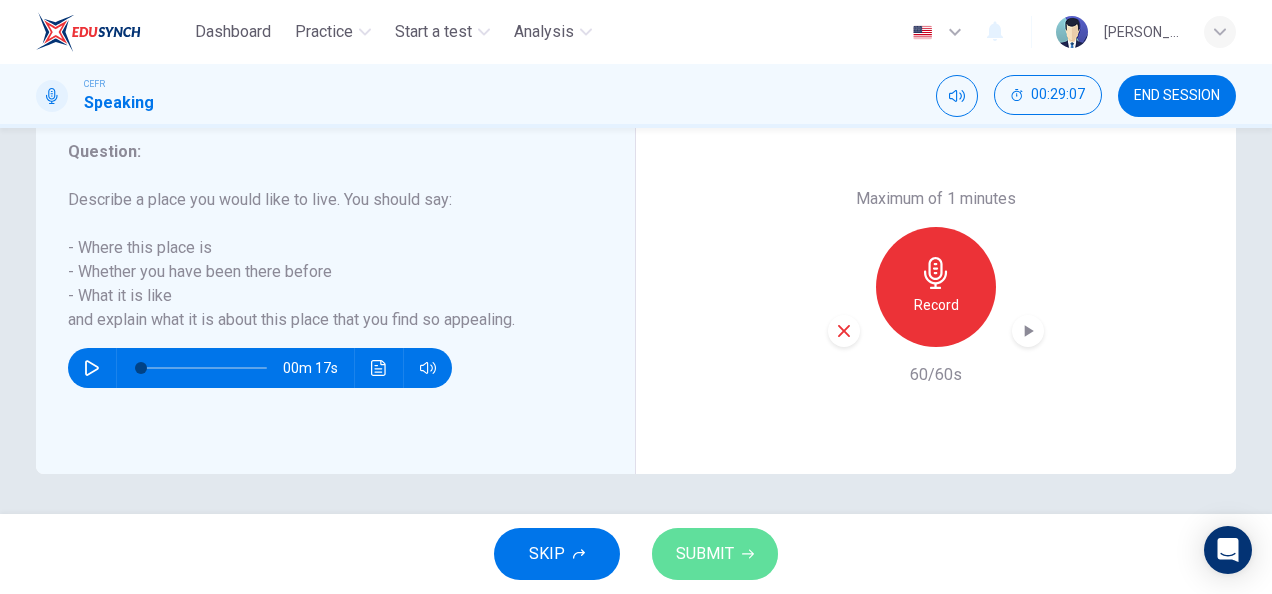 click on "SUBMIT" at bounding box center [705, 554] 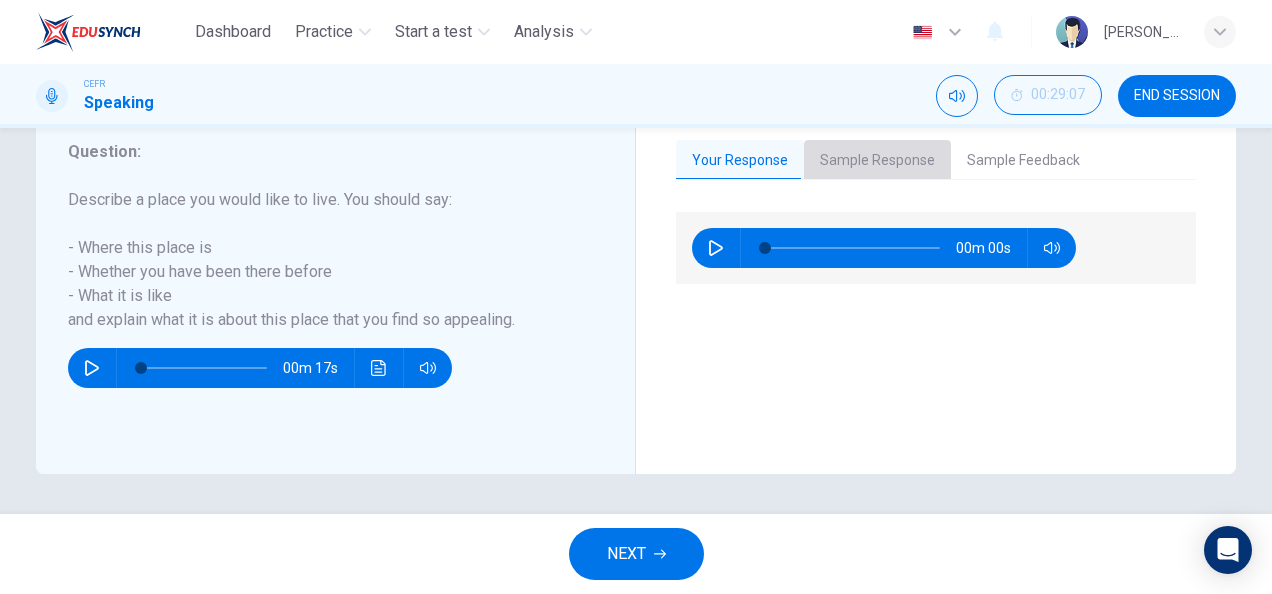 click on "Sample Response" at bounding box center [877, 161] 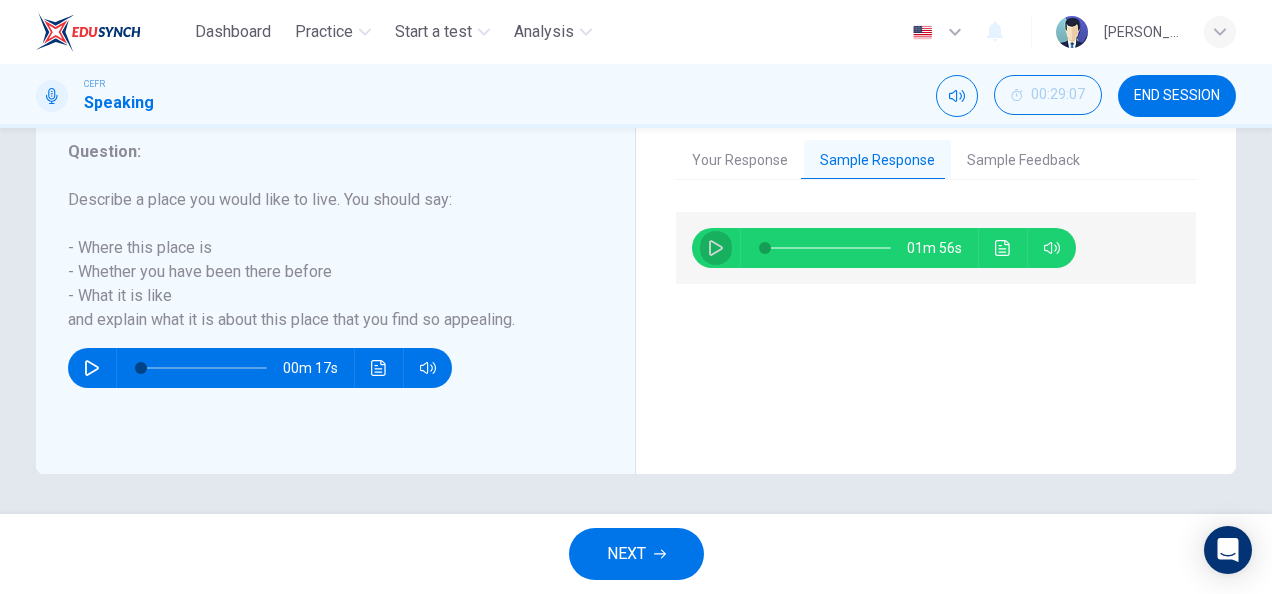 click 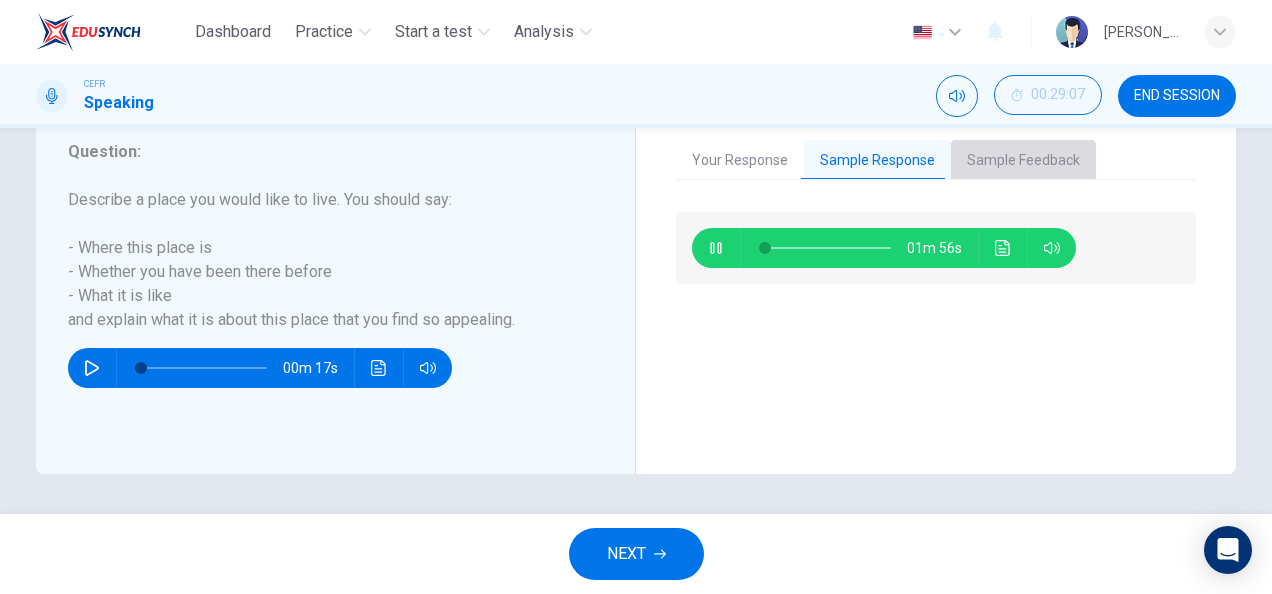 click on "Sample Feedback" at bounding box center (1023, 161) 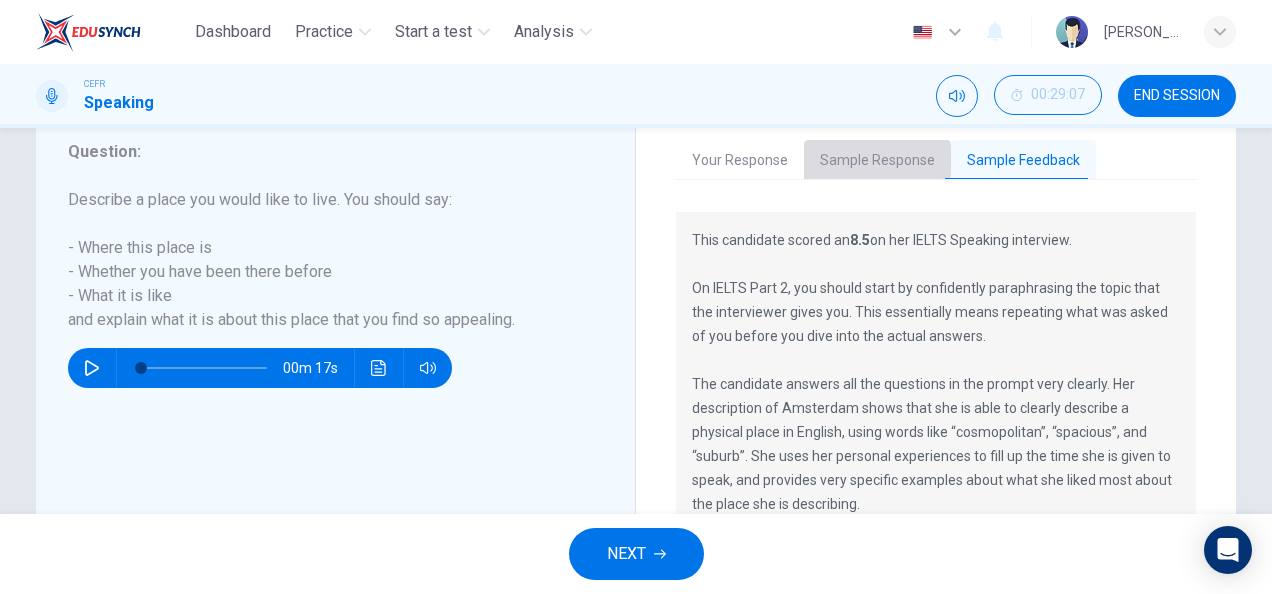 click on "Sample Response" at bounding box center [877, 161] 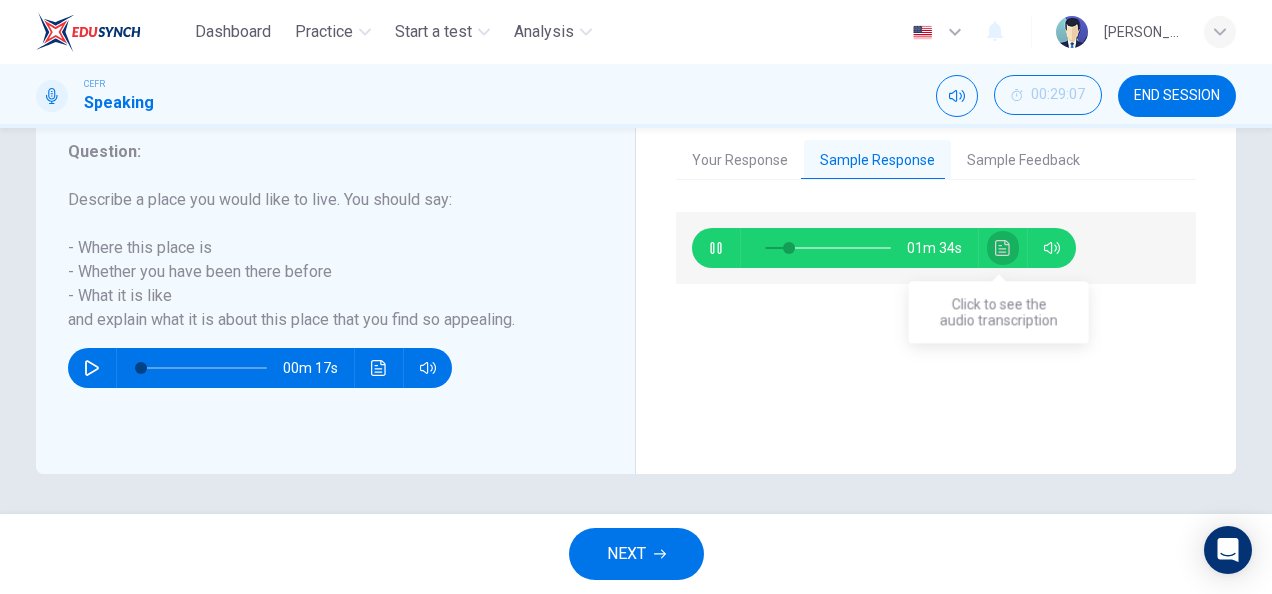 click 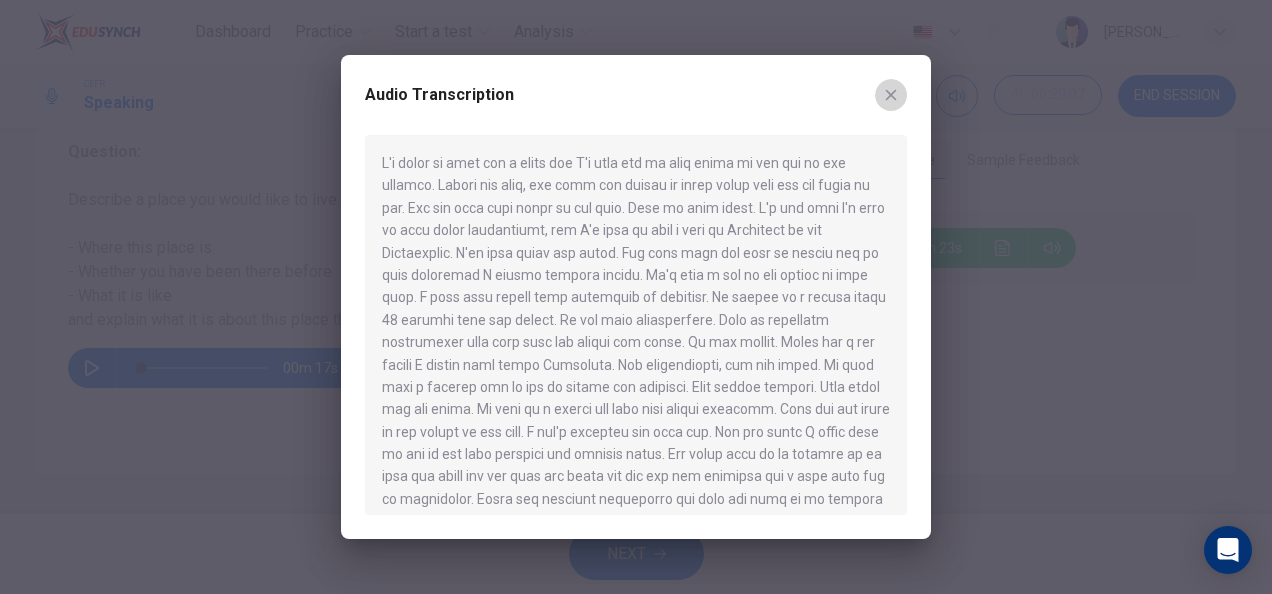 click 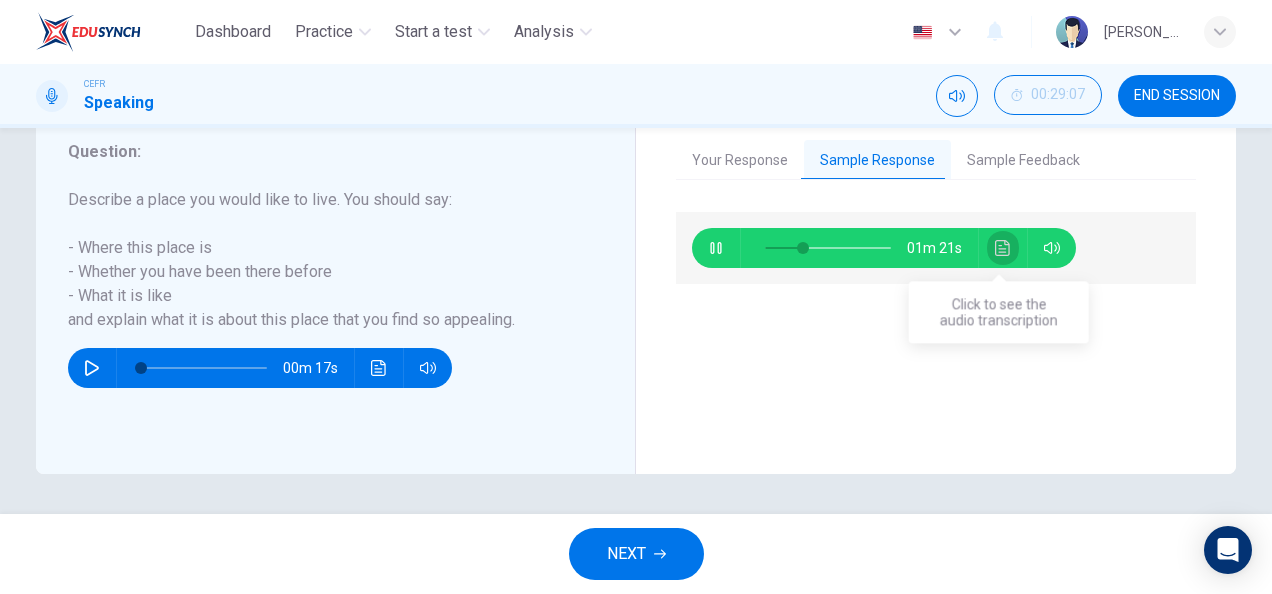click 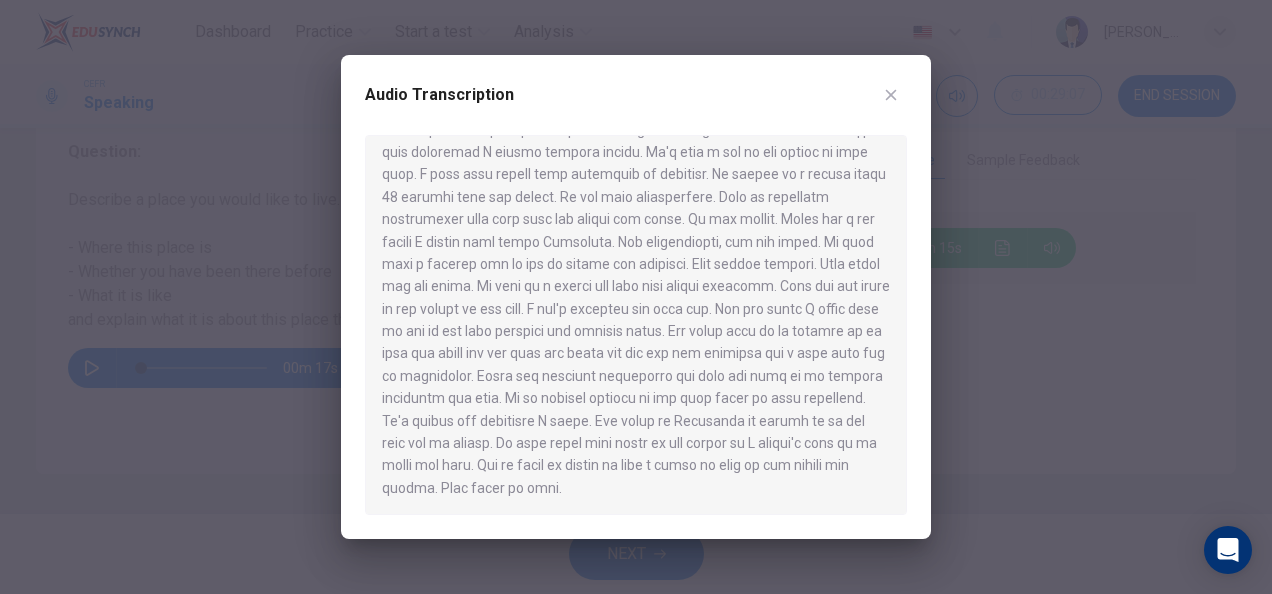 scroll, scrollTop: 0, scrollLeft: 0, axis: both 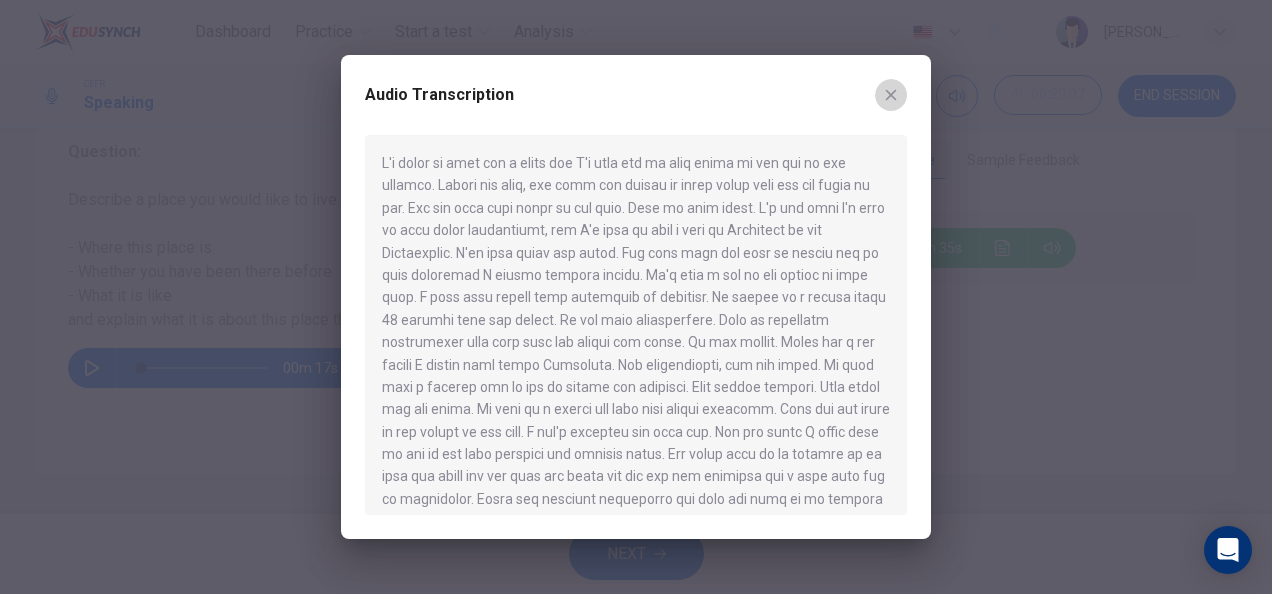 click 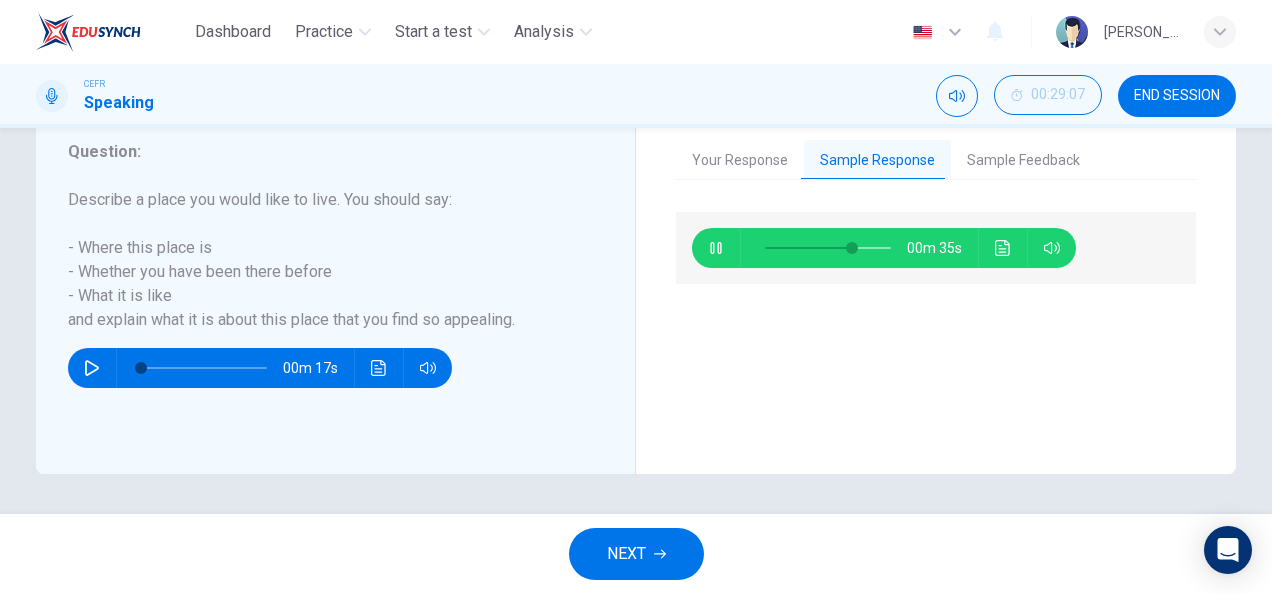 type on "70" 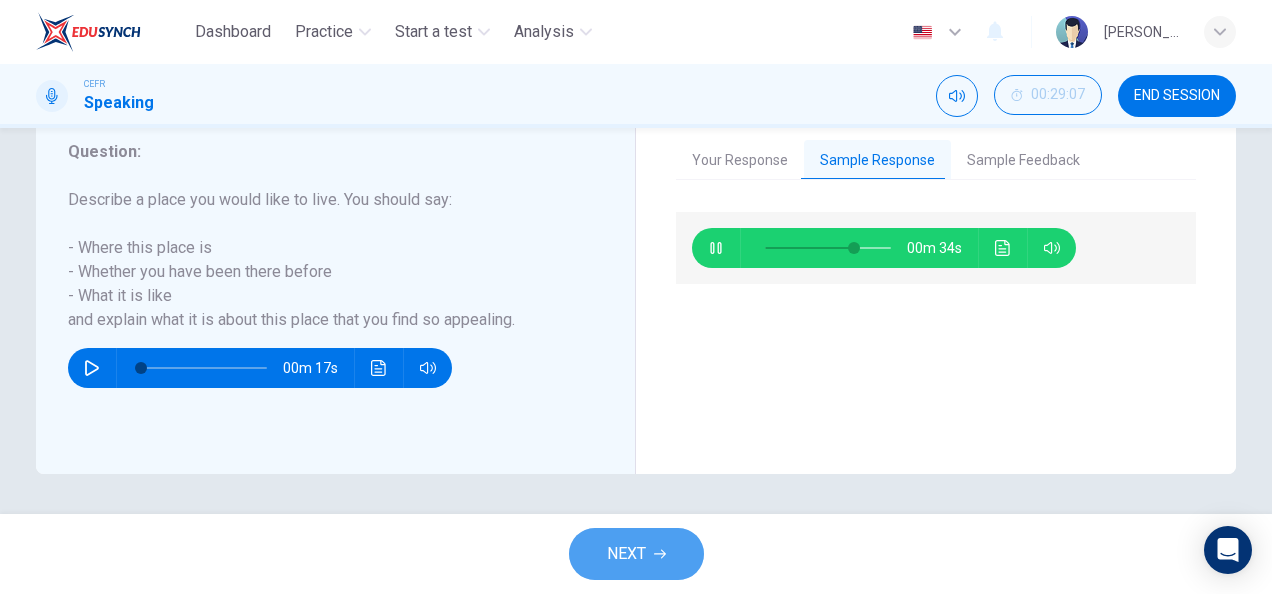 click on "NEXT" at bounding box center (636, 554) 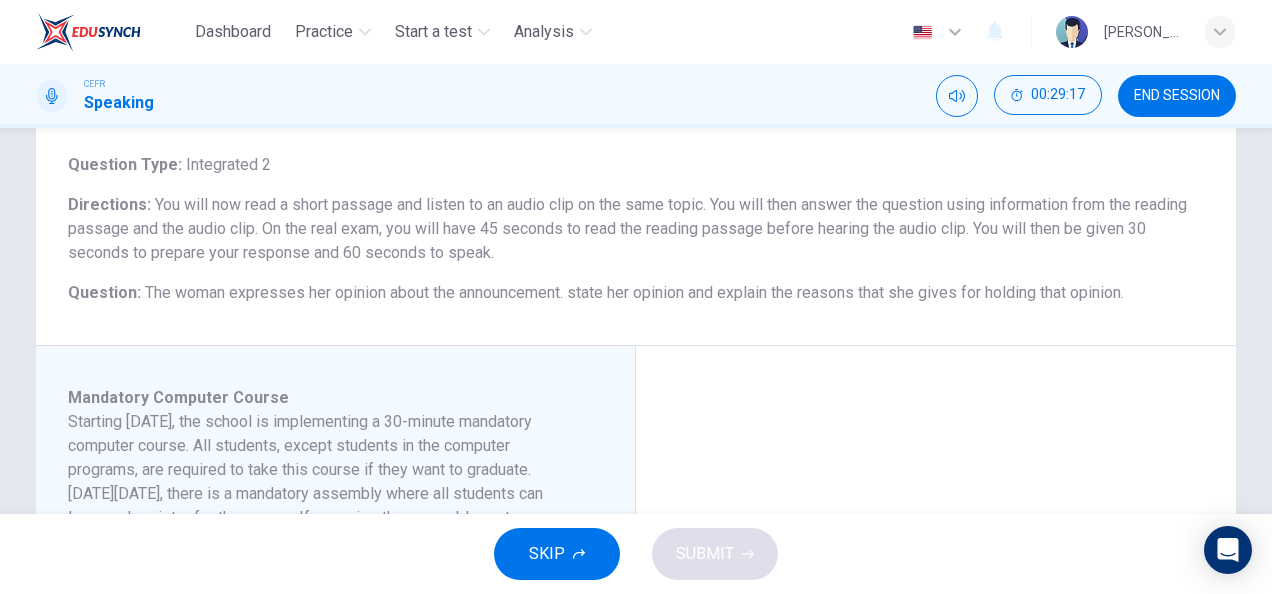 scroll, scrollTop: 274, scrollLeft: 0, axis: vertical 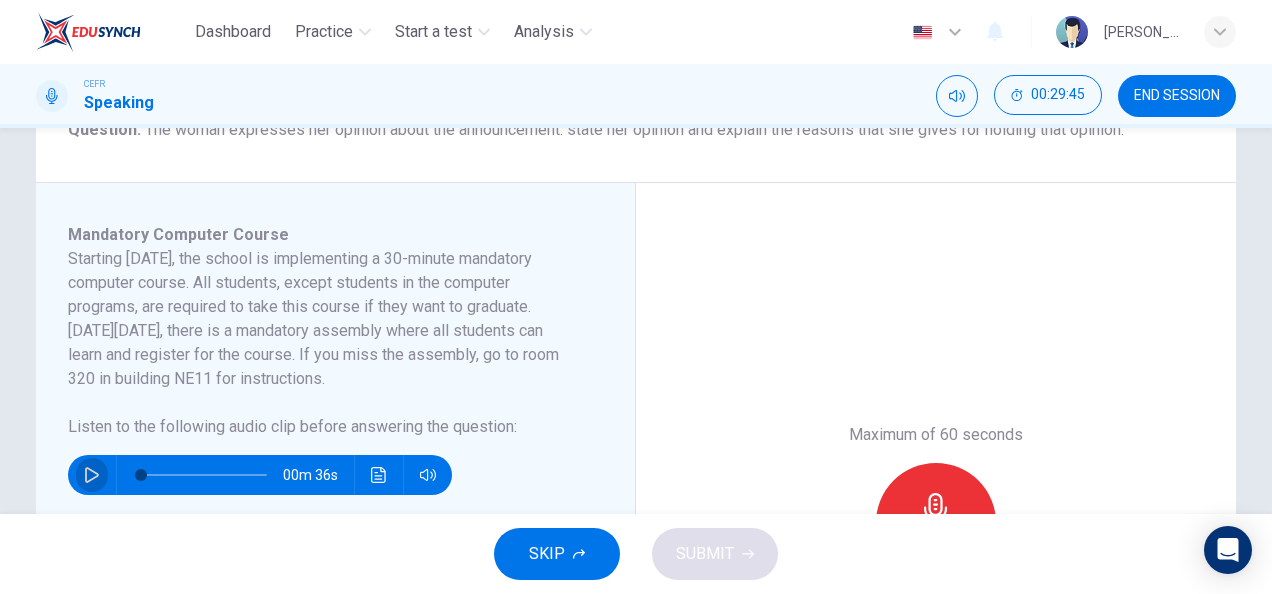 click 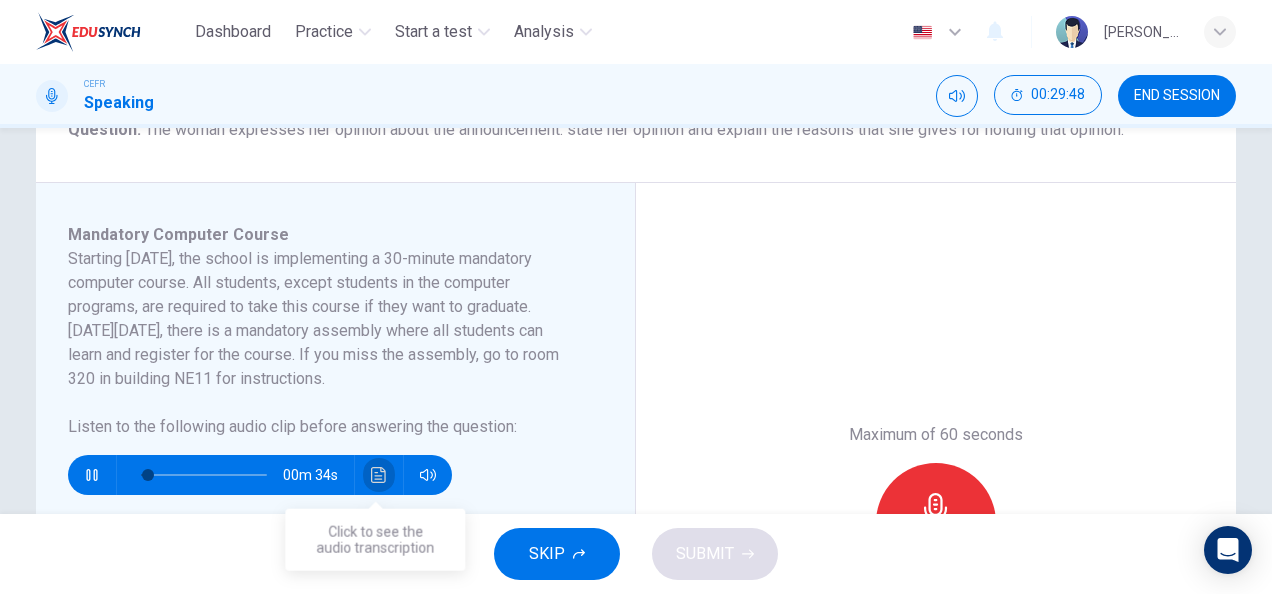 click 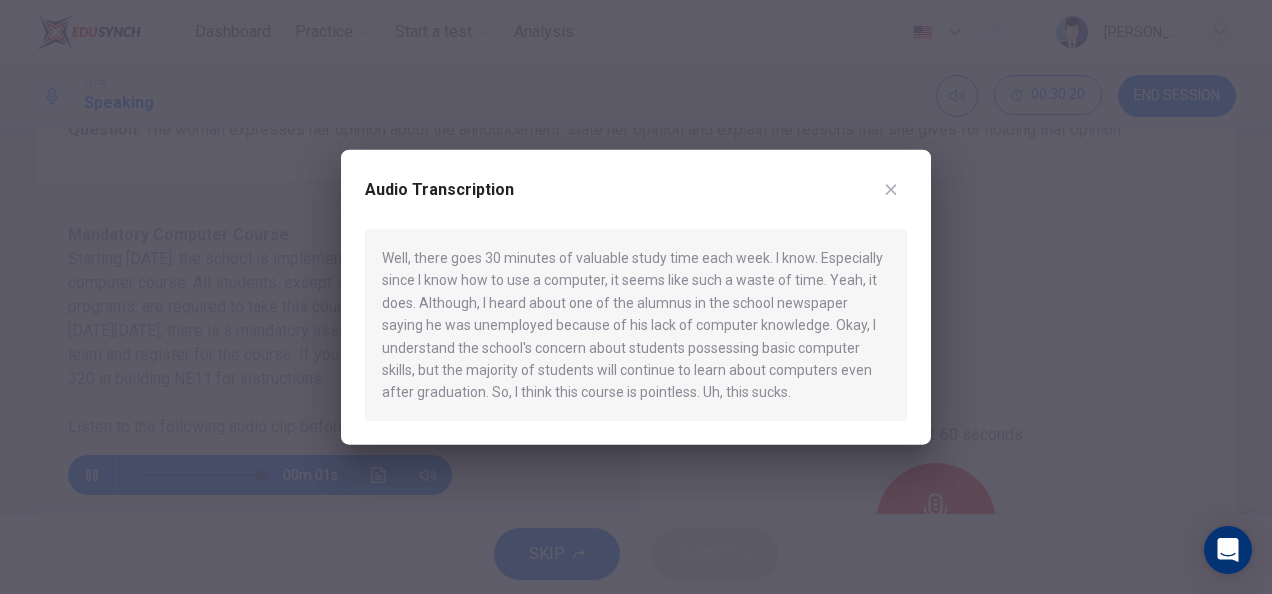click 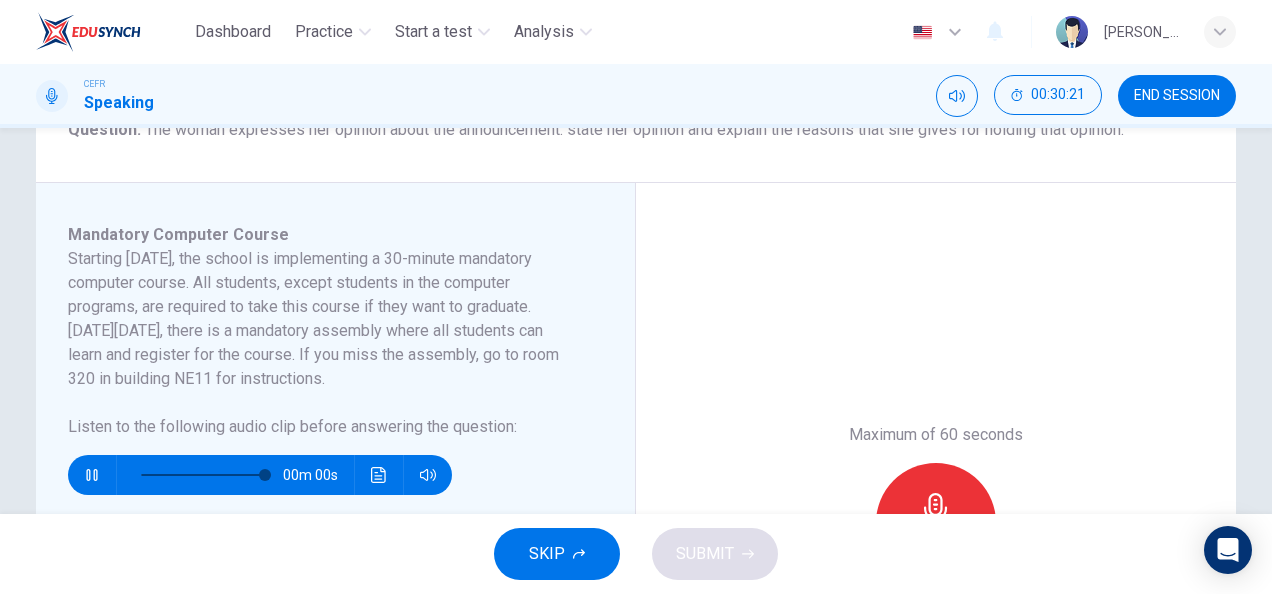 type on "0" 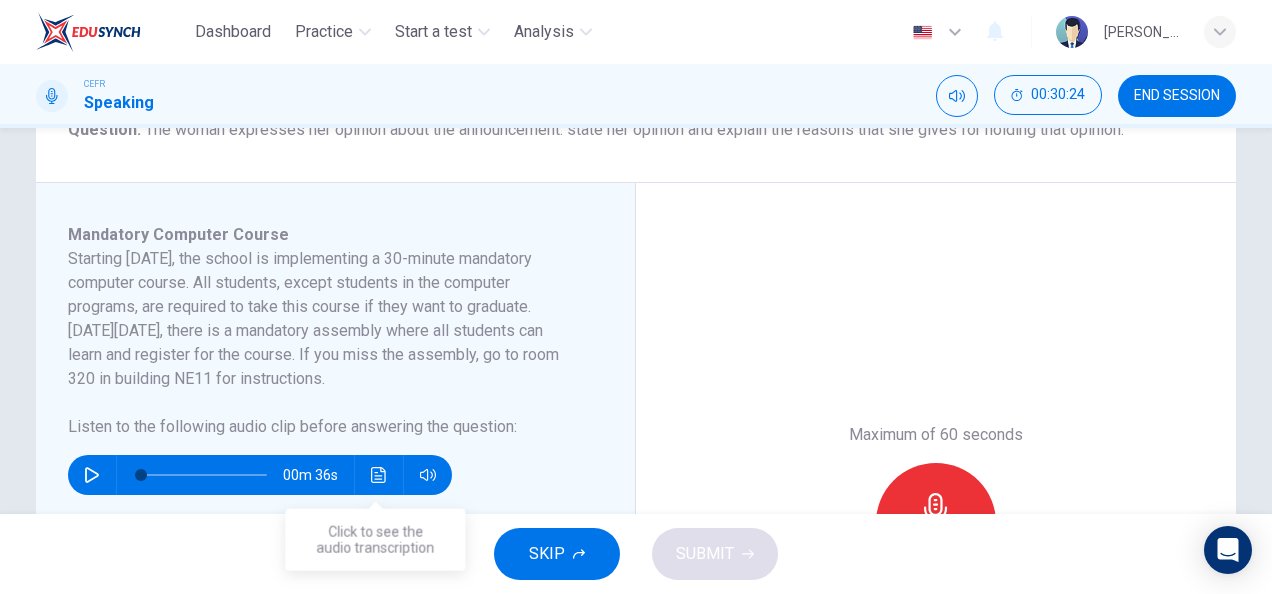 click 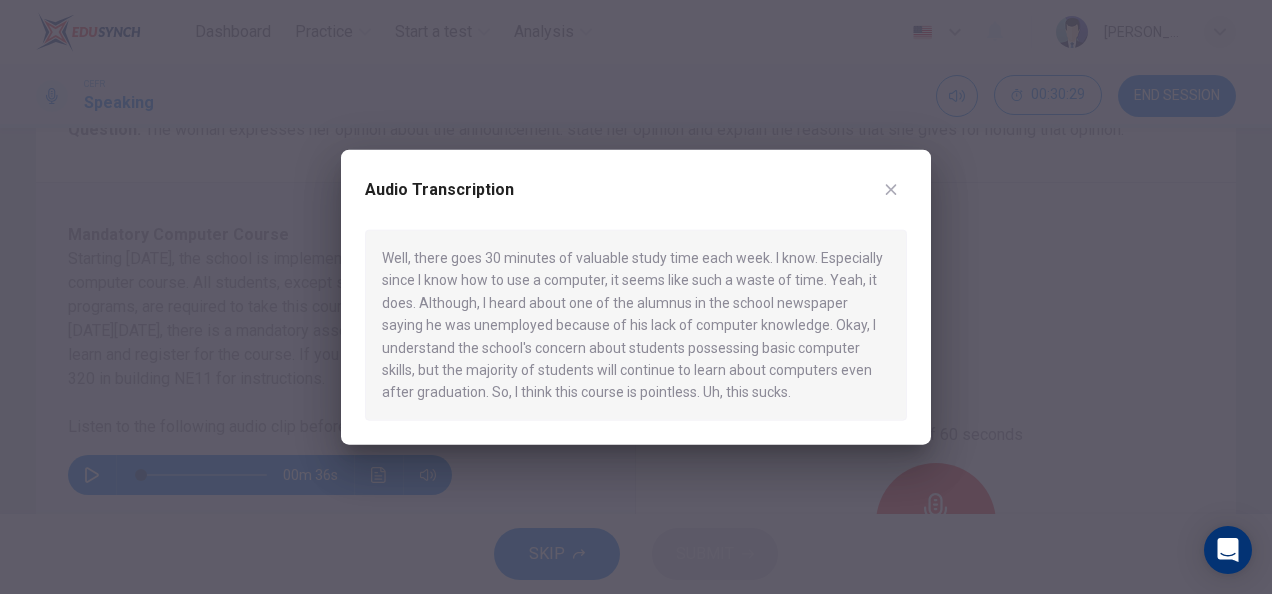 click 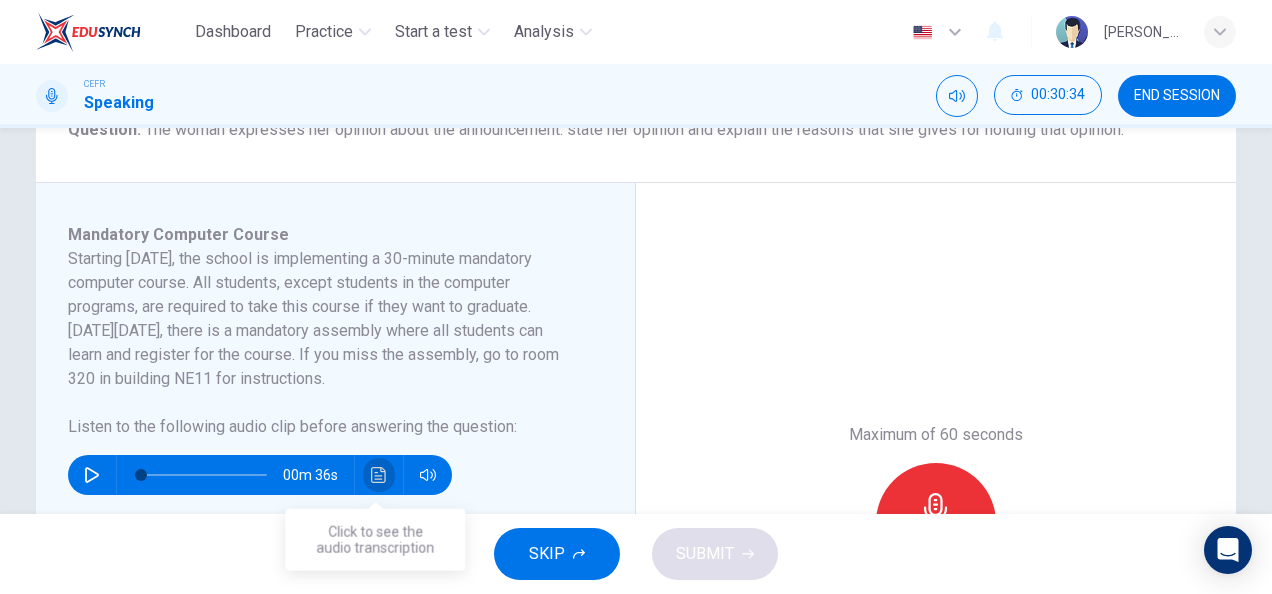 click at bounding box center (379, 475) 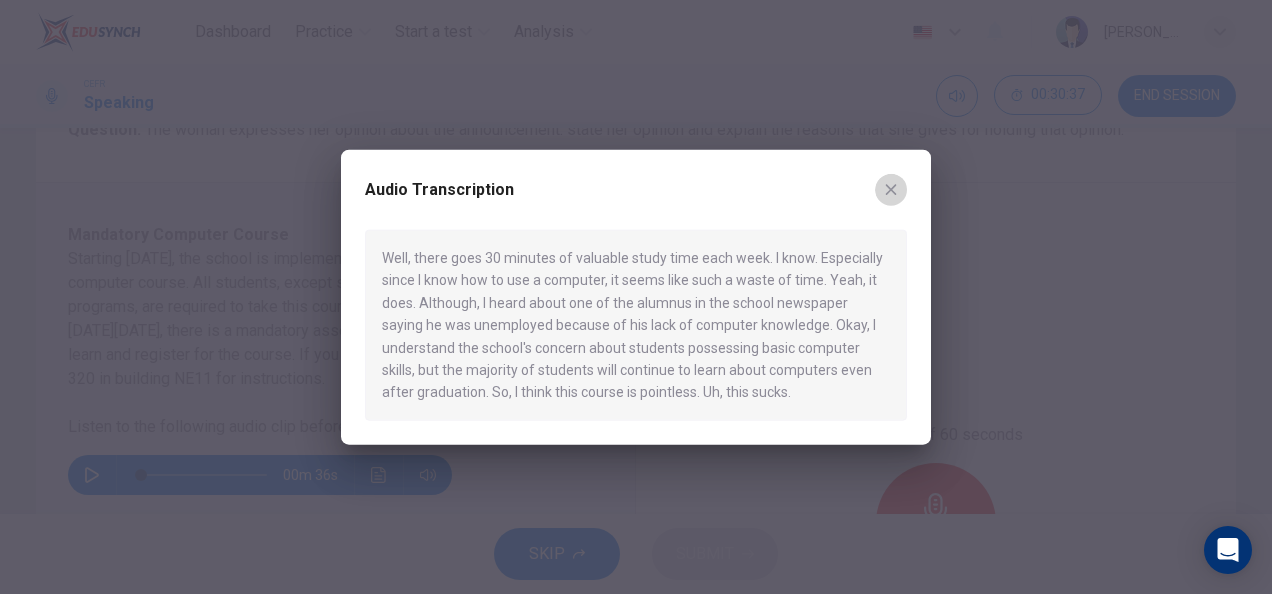 click 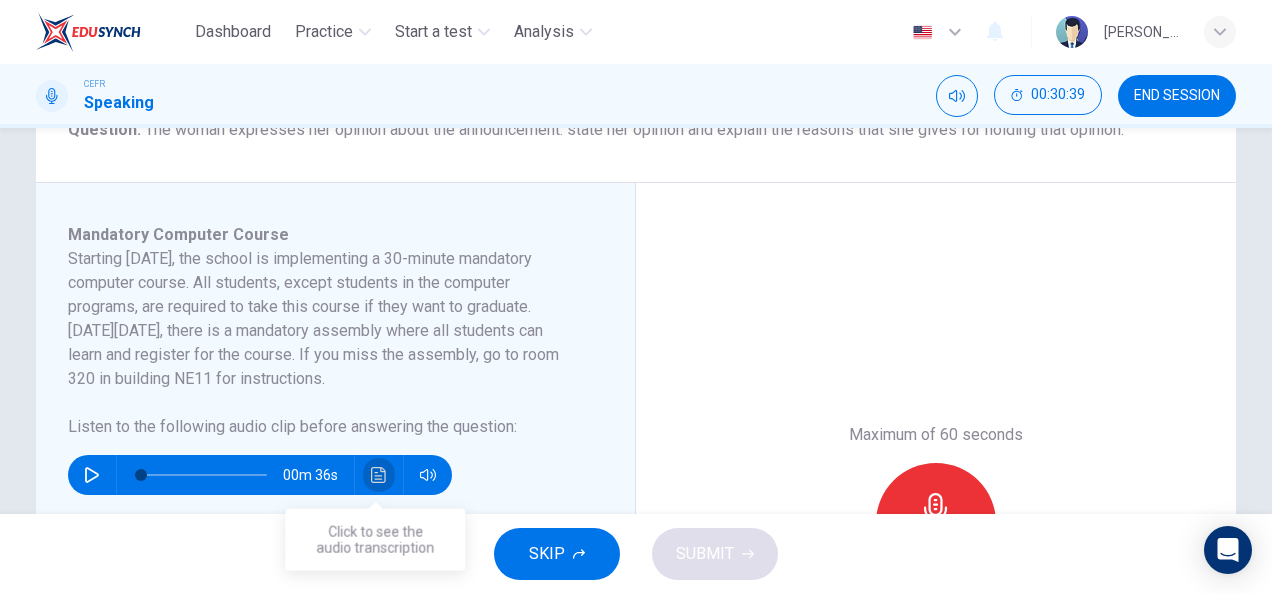 click at bounding box center [379, 475] 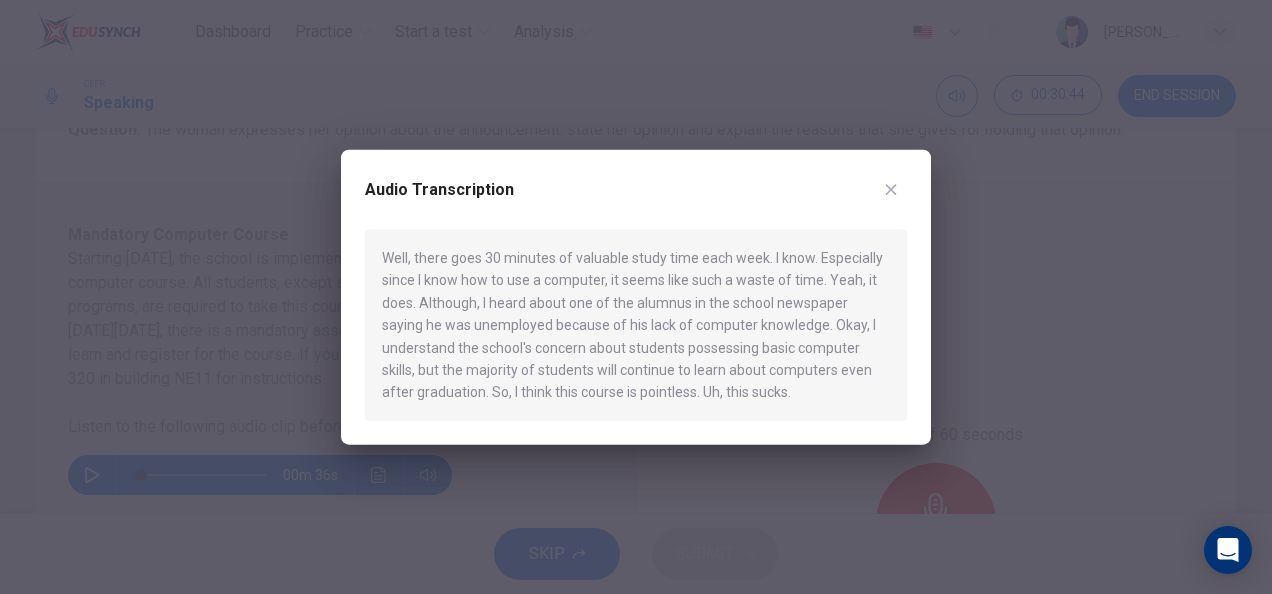 click 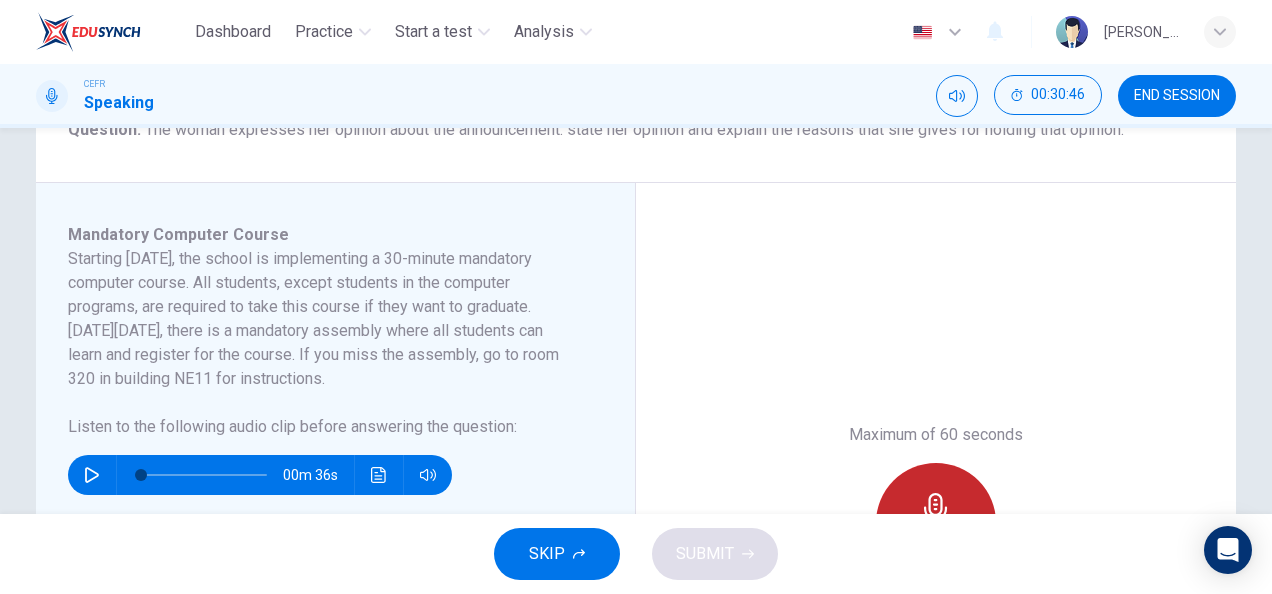 click on "Record" at bounding box center (936, 523) 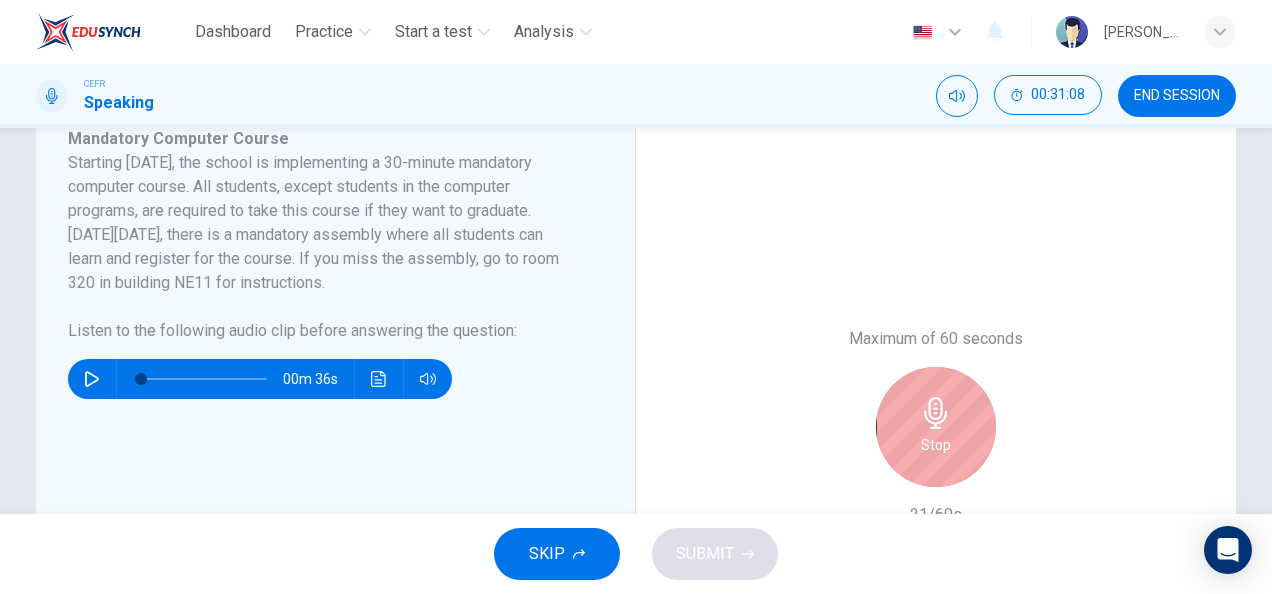 scroll, scrollTop: 375, scrollLeft: 0, axis: vertical 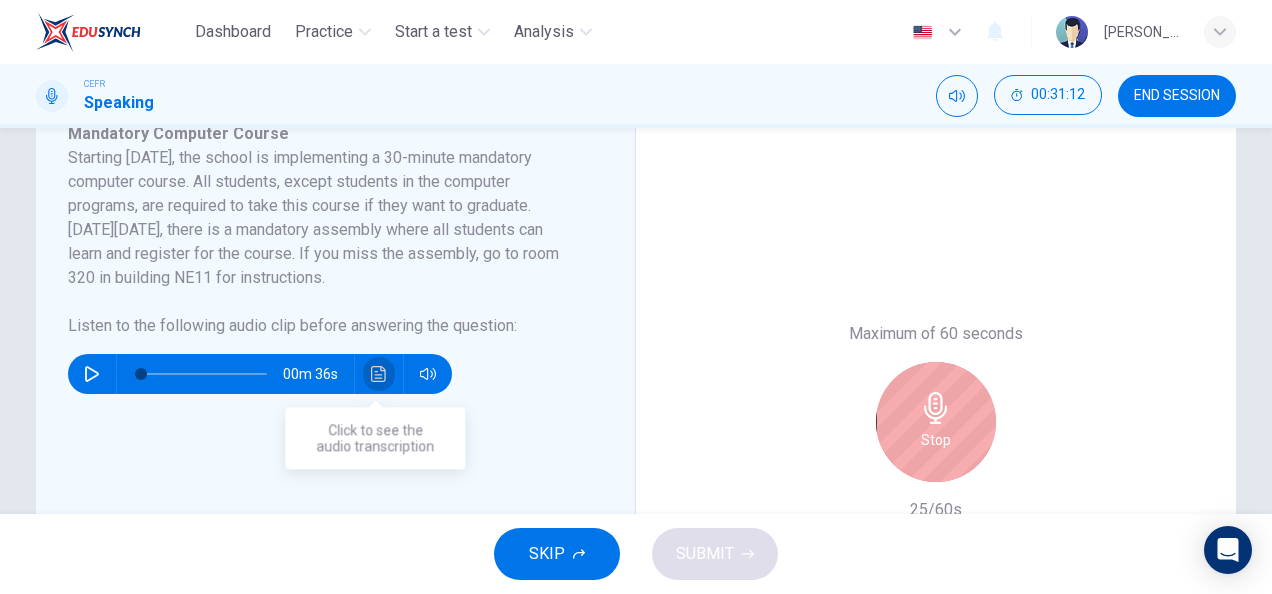 click 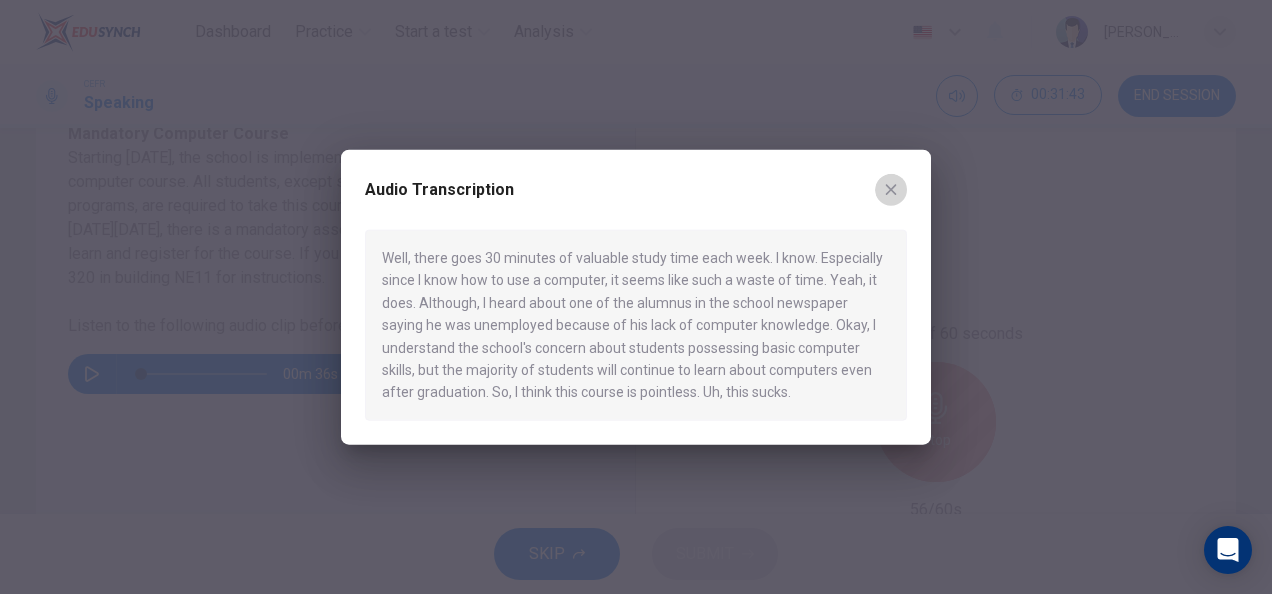 click 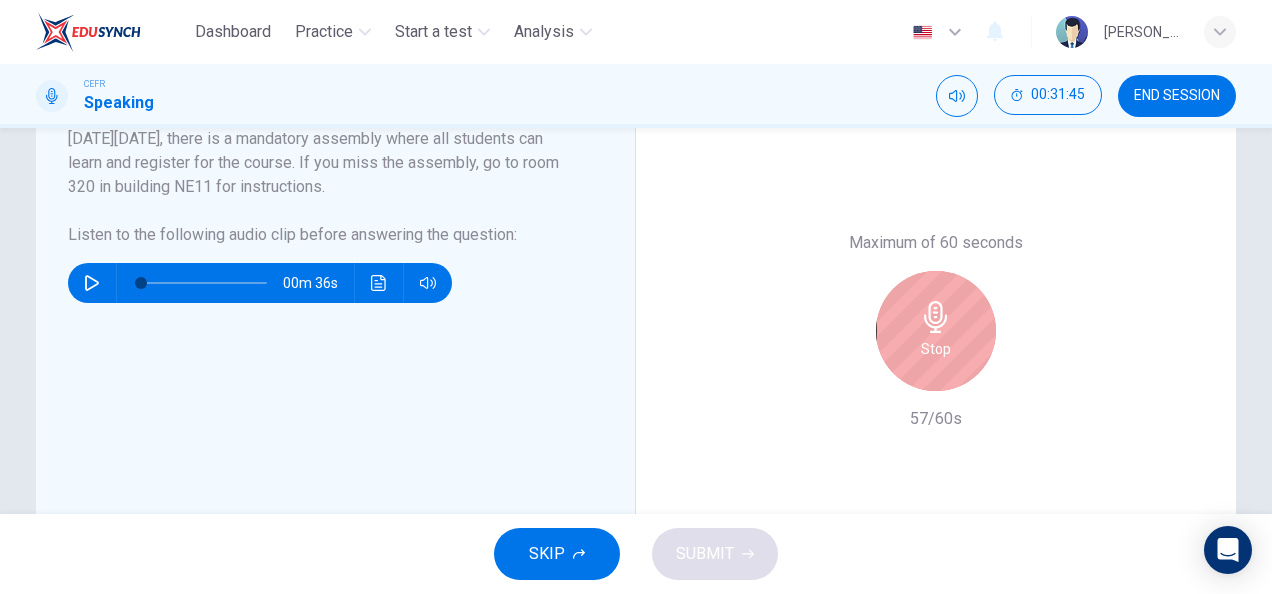 scroll, scrollTop: 465, scrollLeft: 0, axis: vertical 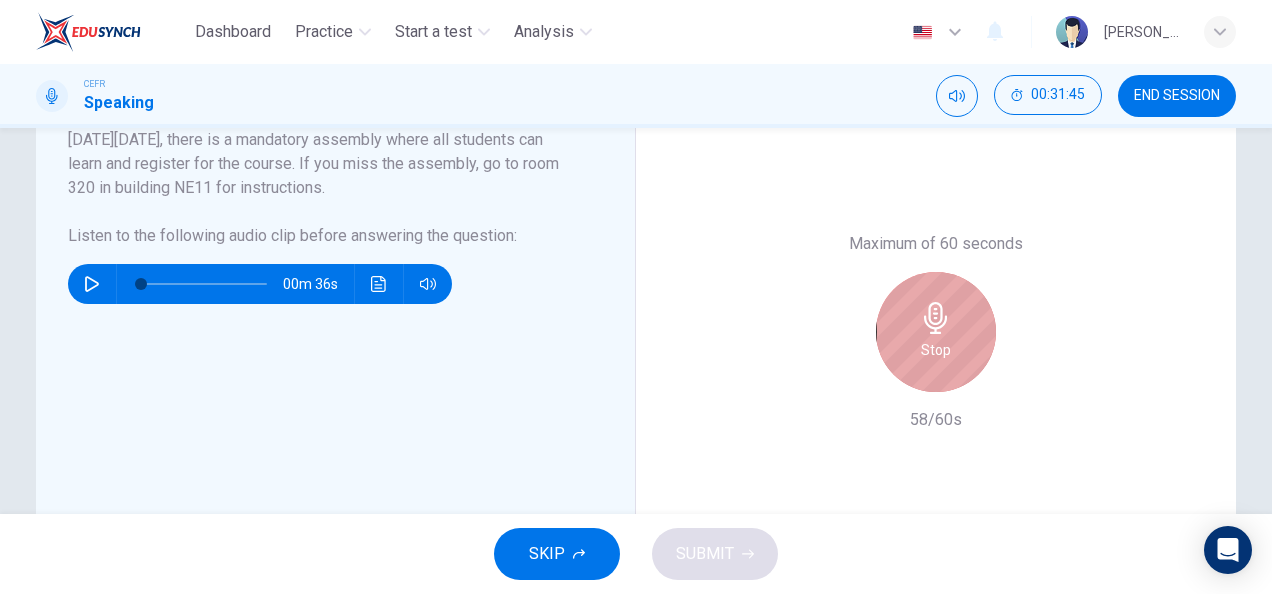 click on "Stop" at bounding box center (936, 332) 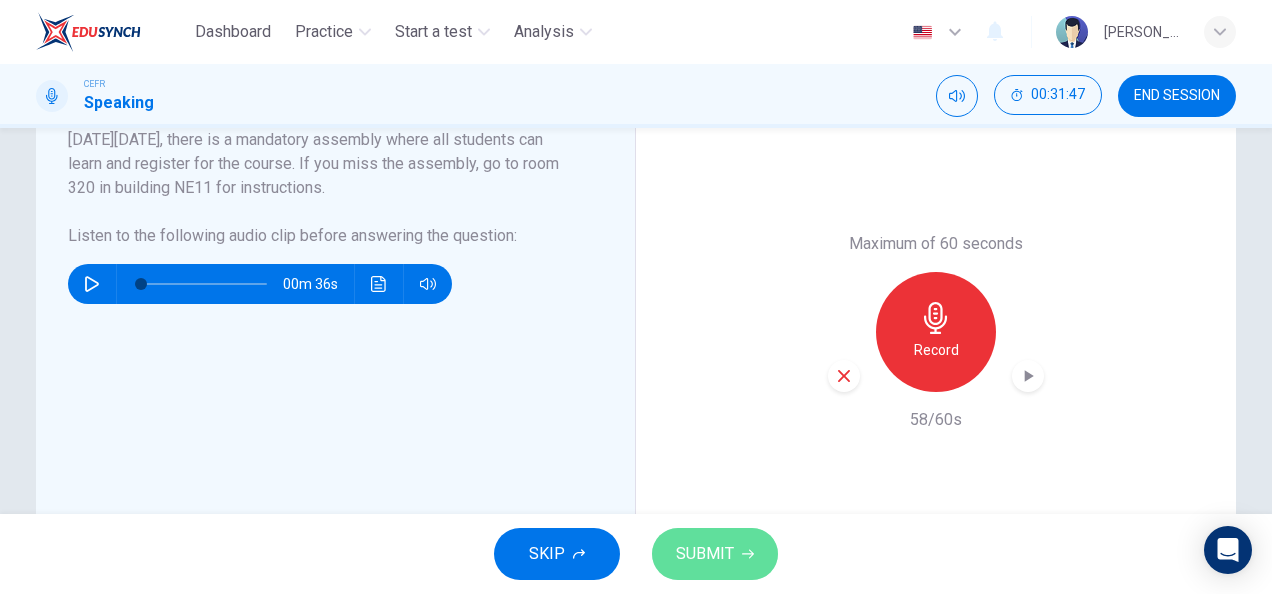 click on "SUBMIT" at bounding box center (705, 554) 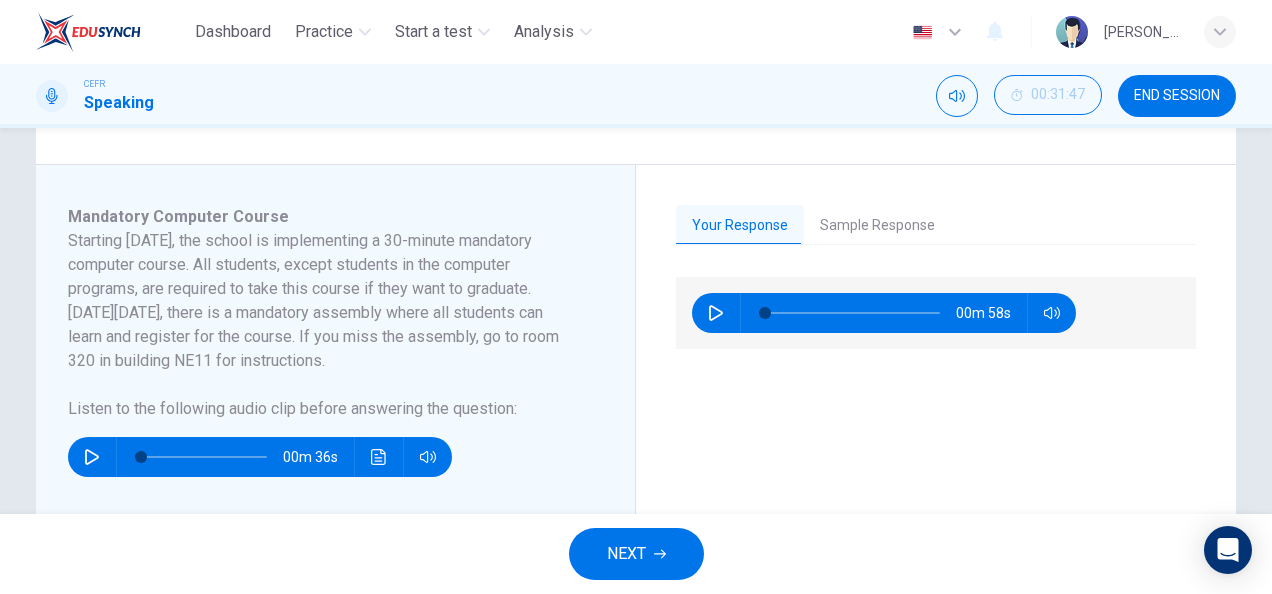 scroll, scrollTop: 293, scrollLeft: 0, axis: vertical 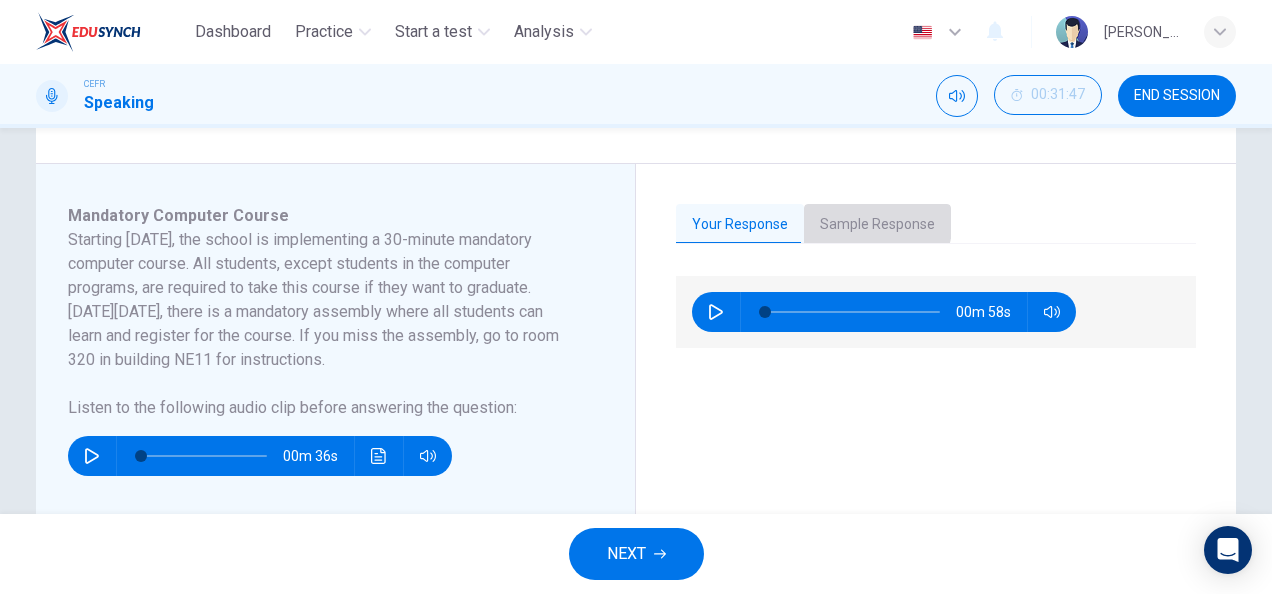 click on "Sample Response" at bounding box center [877, 225] 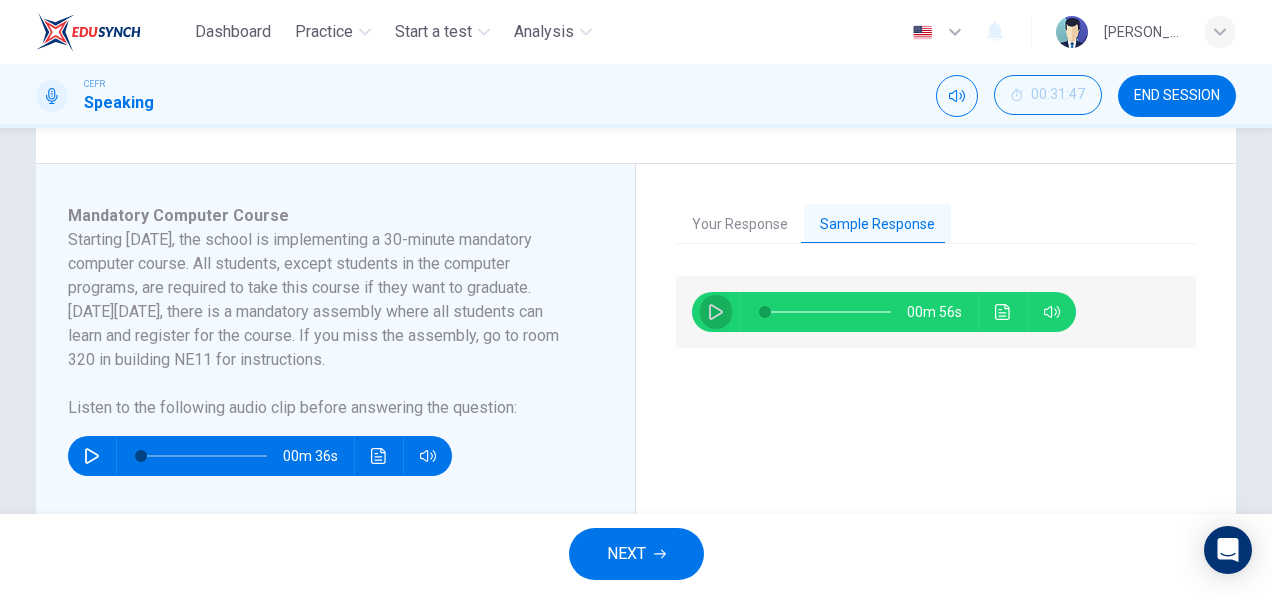 click 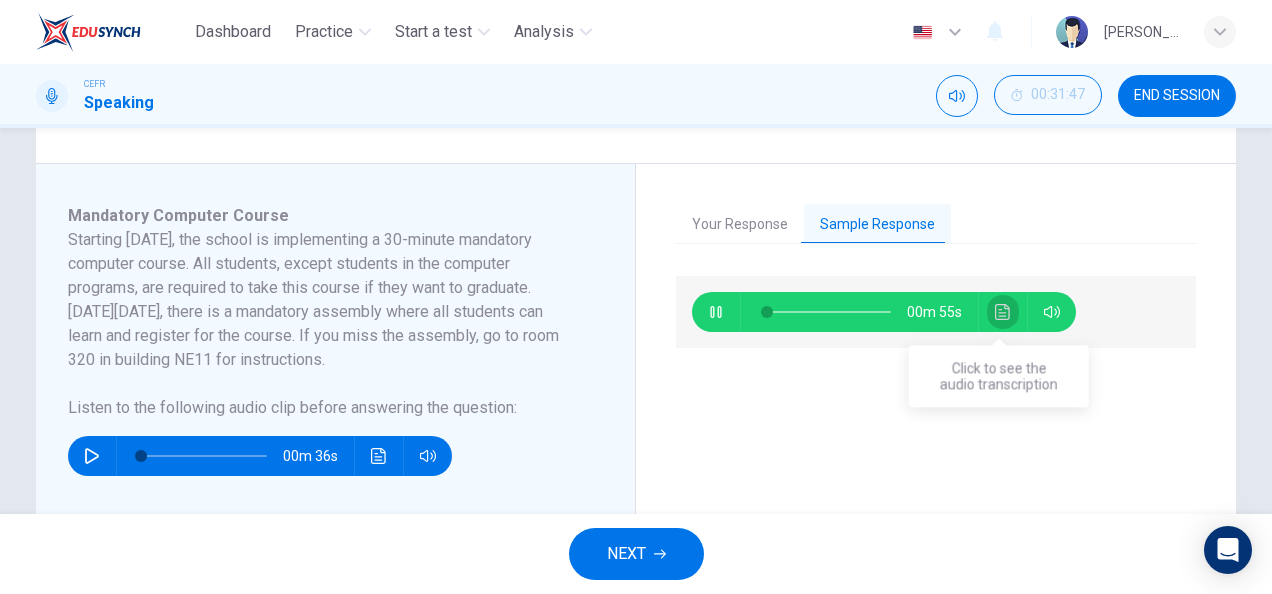 click 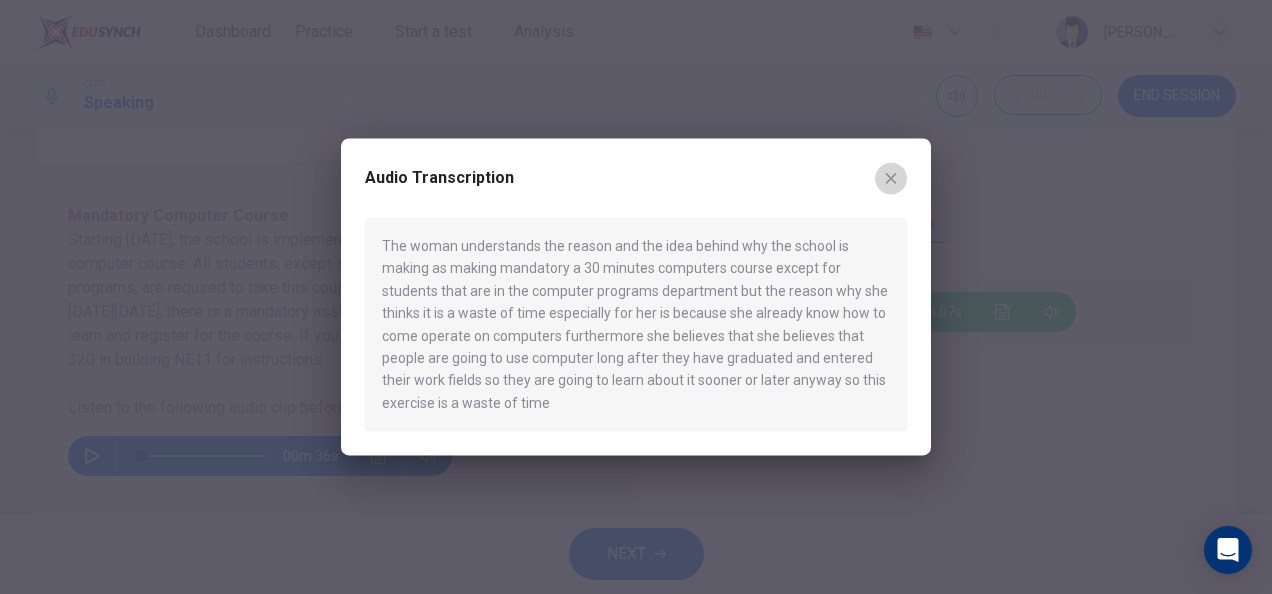 click 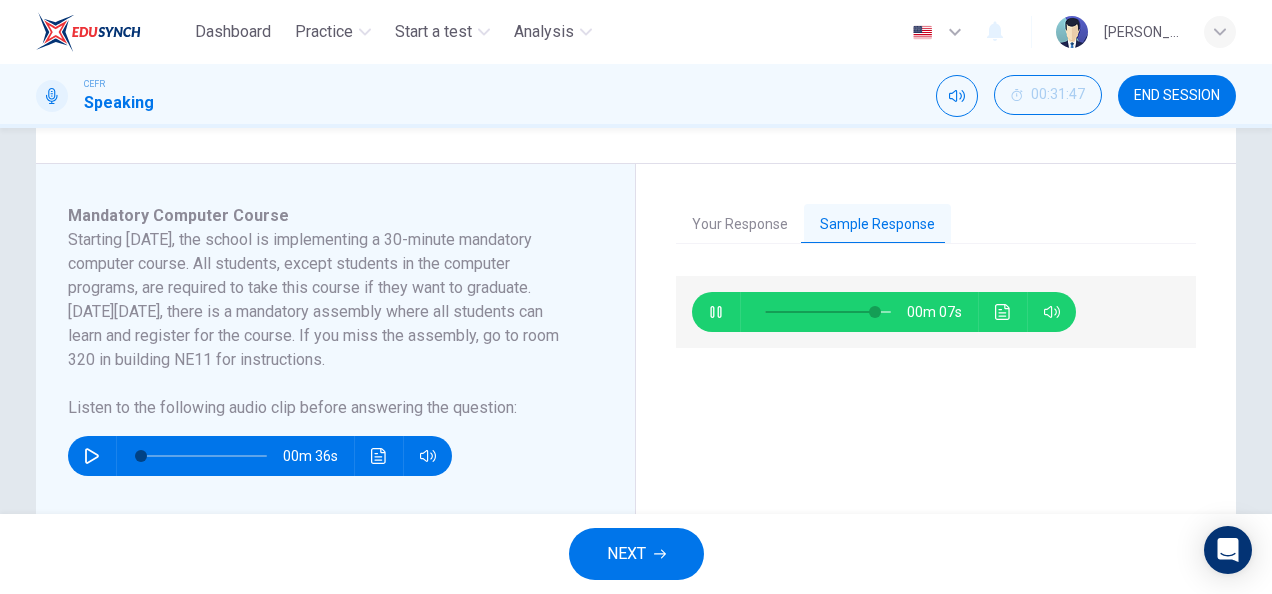 type on "89" 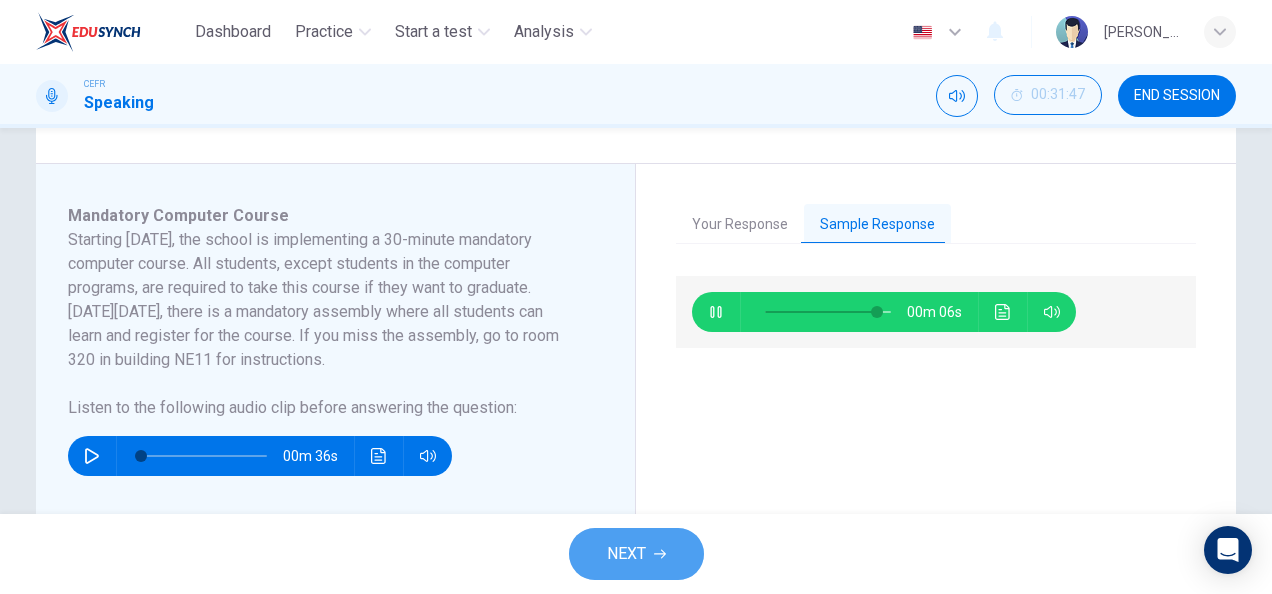 click on "NEXT" at bounding box center (636, 554) 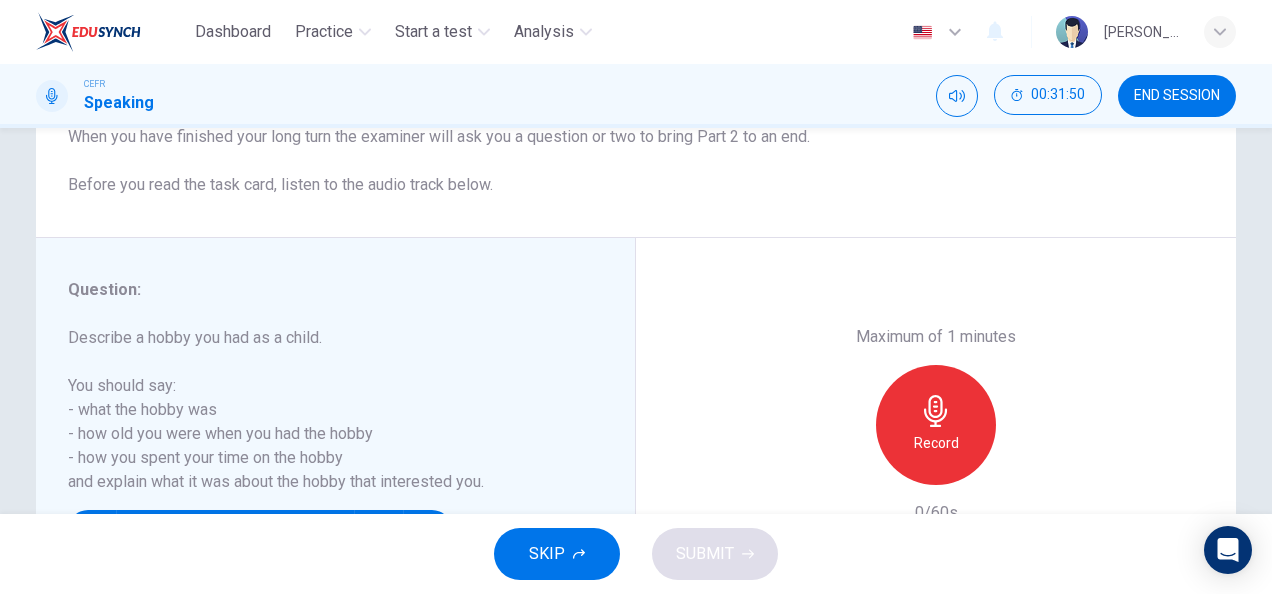 scroll, scrollTop: 249, scrollLeft: 0, axis: vertical 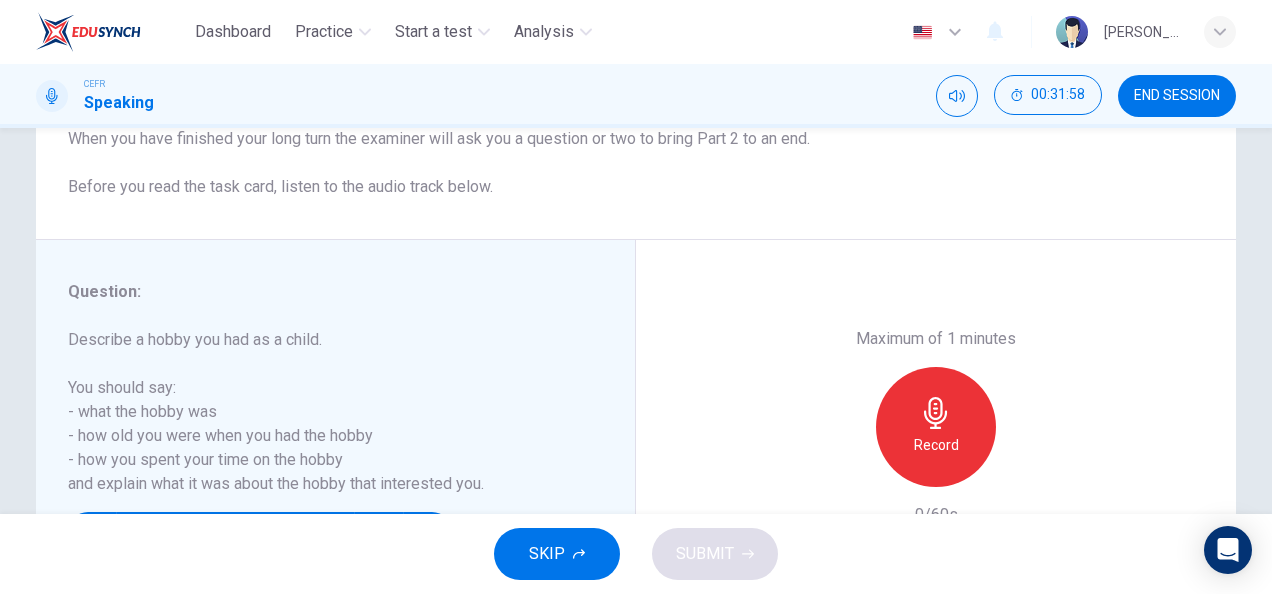 click on "Record" at bounding box center (936, 427) 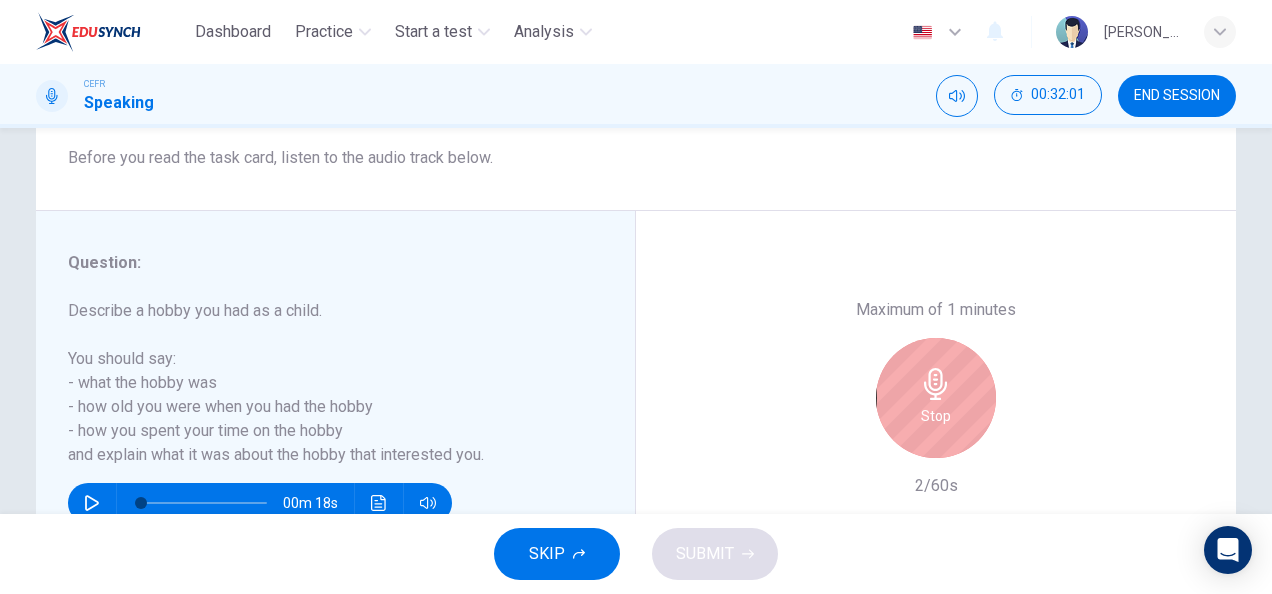 scroll, scrollTop: 279, scrollLeft: 0, axis: vertical 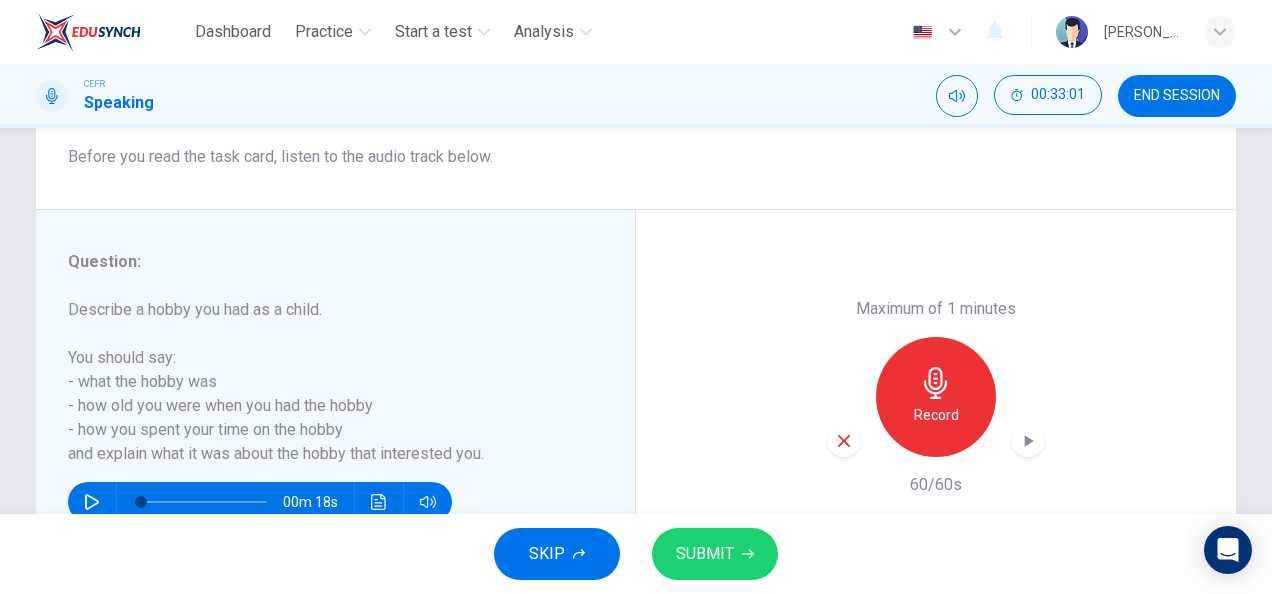 click on "SUBMIT" at bounding box center (705, 554) 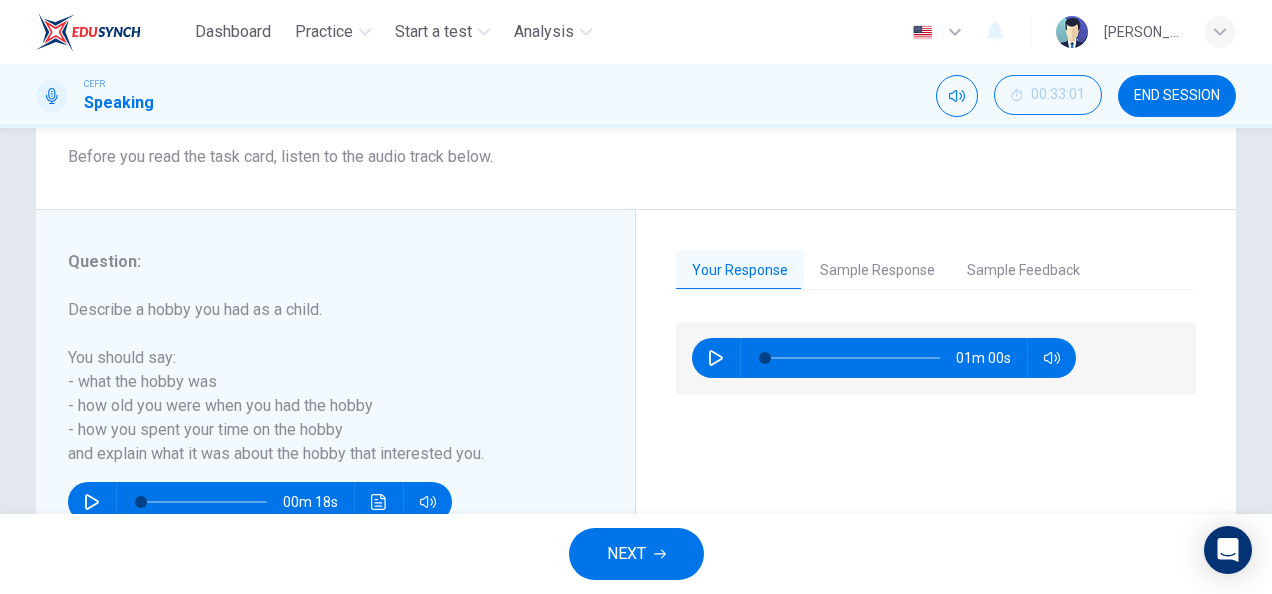 click on "Your Response Sample Response Sample Feedback 01m 00s 01m 39s This candidate scored an  8.5  on his IELTS Speaking interview.
On IELTS Part 2, you should start by confidently paraphrasing the topic that the interviewer gives you. This essentially means repeating what was asked of you before you dive into the actual answers.
The sample response showcases the candidates grammatical depth and his ability to transition well between ideas. It actually takes him some time to get around to answering the first prompt of the question as he initially describes a trip that his family took to a restaurant before mentioning the hobby of collecting matchbooks. This is used as a way for him to not only showcase his ability to tell a story in English, but also connect seemingly different ideas and even provide context to his answer instead of stating a hobby immediately." at bounding box center (936, 397) 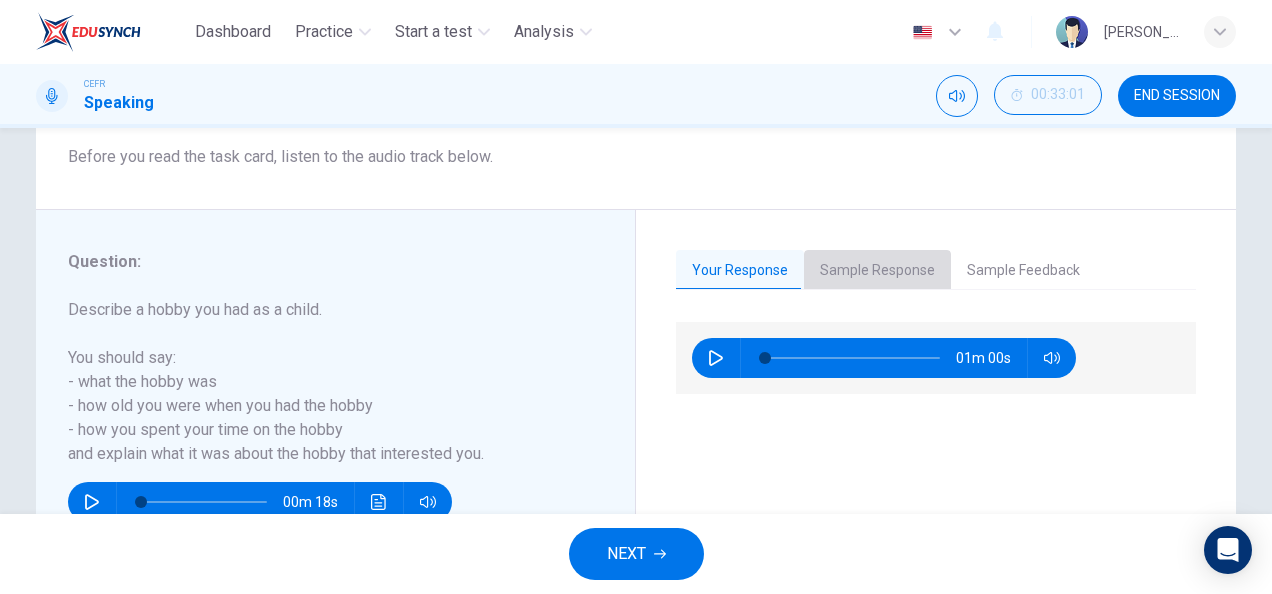 click on "Sample Response" at bounding box center [877, 271] 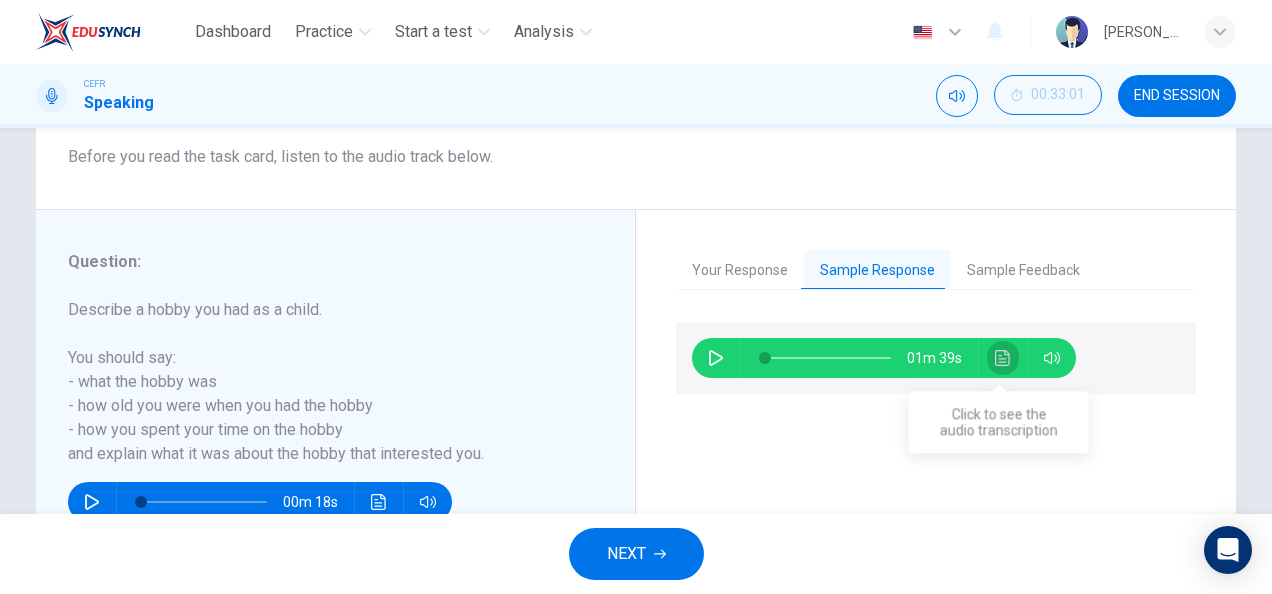 click at bounding box center (1003, 358) 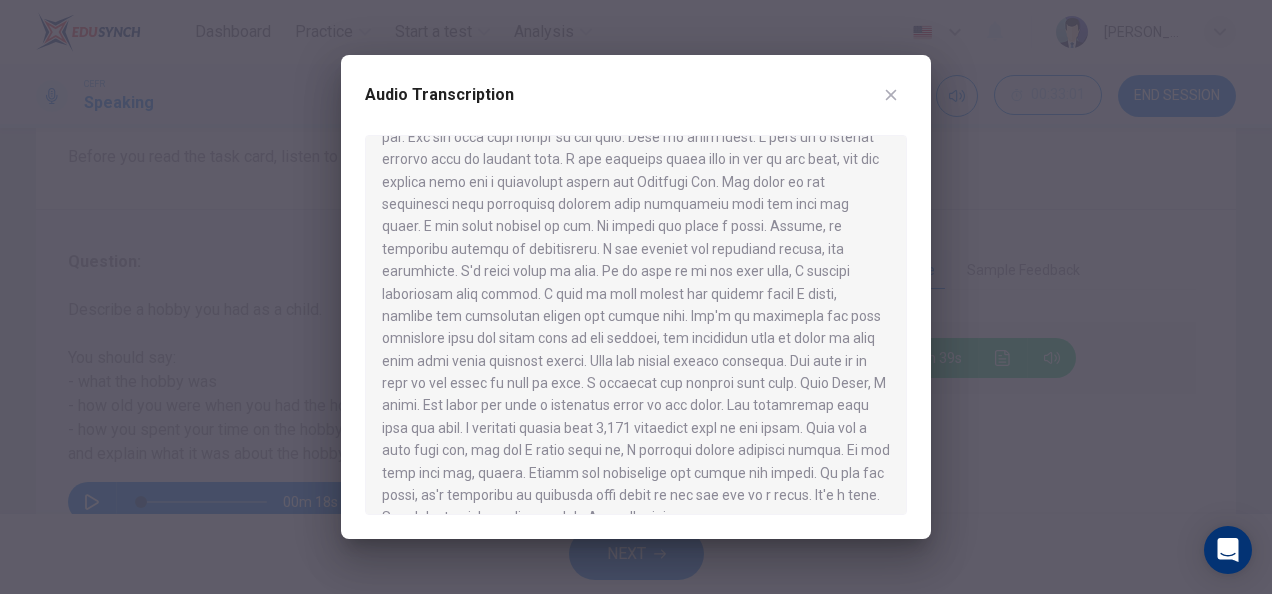 scroll, scrollTop: 100, scrollLeft: 0, axis: vertical 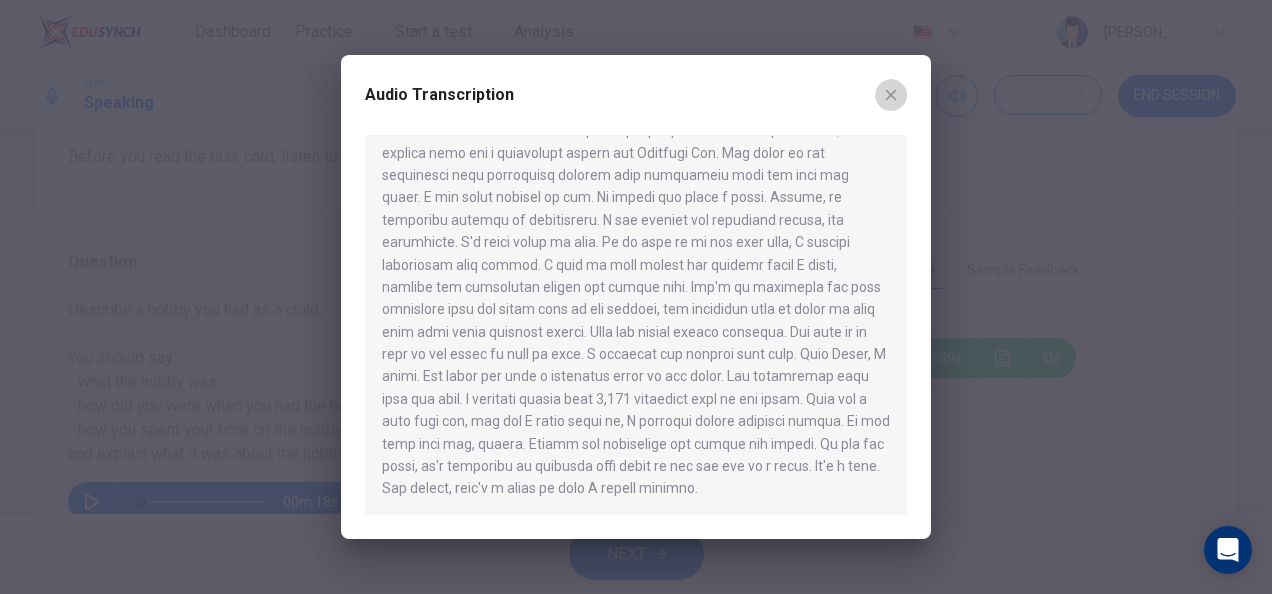 click 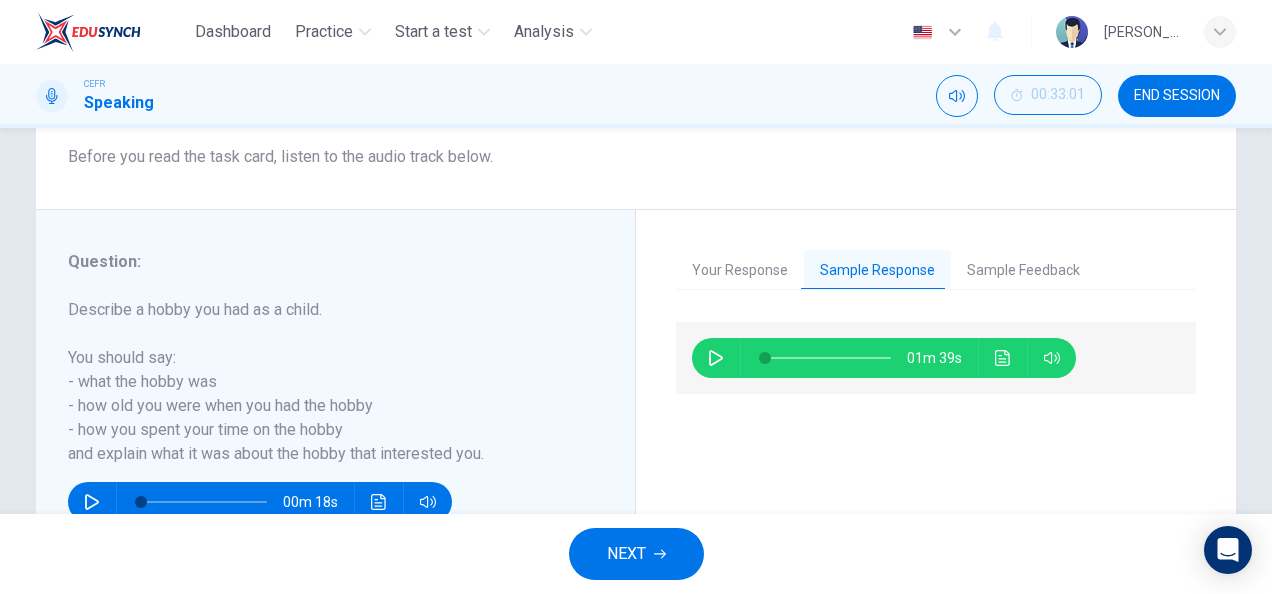 scroll, scrollTop: 0, scrollLeft: 0, axis: both 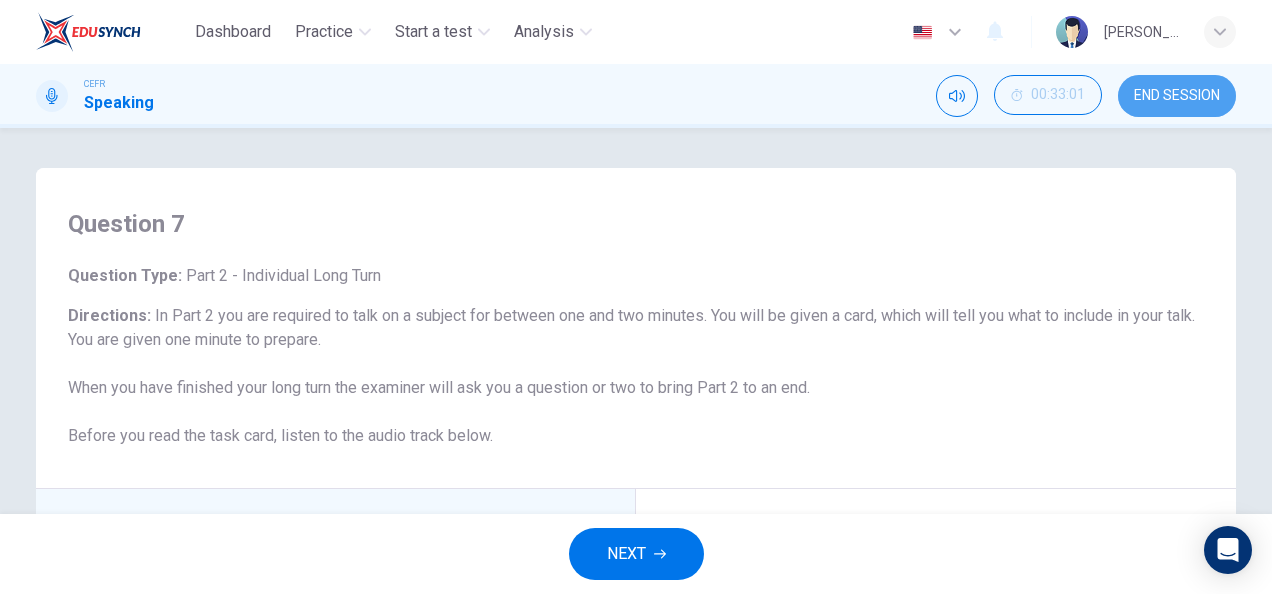 click on "END SESSION" at bounding box center [1177, 96] 